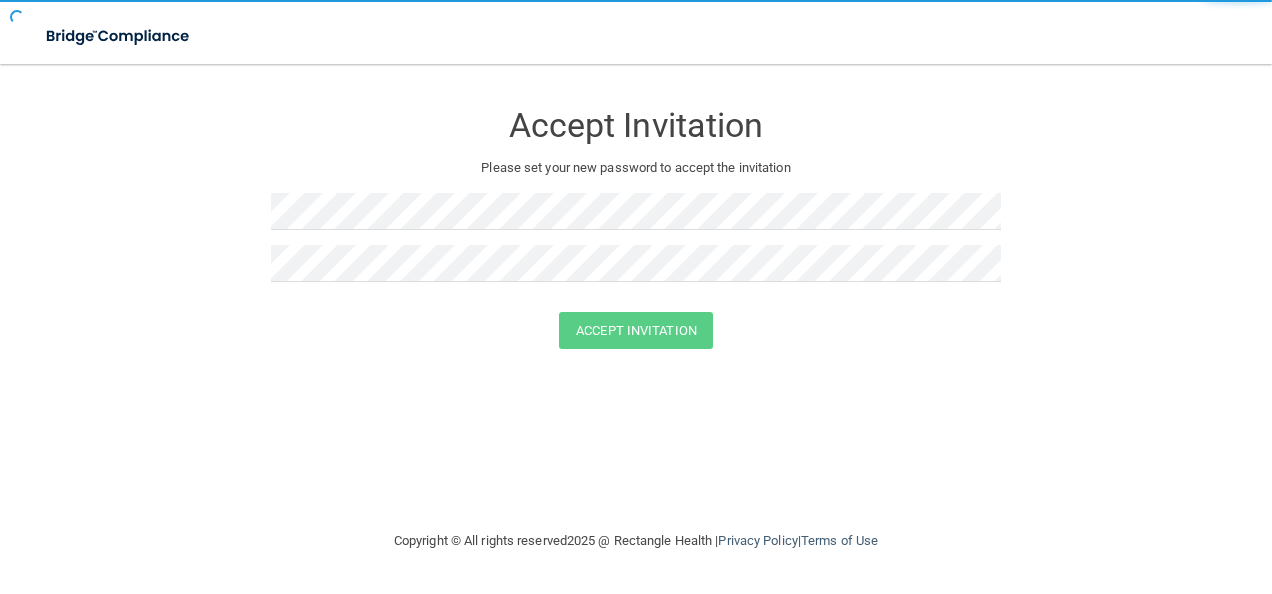 scroll, scrollTop: 0, scrollLeft: 0, axis: both 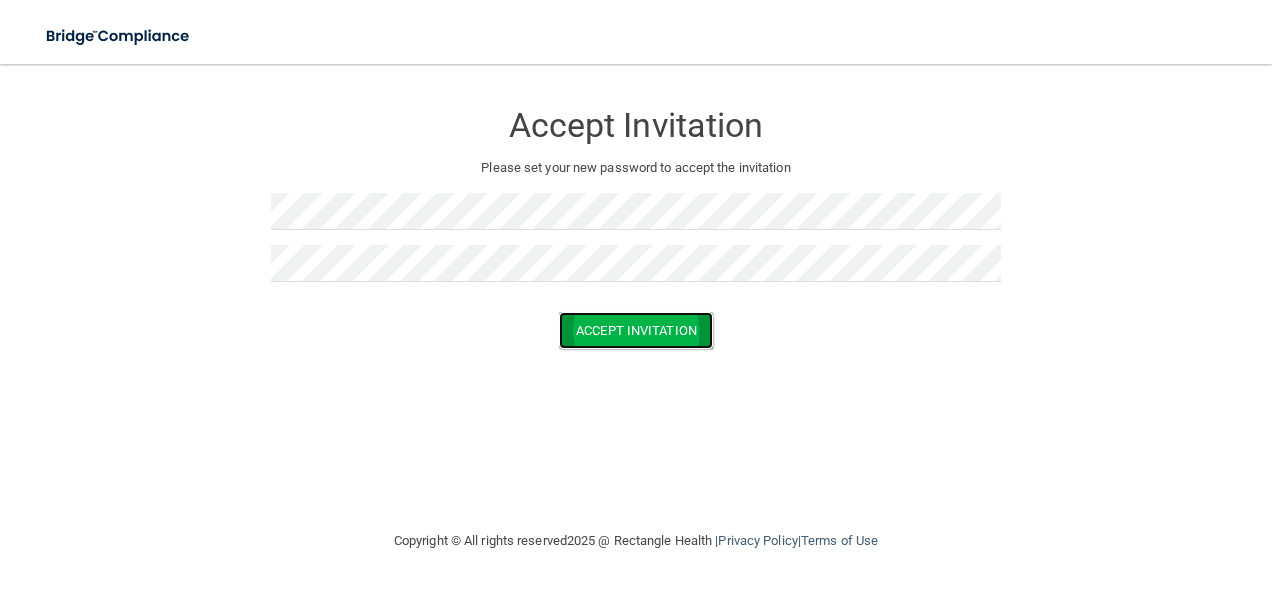 click on "Accept Invitation" at bounding box center (636, 330) 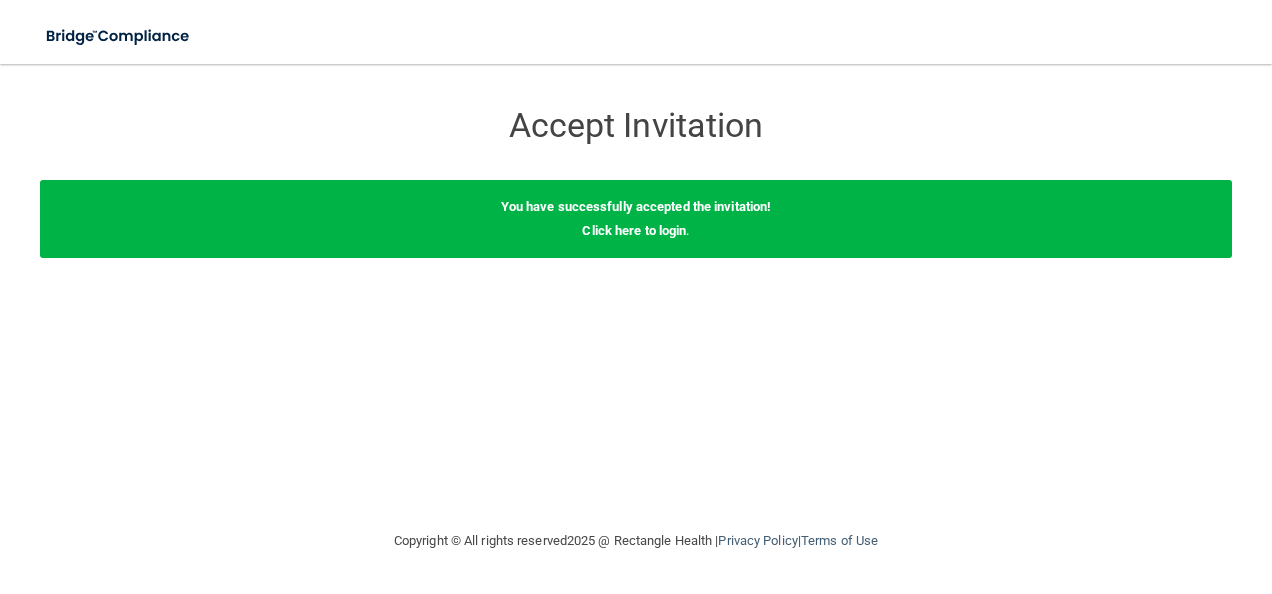 click on "You have successfully accepted the invitation!   Click here to login ." at bounding box center [636, 219] 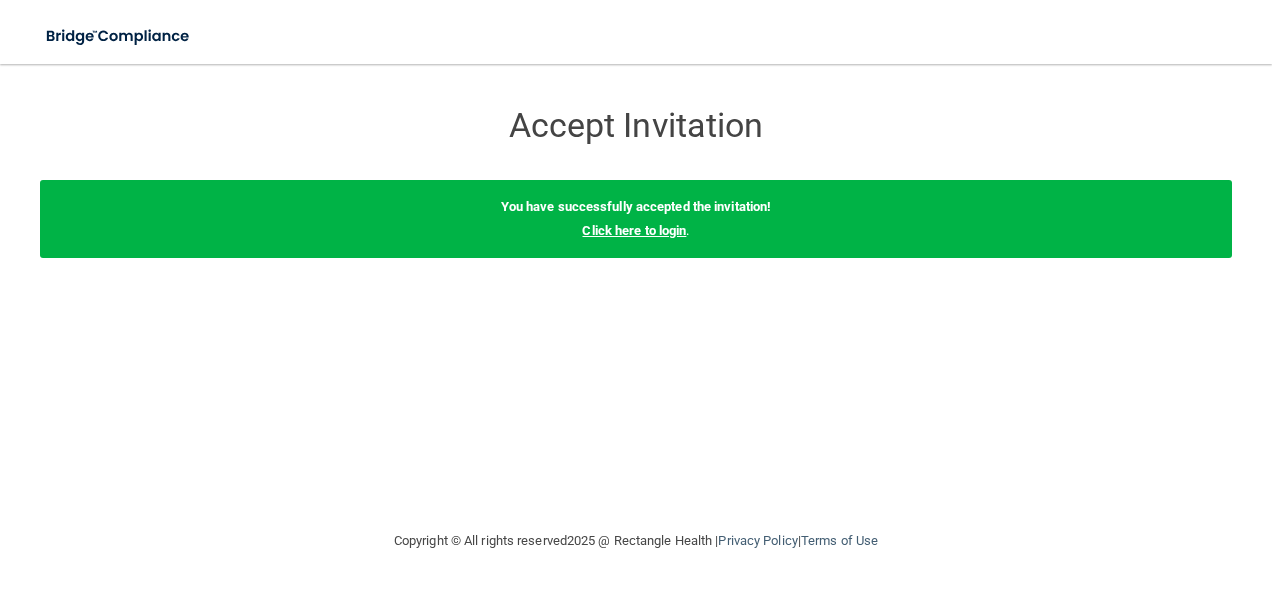 click on "Click here to login" at bounding box center (634, 230) 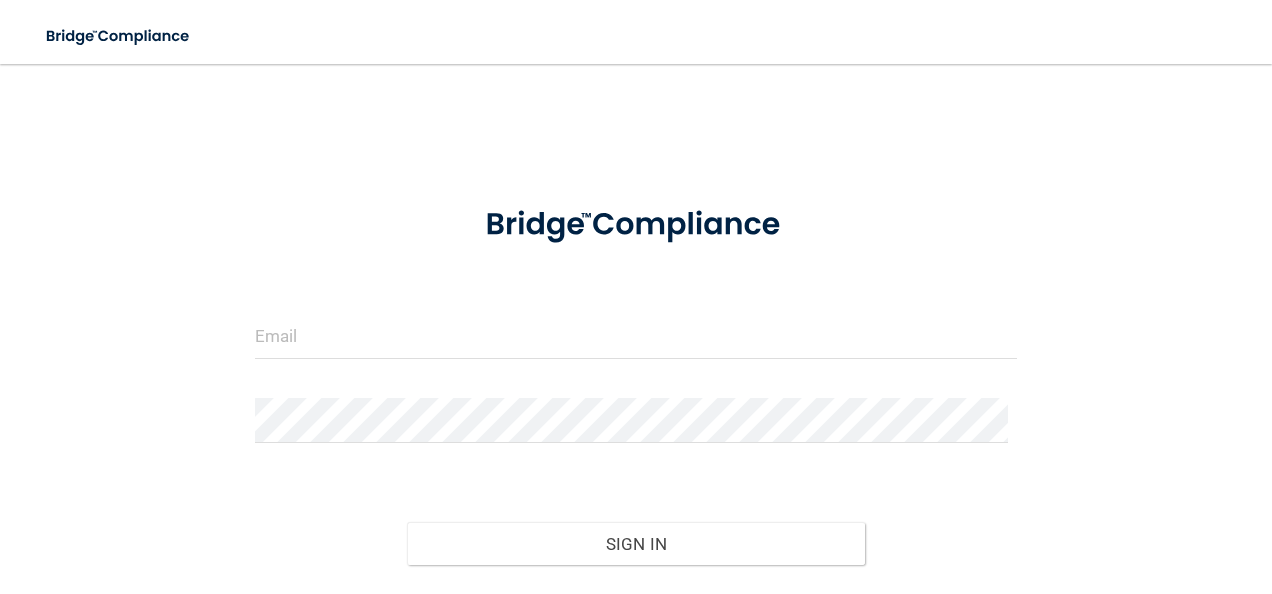 click on "Invalid email/password.     You don't have permission to access that page.       Sign In            Forgot Password?" at bounding box center (636, 410) 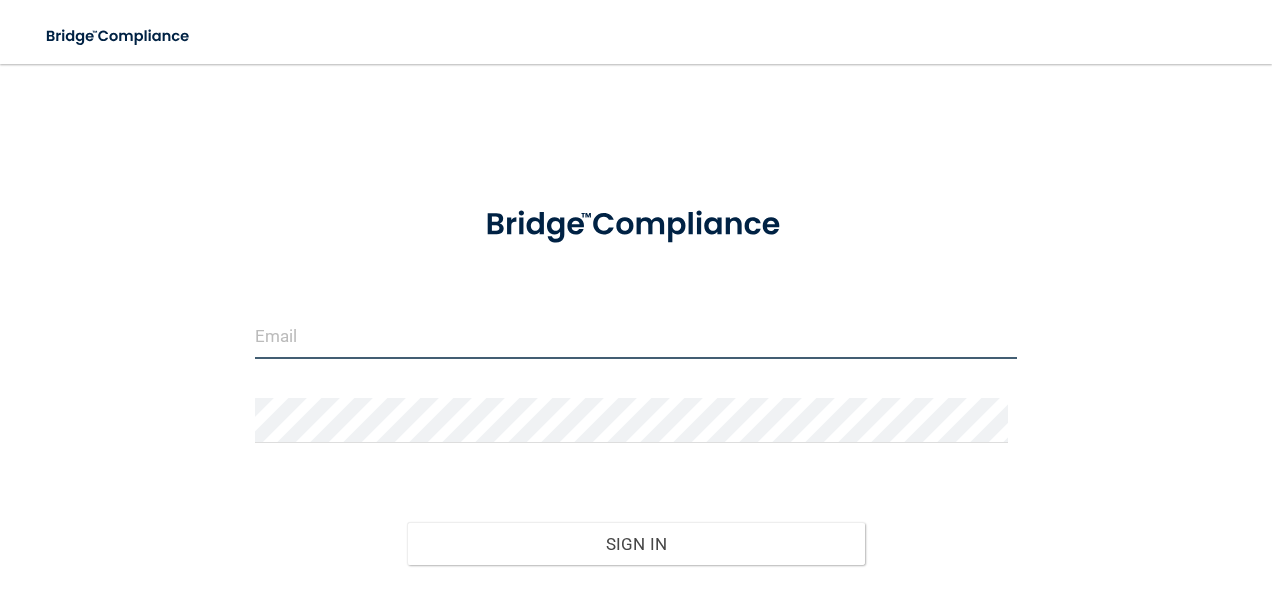 click at bounding box center [636, 336] 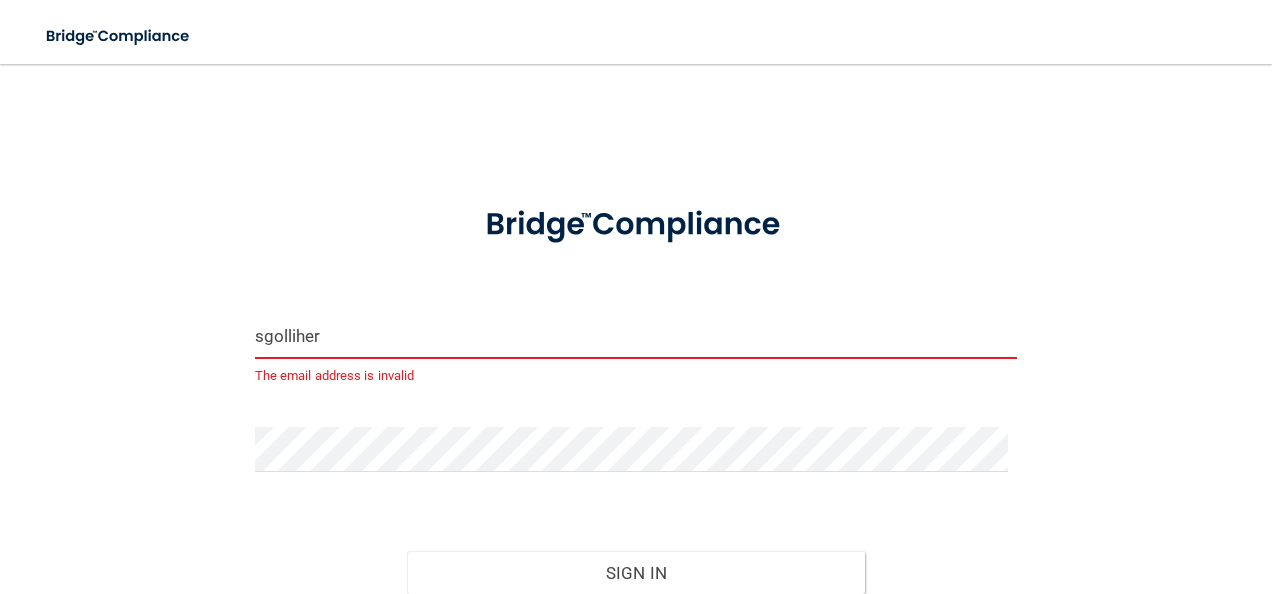type on "[EMAIL_ADDRESS][DOMAIN_NAME]" 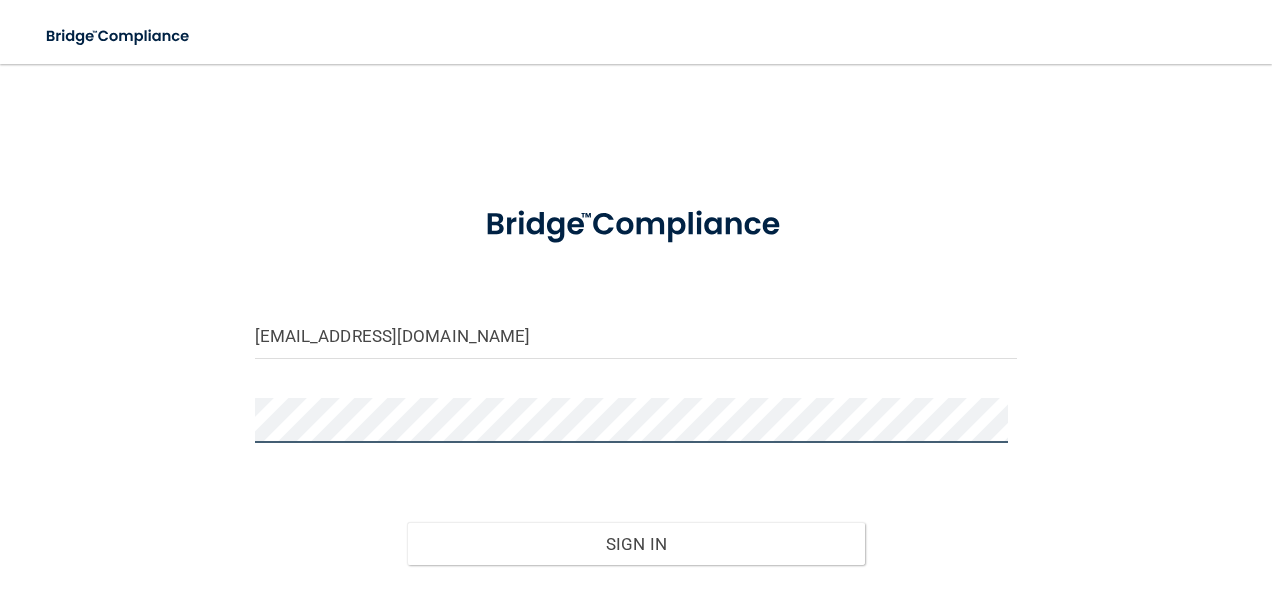 click on "Sign In" at bounding box center (636, 544) 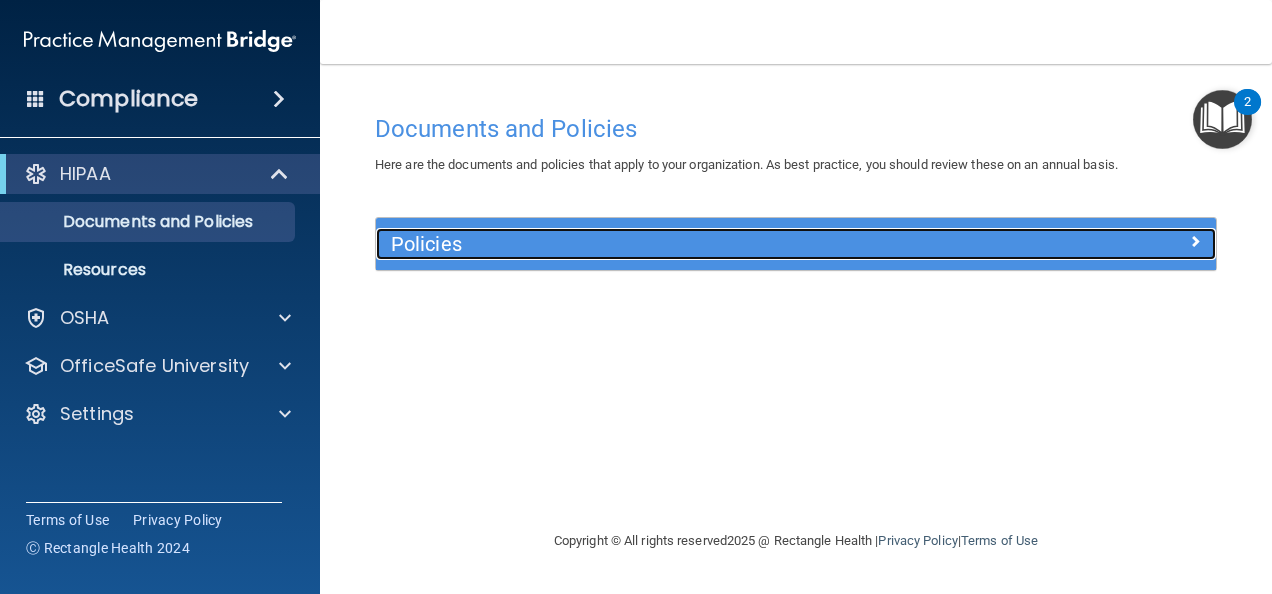 click at bounding box center (1195, 241) 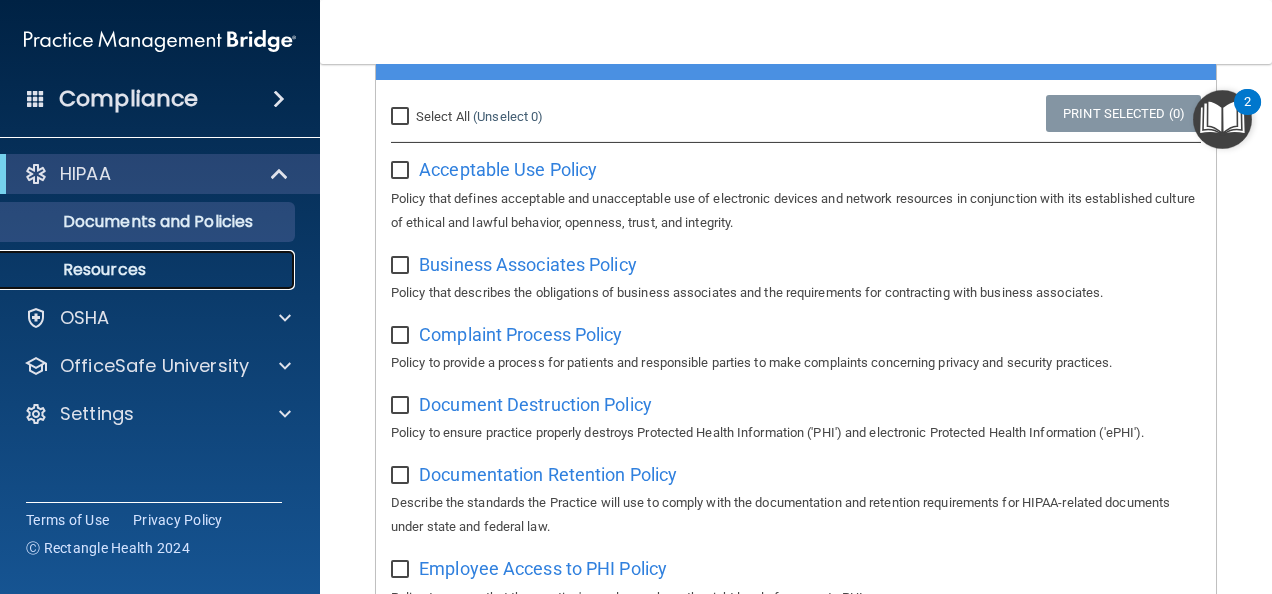 click on "Resources" at bounding box center [137, 270] 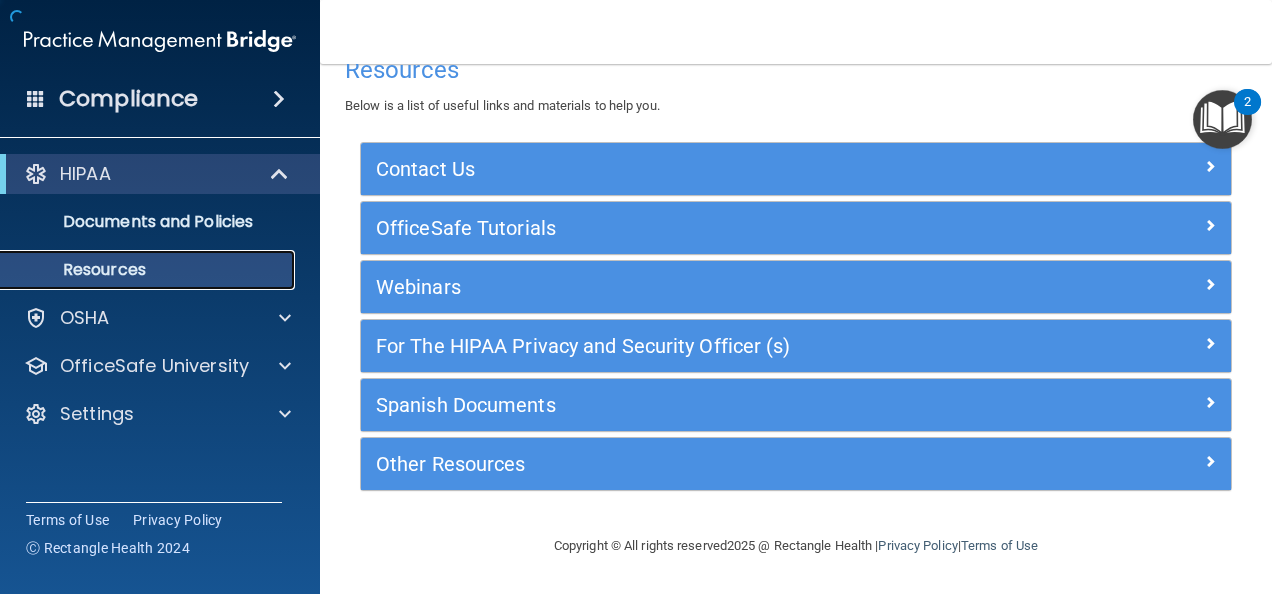 scroll, scrollTop: 36, scrollLeft: 0, axis: vertical 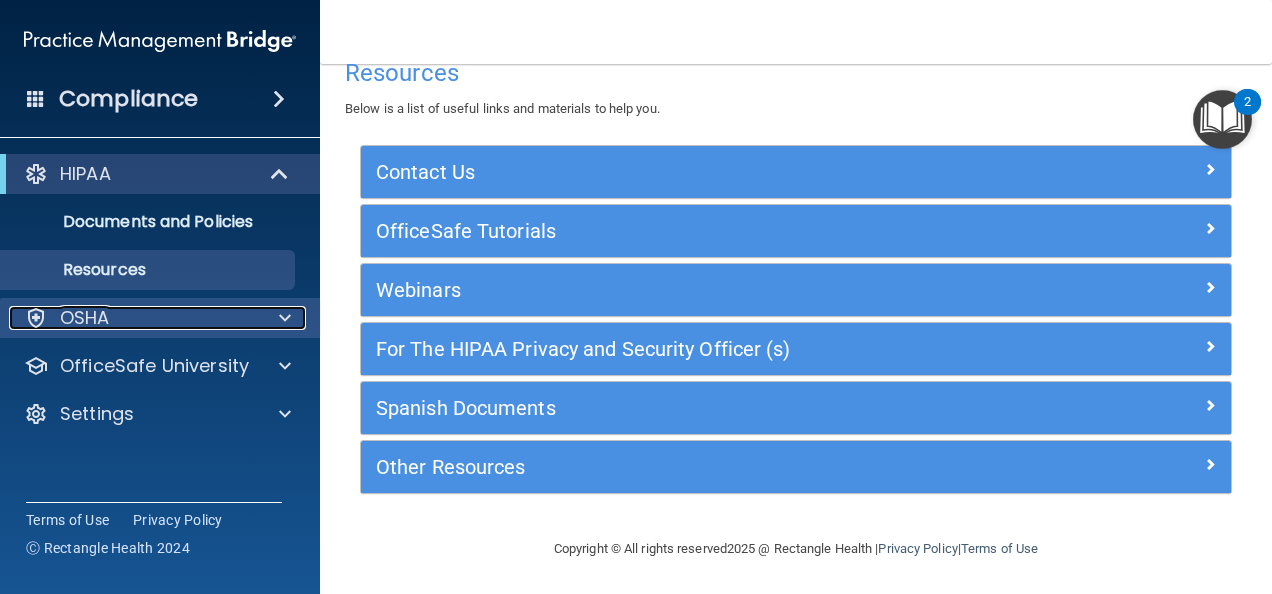 click on "OSHA" at bounding box center [133, 318] 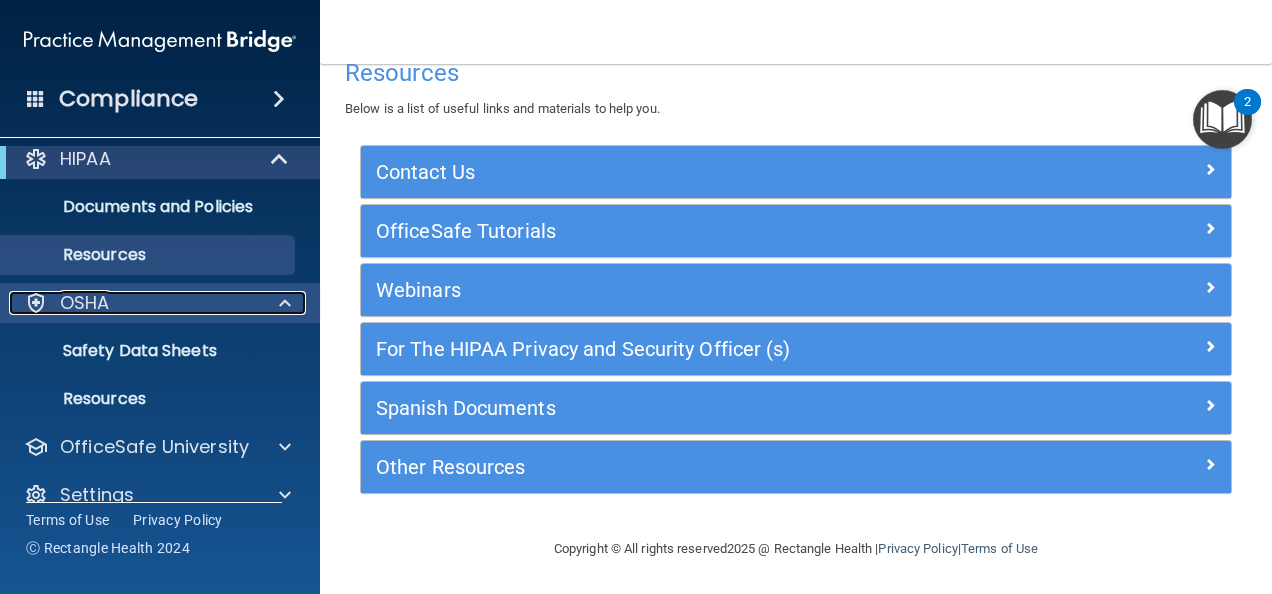 scroll, scrollTop: 0, scrollLeft: 0, axis: both 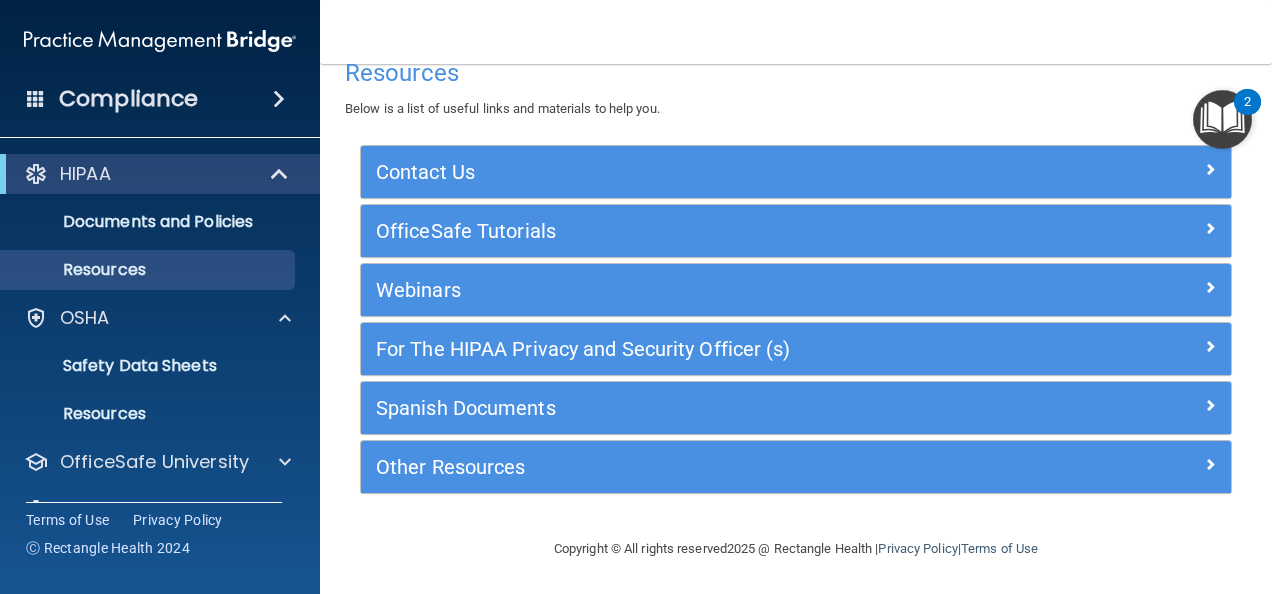 click at bounding box center [279, 99] 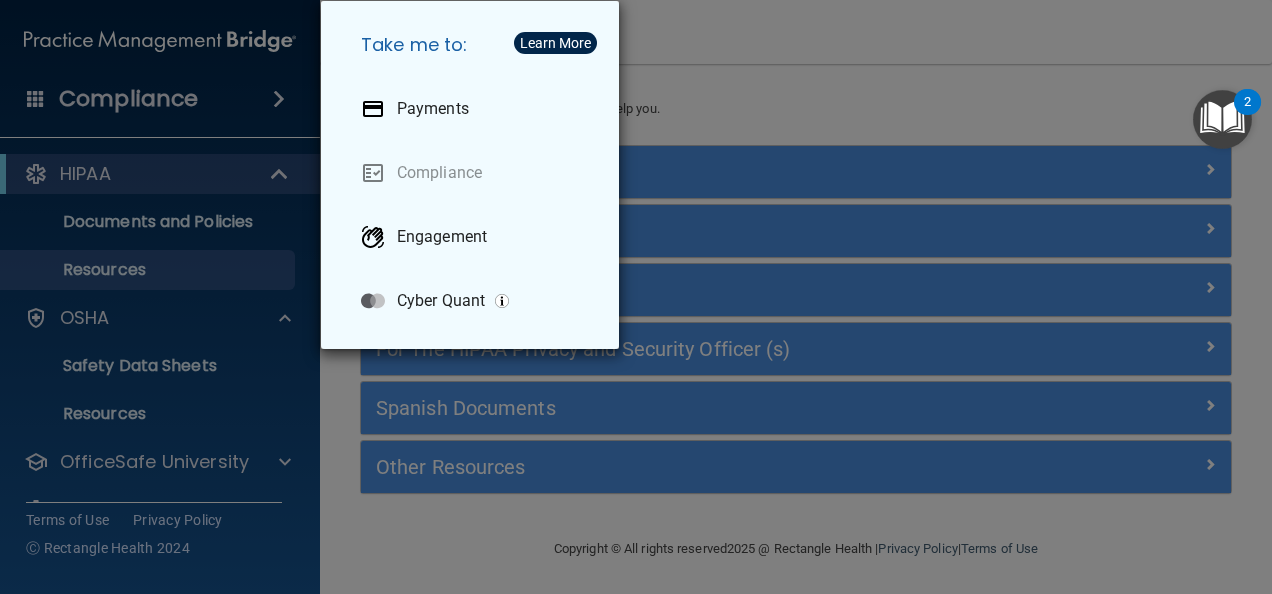 click on "Take me to:             Payments                   Compliance                     Engagement                     Cyber Quant" at bounding box center (636, 297) 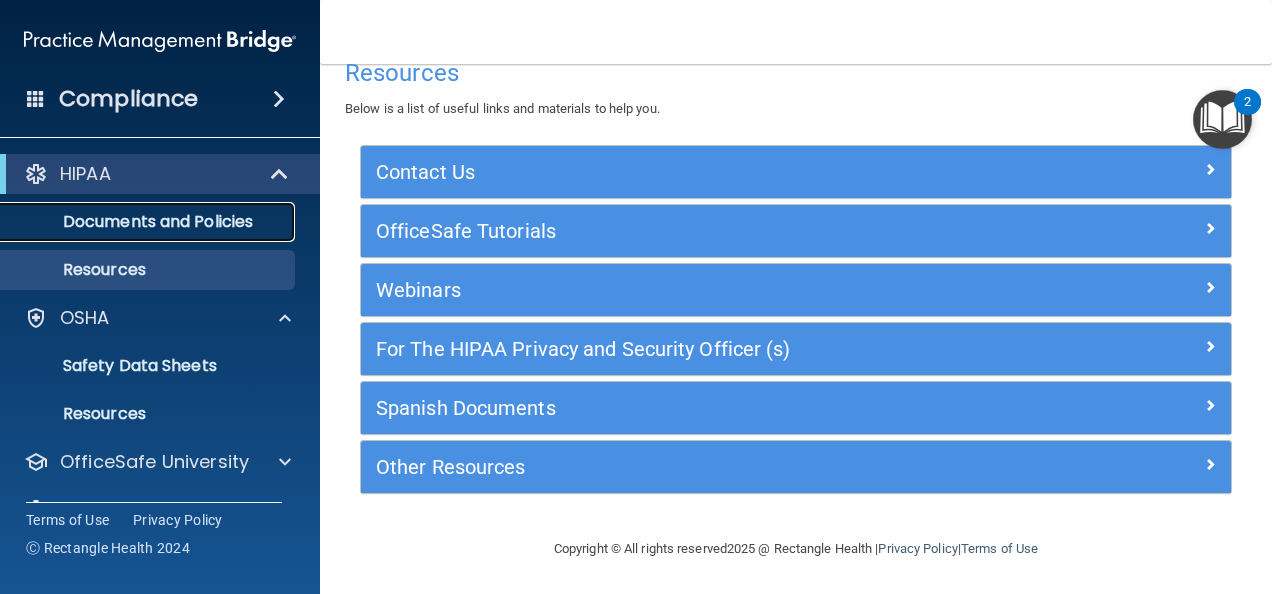 click on "Documents and Policies" at bounding box center (149, 222) 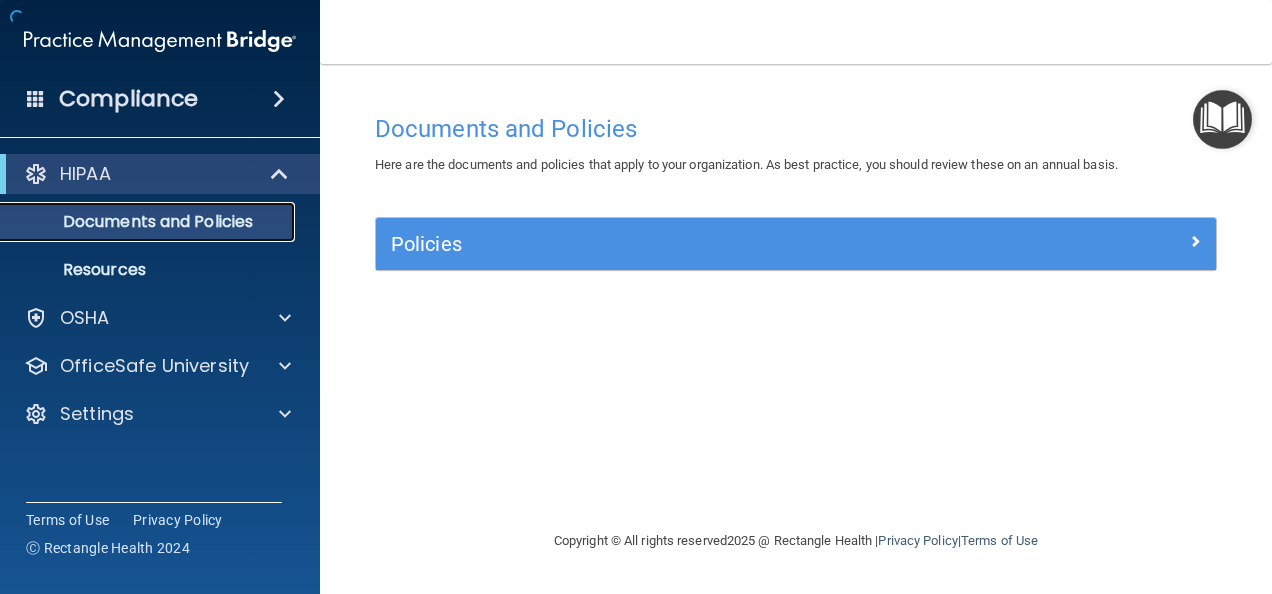 scroll, scrollTop: 0, scrollLeft: 0, axis: both 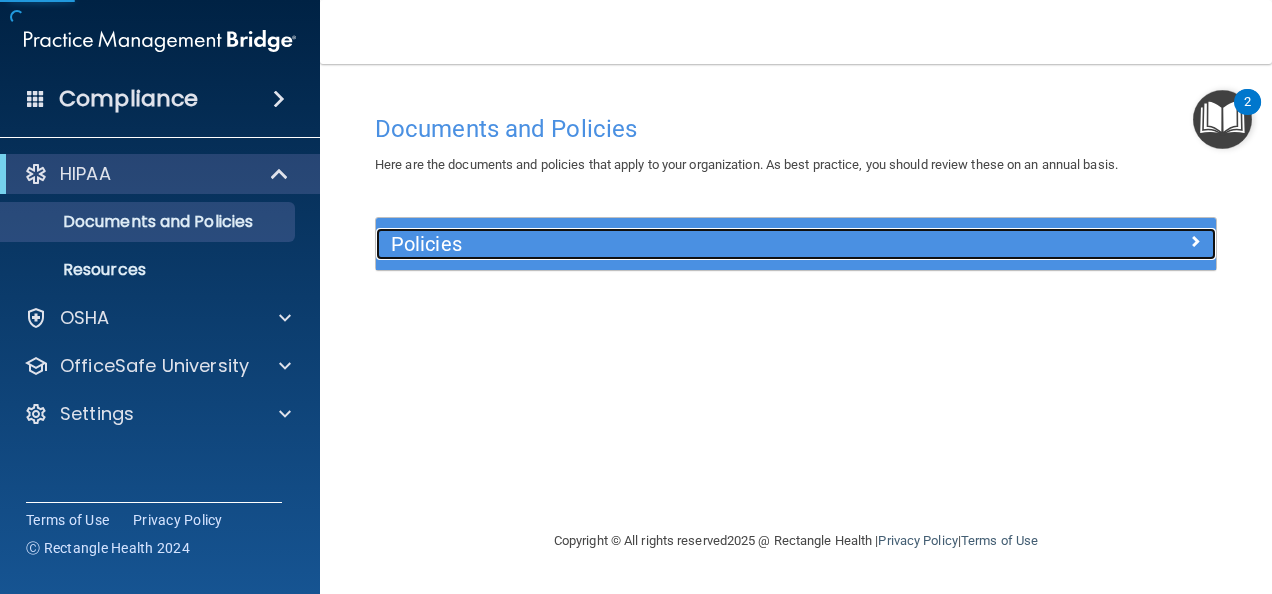 click on "Policies" at bounding box center [691, 244] 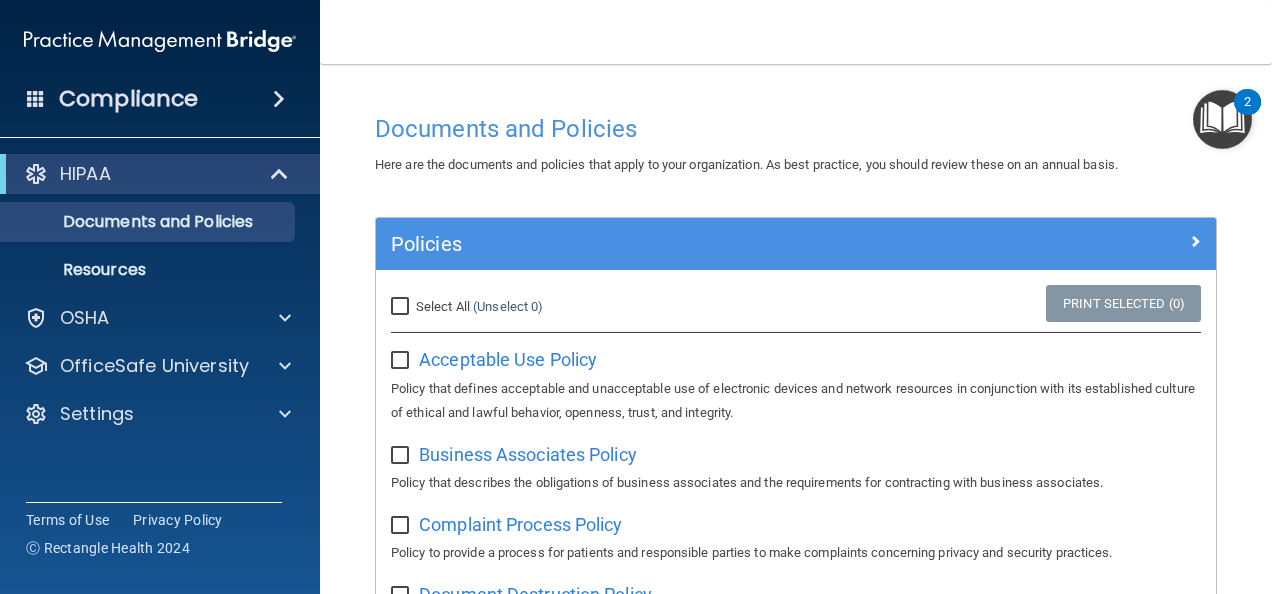 click at bounding box center [1222, 119] 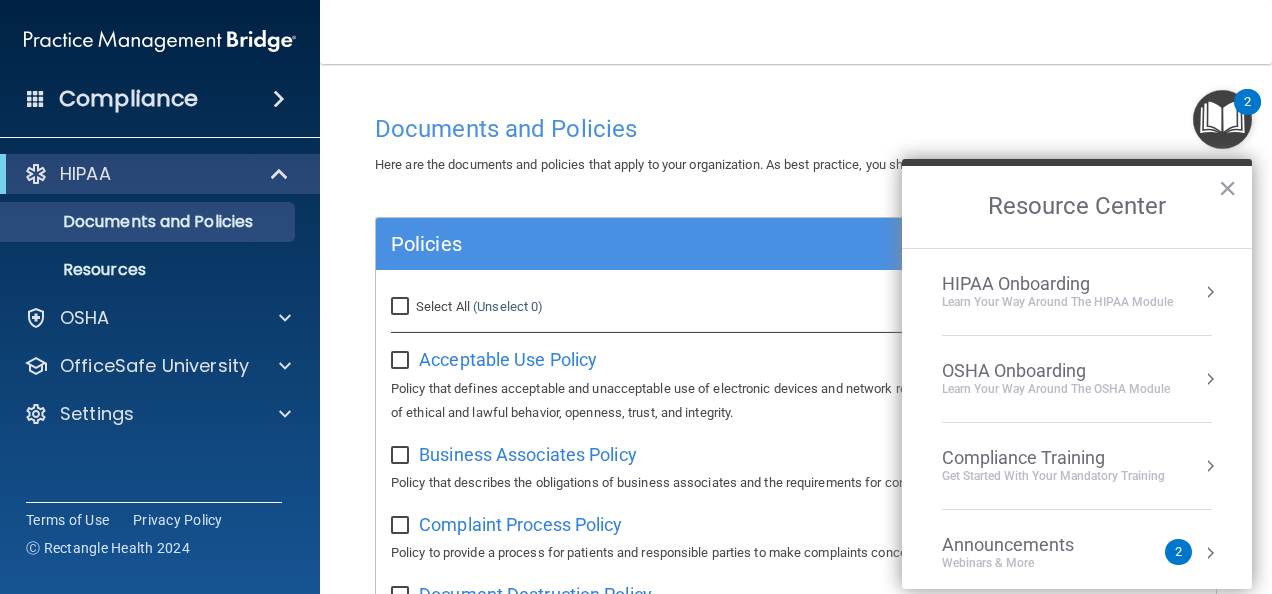 click at bounding box center [1222, 119] 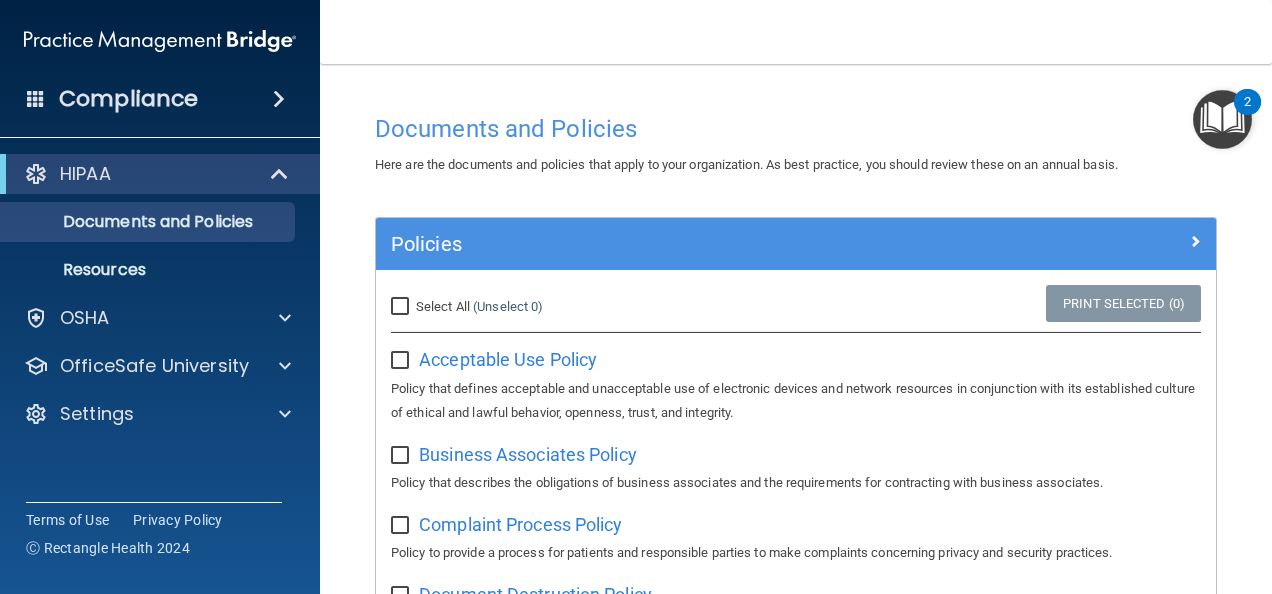 click at bounding box center [1222, 119] 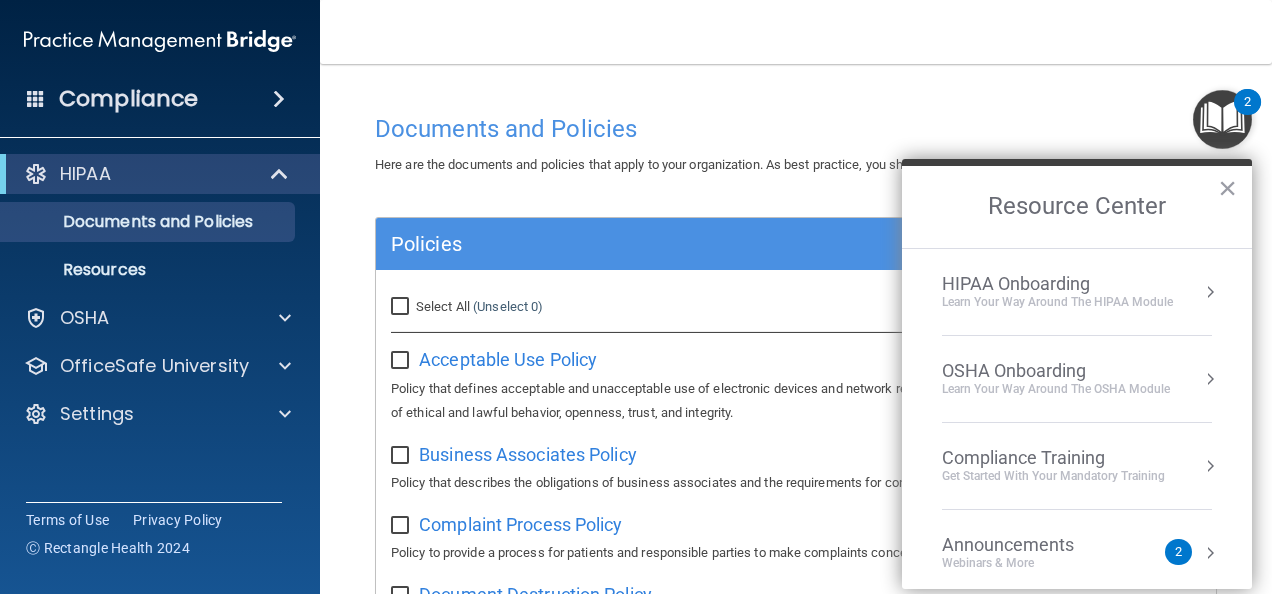 click at bounding box center (1222, 119) 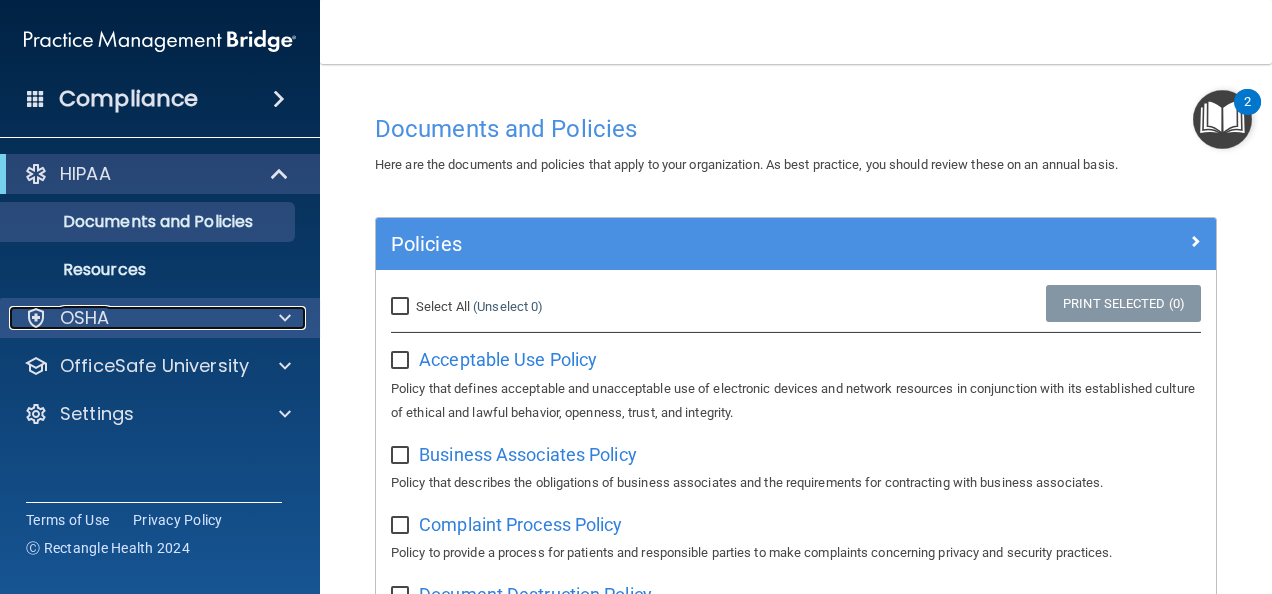 click at bounding box center (282, 318) 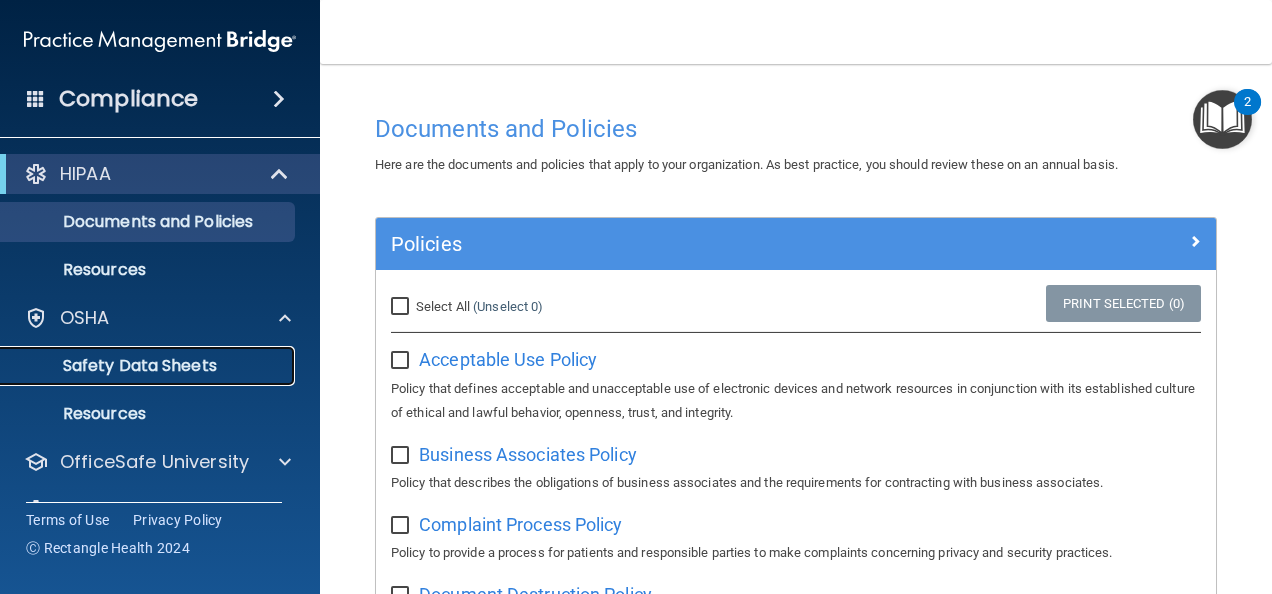 click on "Safety Data Sheets" at bounding box center [149, 366] 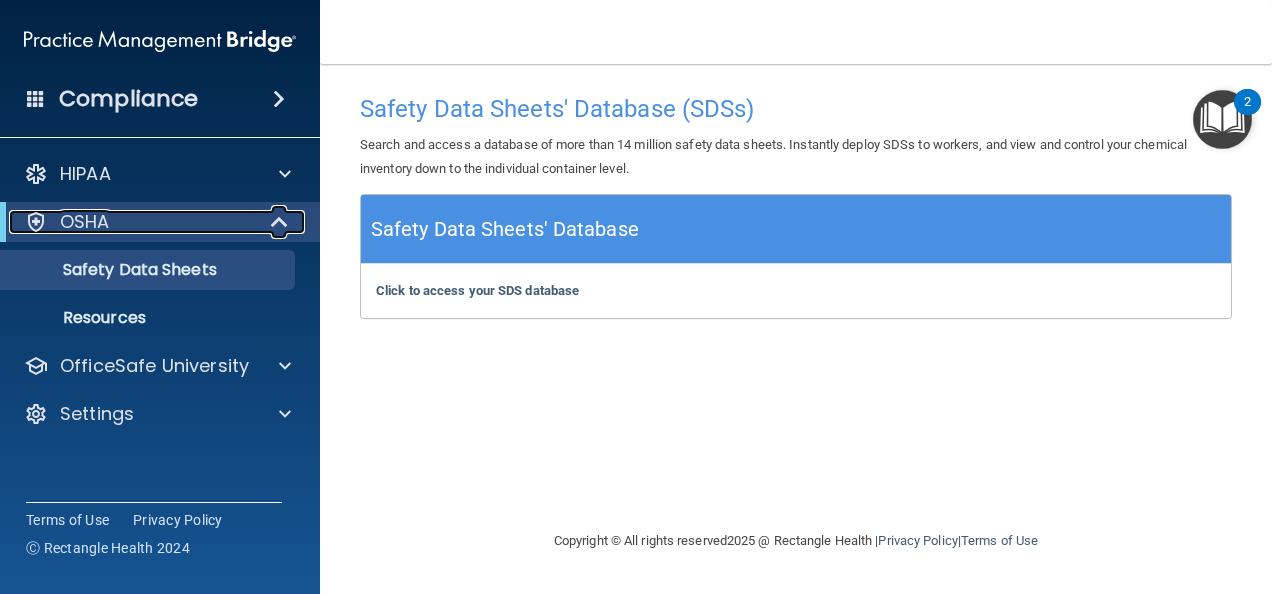 click at bounding box center [281, 222] 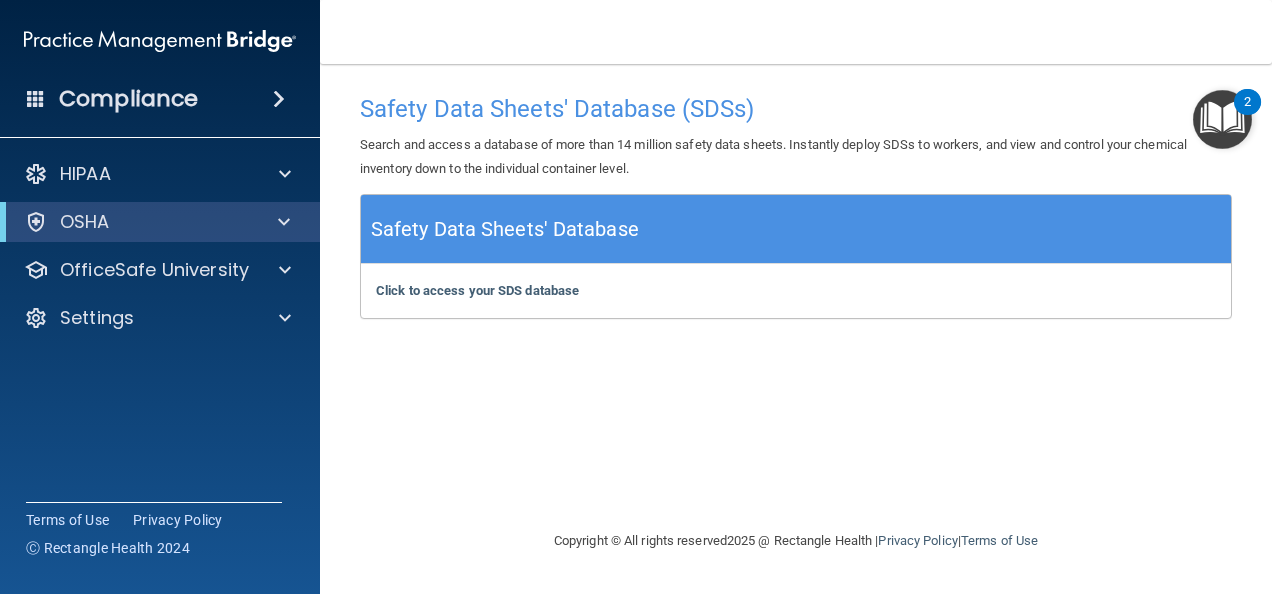 click at bounding box center [279, 99] 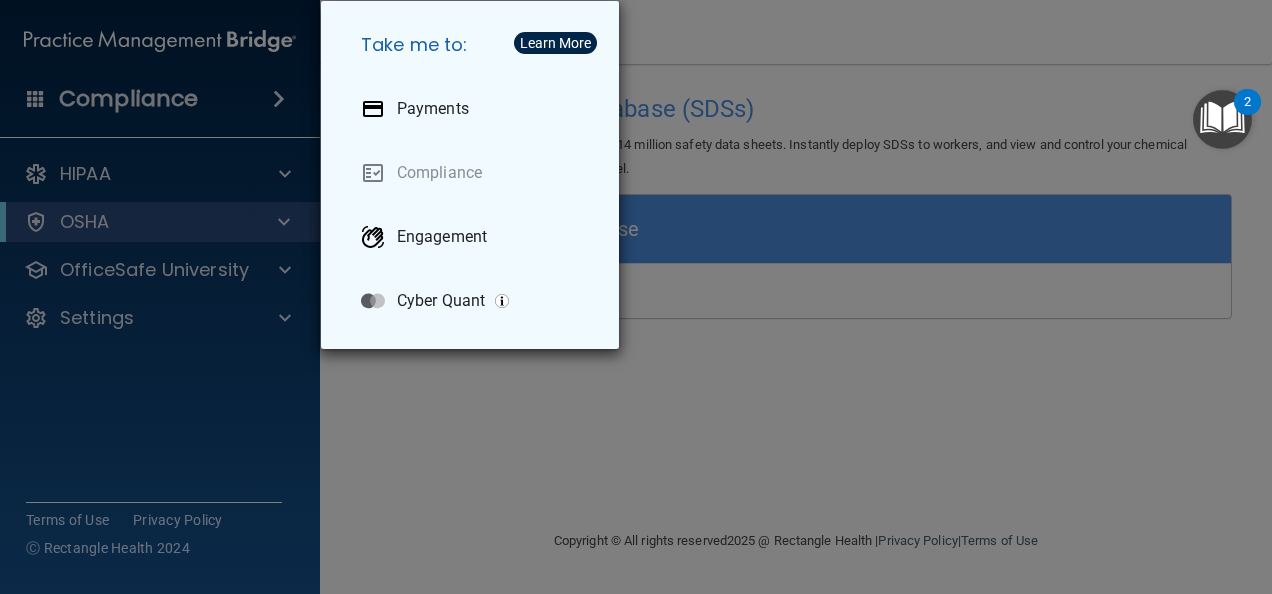 click on "Take me to:             Payments                   Compliance                     Engagement                     Cyber Quant" at bounding box center [636, 297] 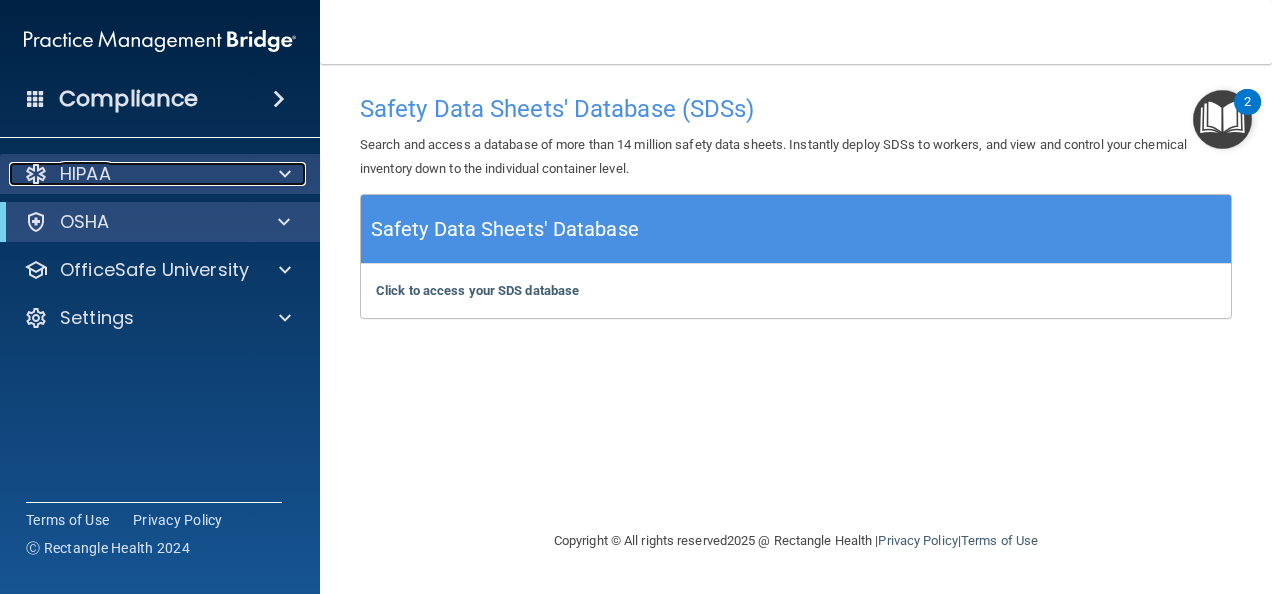 click at bounding box center (282, 174) 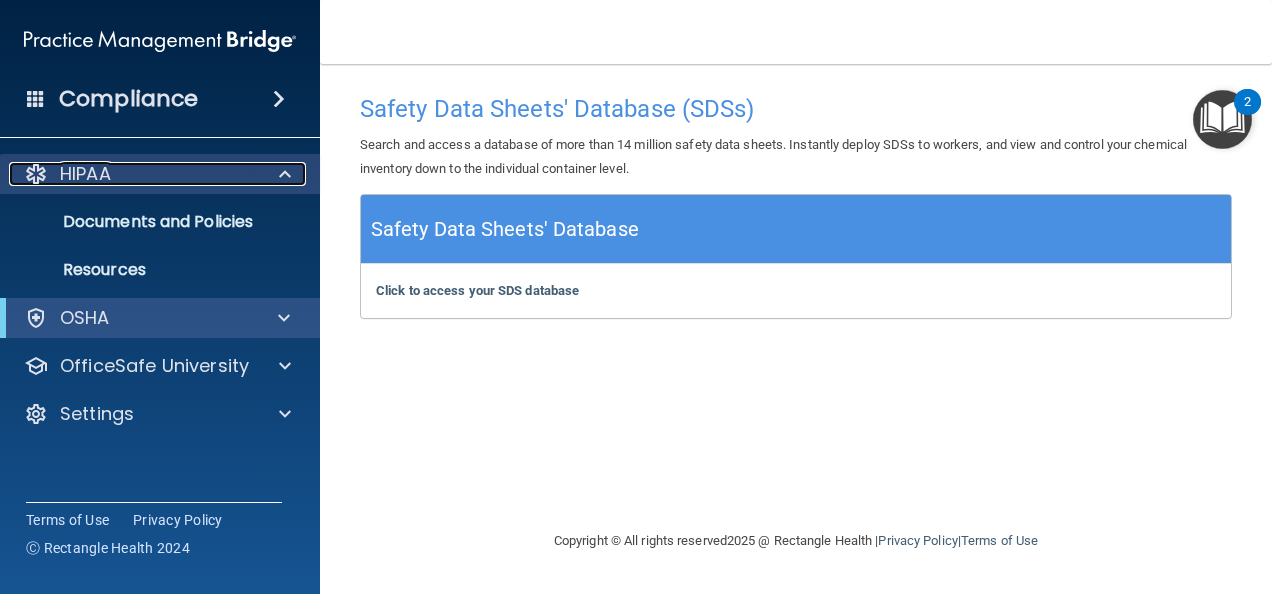 click at bounding box center (282, 174) 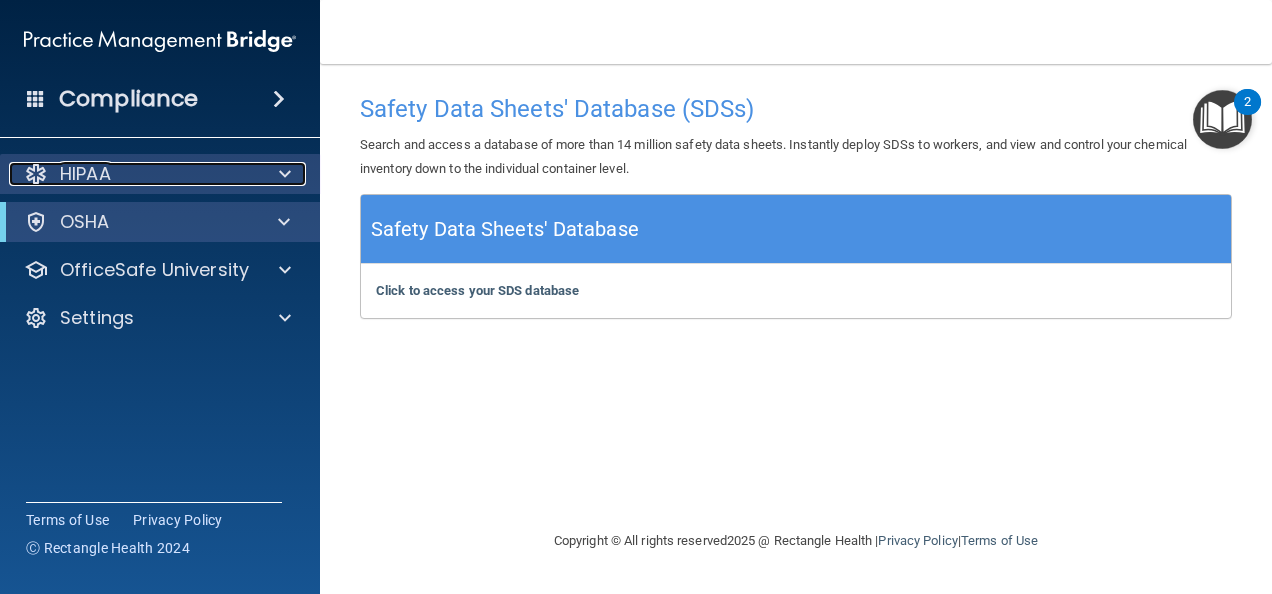 click at bounding box center (282, 174) 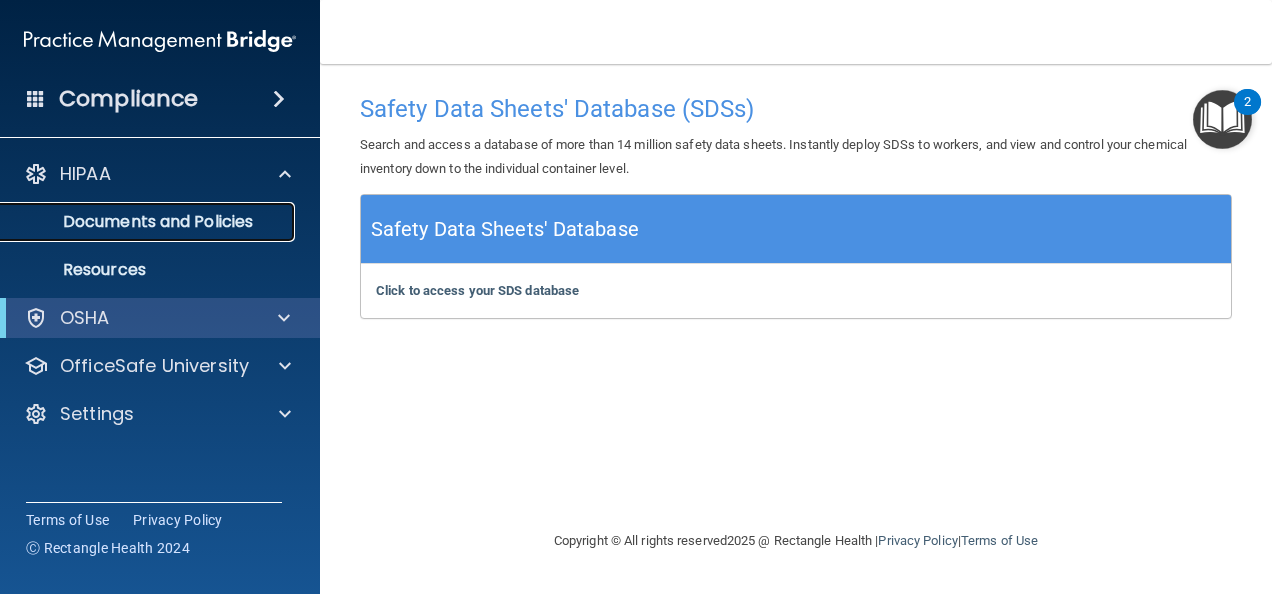 click on "Documents and Policies" at bounding box center [149, 222] 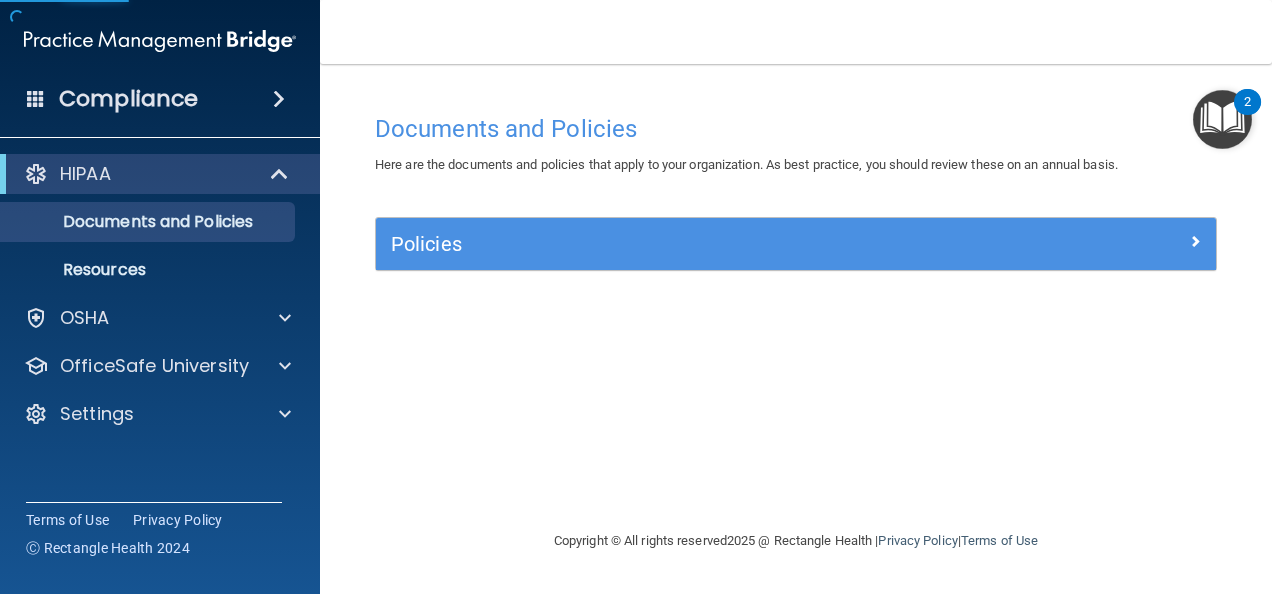 click on "Policies
Select All   (Unselect 0)    Unselect All            Print Selected (0)                       Acceptable Use Policy                         Policy that defines acceptable and unacceptable use of electronic devices and network resources in conjunction with its established culture of ethical and lawful behavior, openness, trust, and integrity.                     Business Associates Policy                         Policy that describes the obligations of business associates and the requirements for contracting with business associates.                     Complaint Process Policy                         Policy to provide a process for patients and responsible parties to make complaints concerning privacy and security practices.                     Document Destruction Policy                                             Documentation Retention Policy                                             Employee Access to PHI Policy" at bounding box center [796, 255] 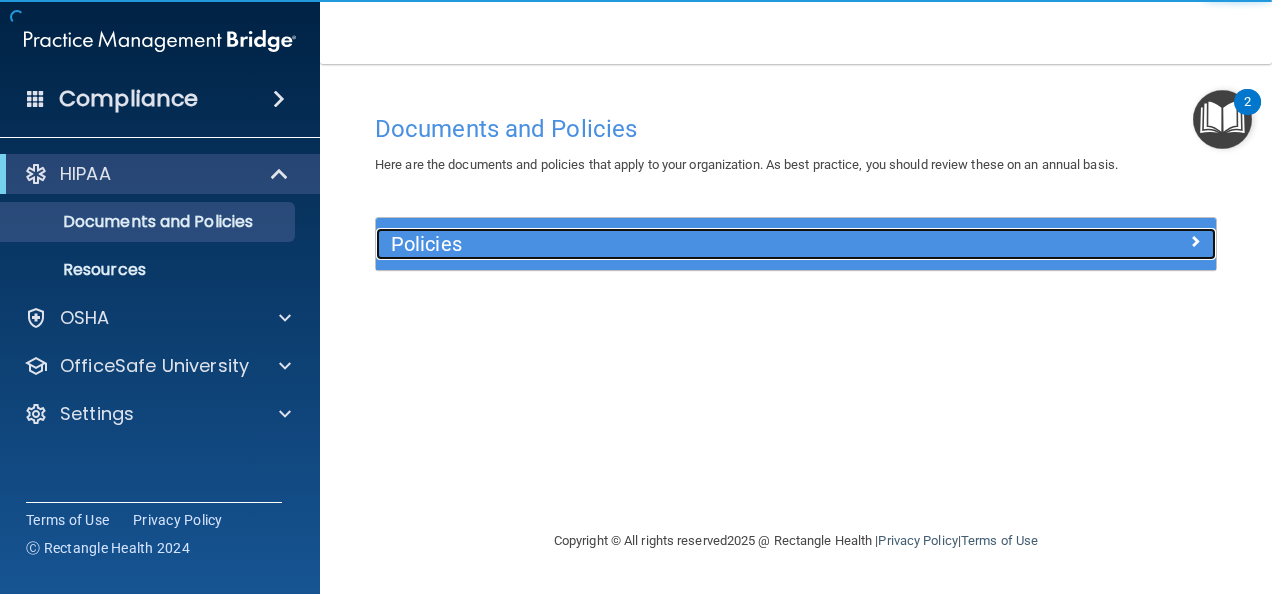 click on "Policies" at bounding box center [691, 244] 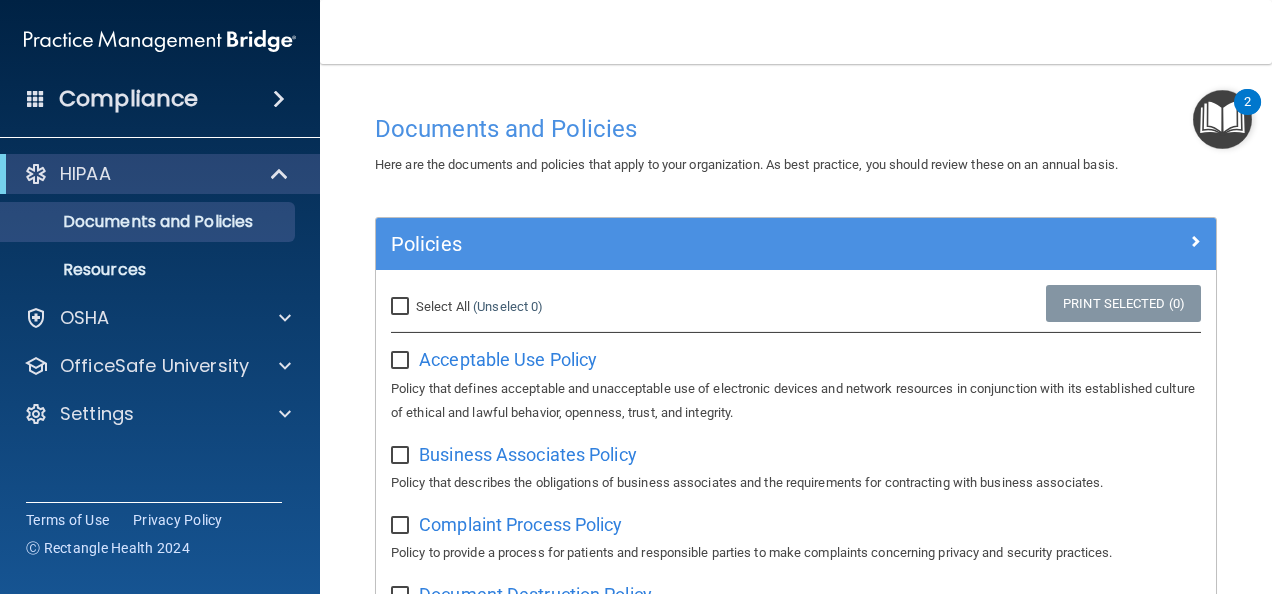 click on "Acceptable Use Policy                         Policy that defines acceptable and unacceptable use of electronic devices and network resources in conjunction with its established culture of ethical and lawful behavior, openness, trust, and integrity." at bounding box center [796, 383] 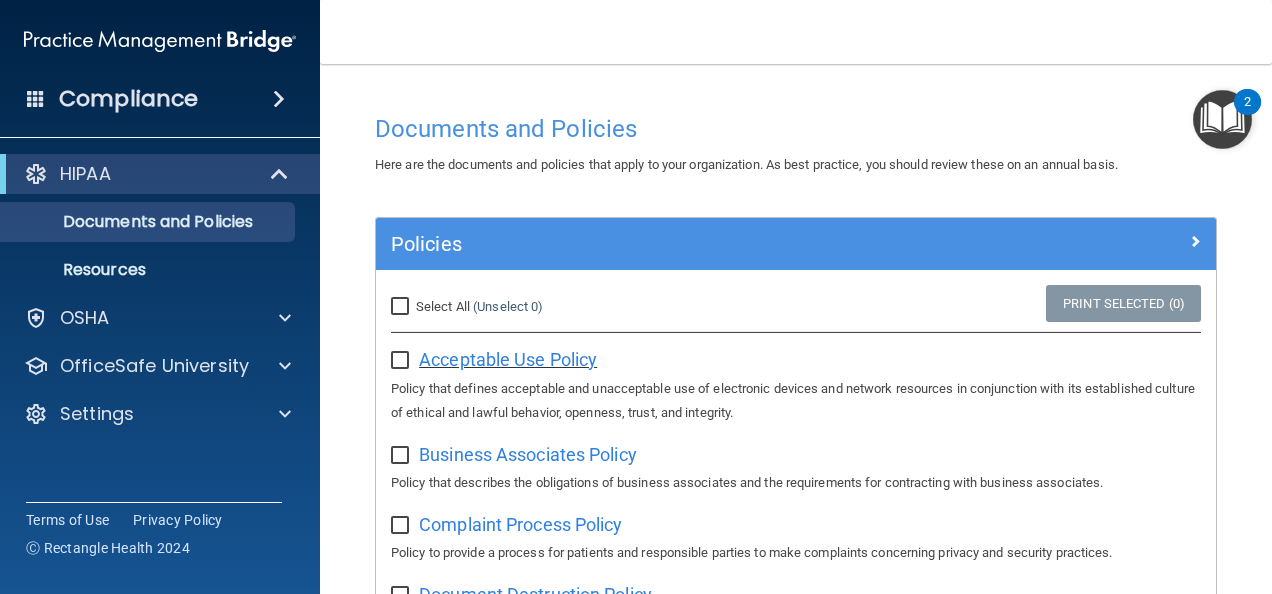click on "Acceptable Use Policy" at bounding box center (508, 359) 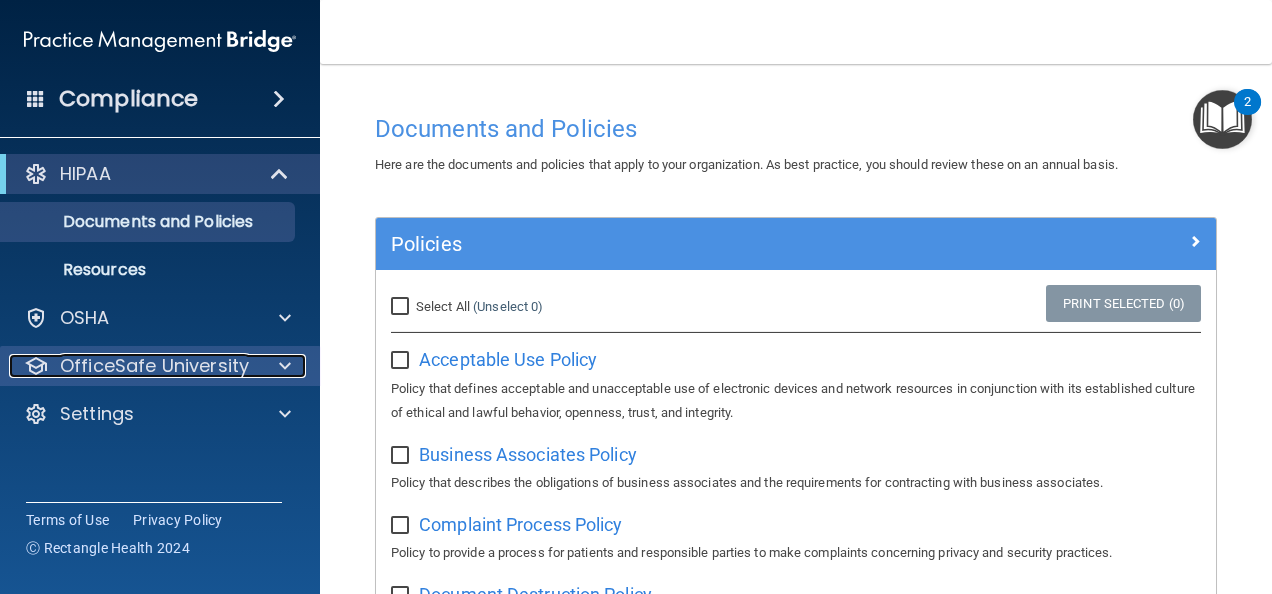 click at bounding box center [285, 366] 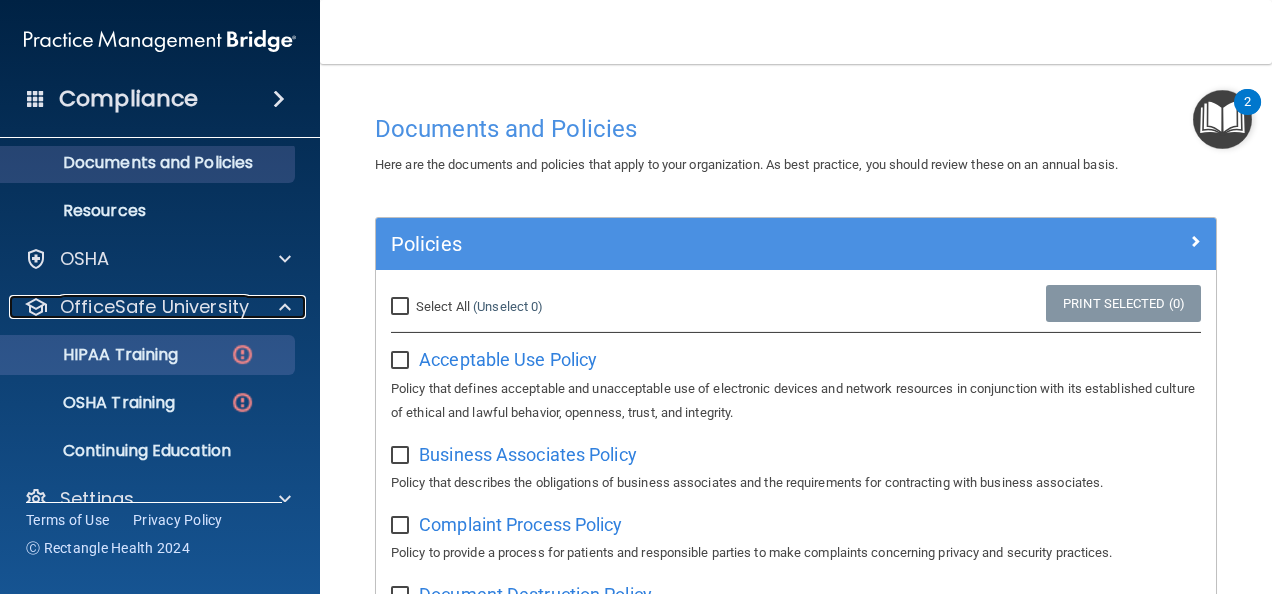 scroll, scrollTop: 91, scrollLeft: 0, axis: vertical 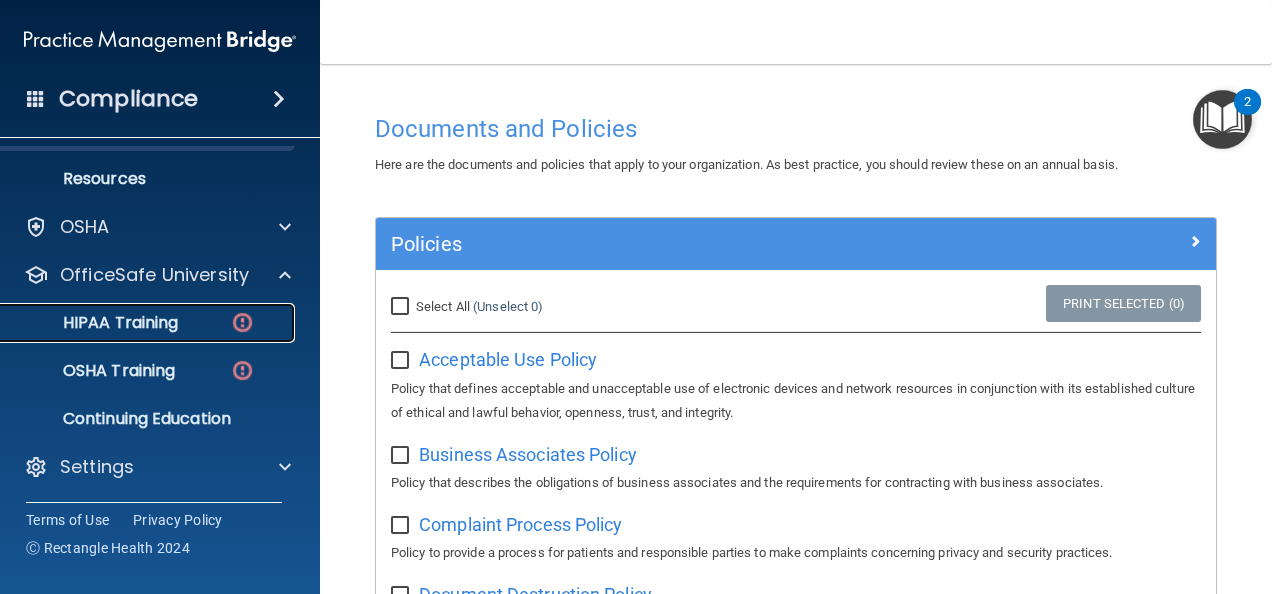 click on "HIPAA Training" at bounding box center [95, 323] 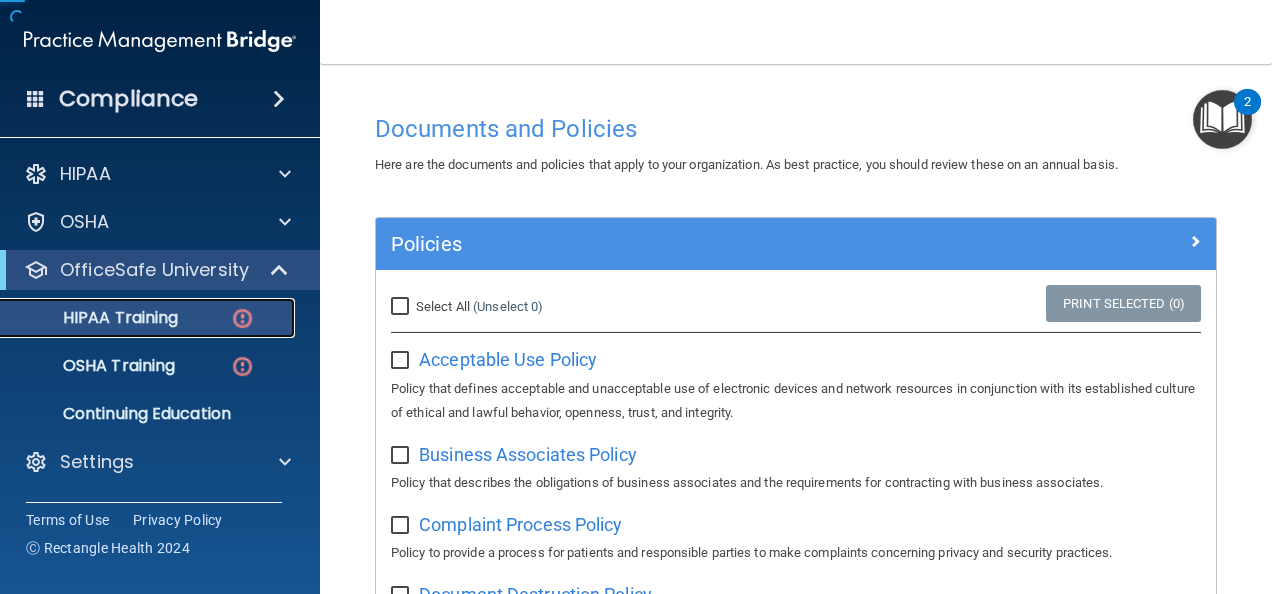 scroll, scrollTop: 0, scrollLeft: 0, axis: both 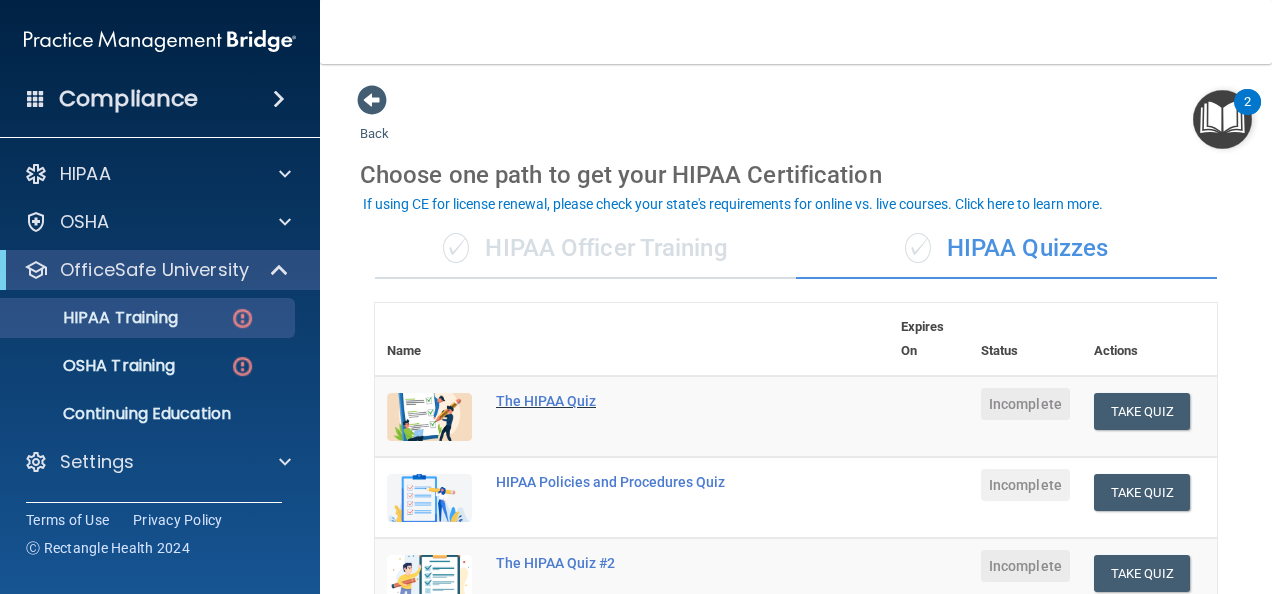 click on "The HIPAA Quiz" at bounding box center [642, 401] 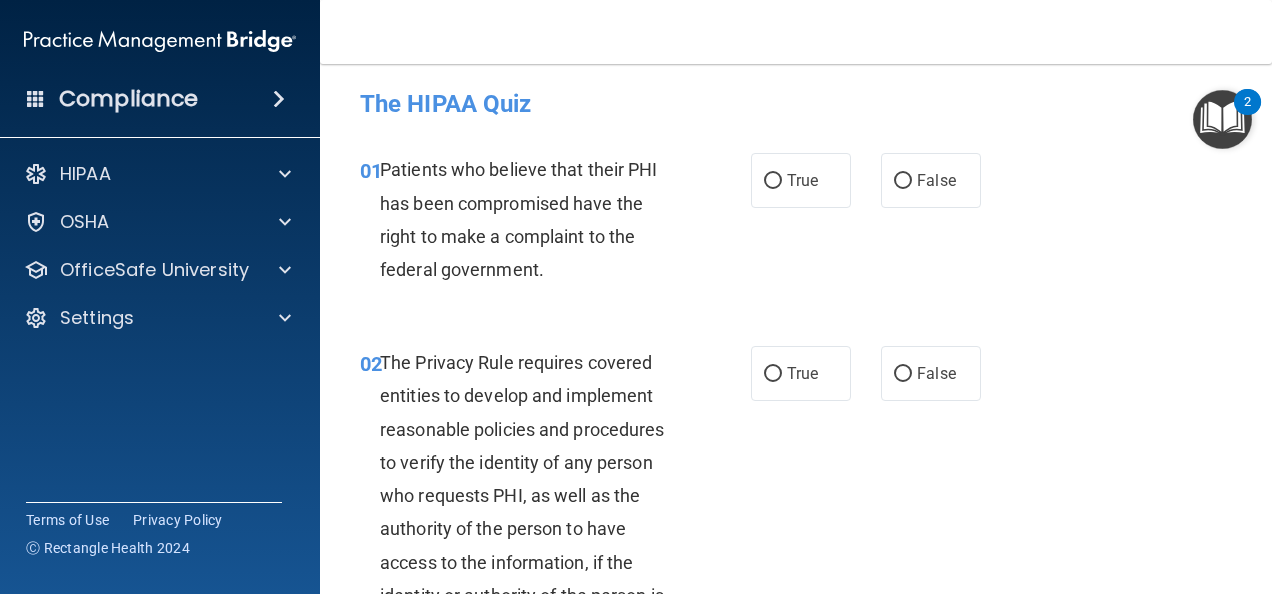 scroll, scrollTop: 0, scrollLeft: 0, axis: both 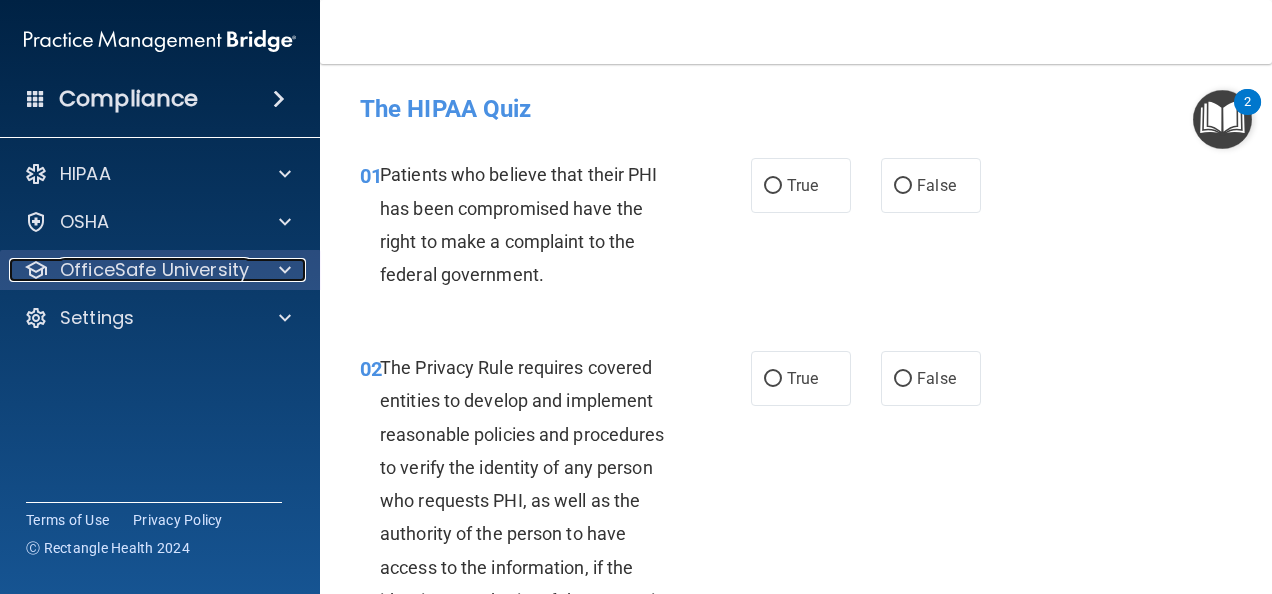 click at bounding box center [285, 270] 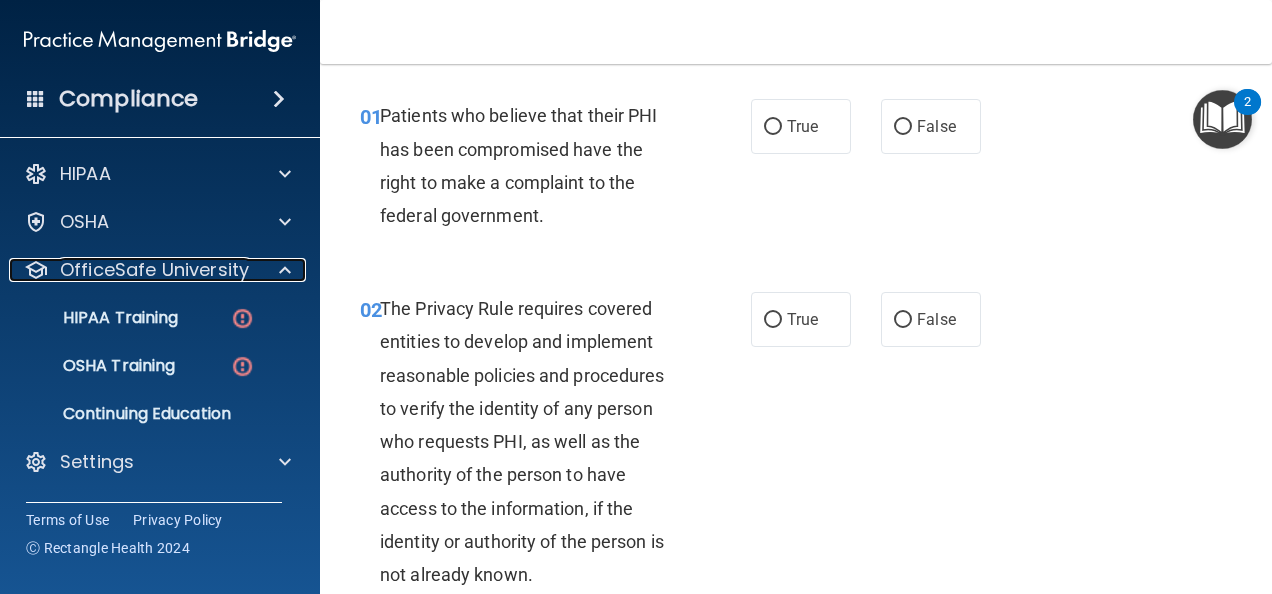 scroll, scrollTop: 0, scrollLeft: 0, axis: both 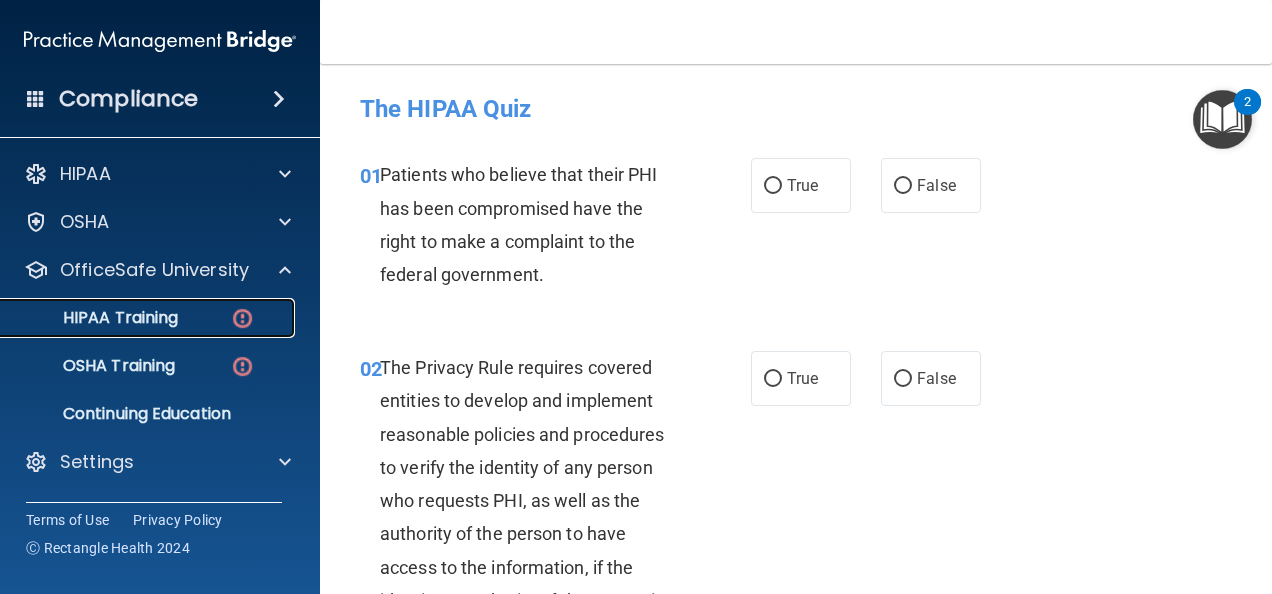 click on "HIPAA Training" at bounding box center [95, 318] 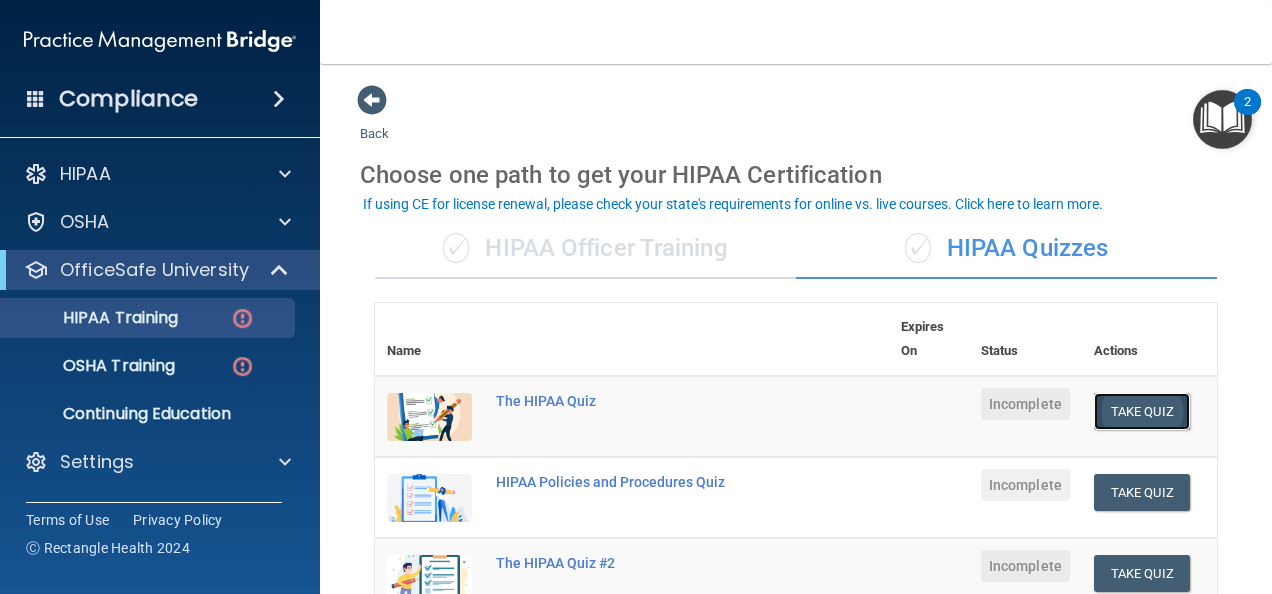 click on "Take Quiz" at bounding box center [1142, 411] 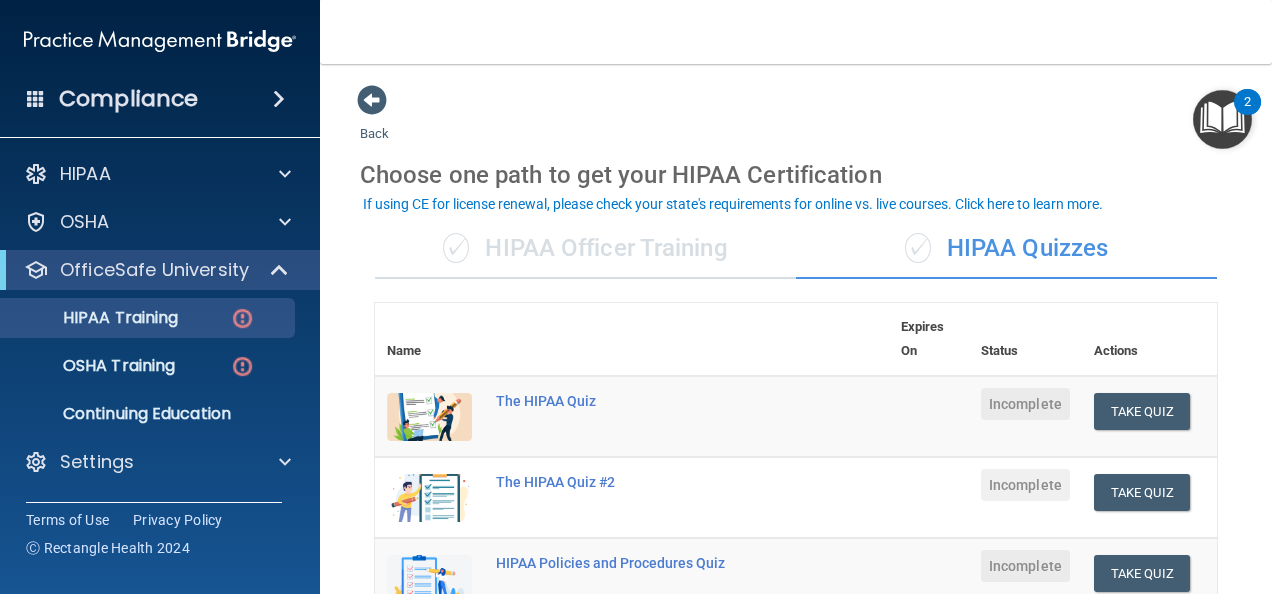 click at bounding box center (429, 417) 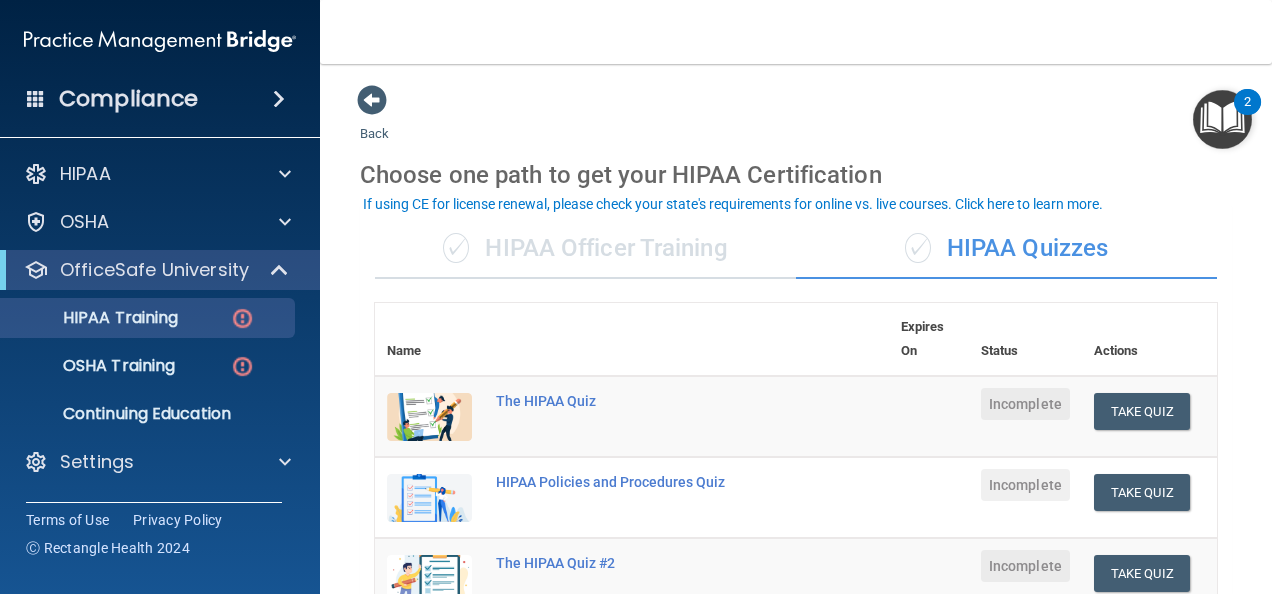 click on "✓   HIPAA Officer Training" at bounding box center [585, 249] 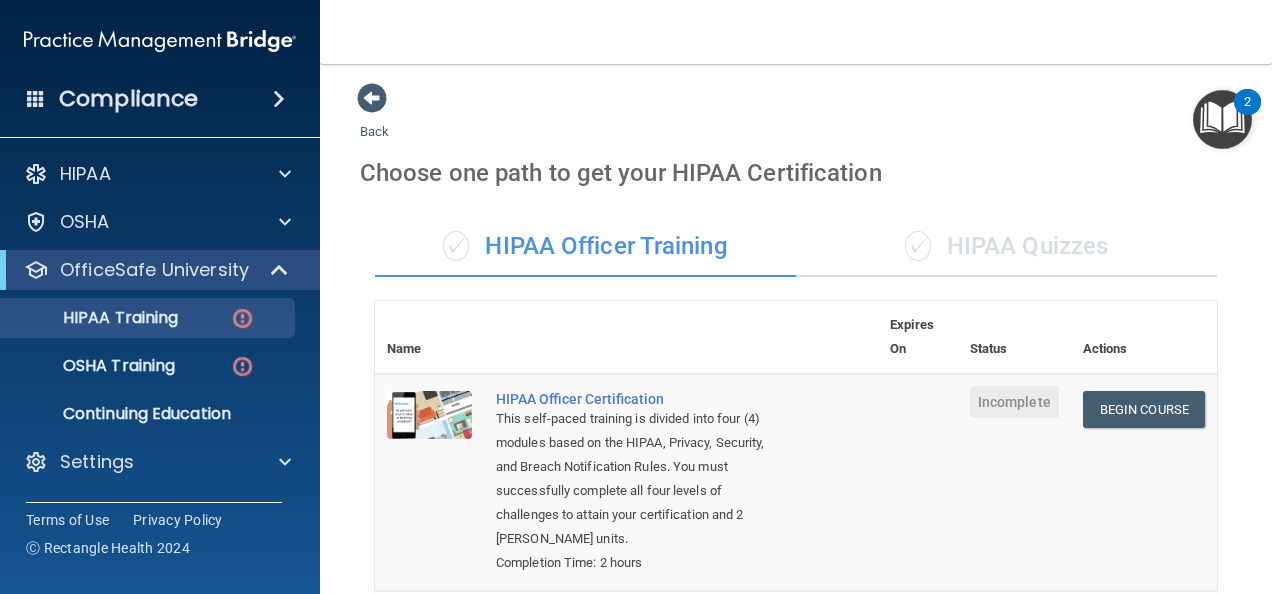 scroll, scrollTop: 0, scrollLeft: 0, axis: both 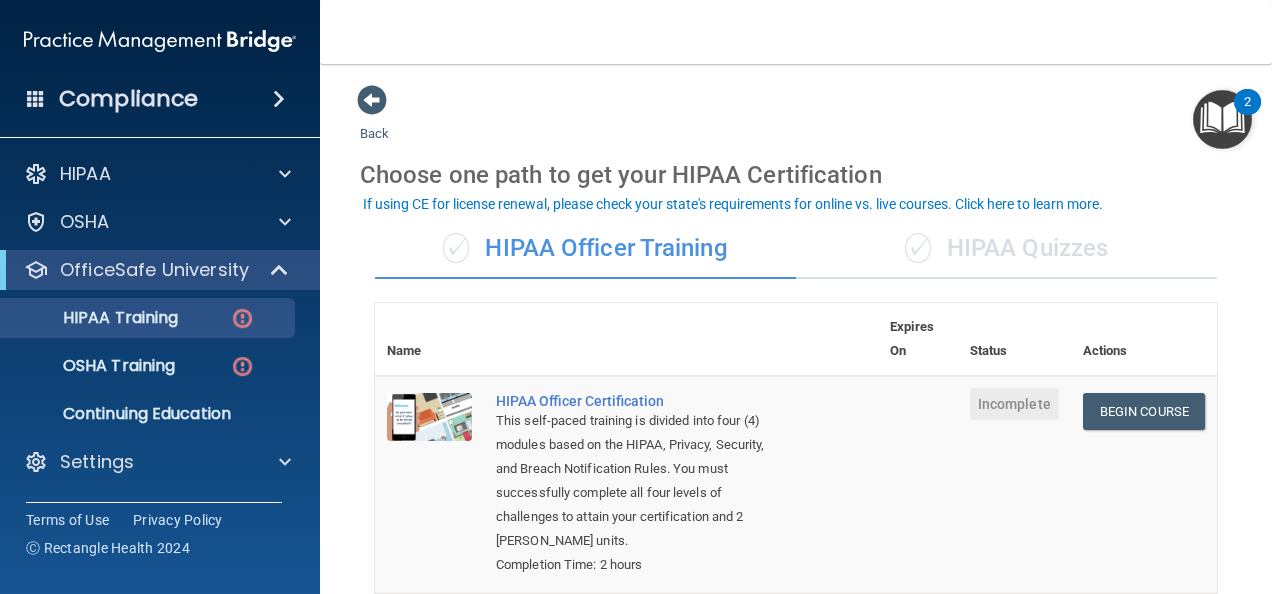 click on "✓   HIPAA Quizzes" at bounding box center [1006, 249] 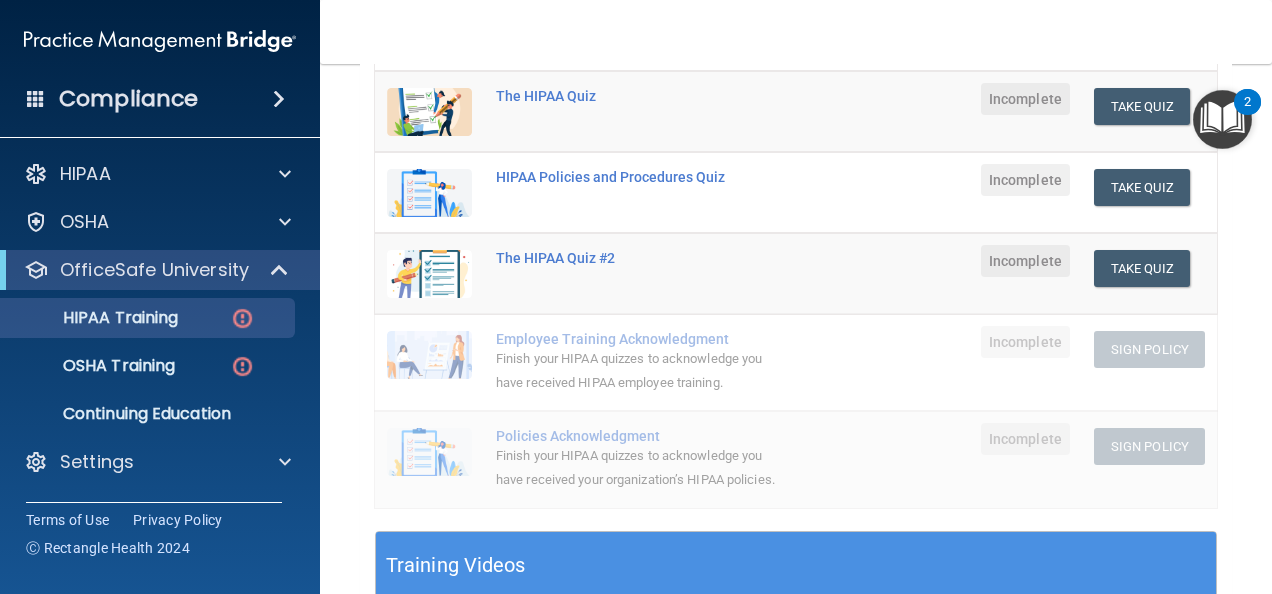 scroll, scrollTop: 284, scrollLeft: 0, axis: vertical 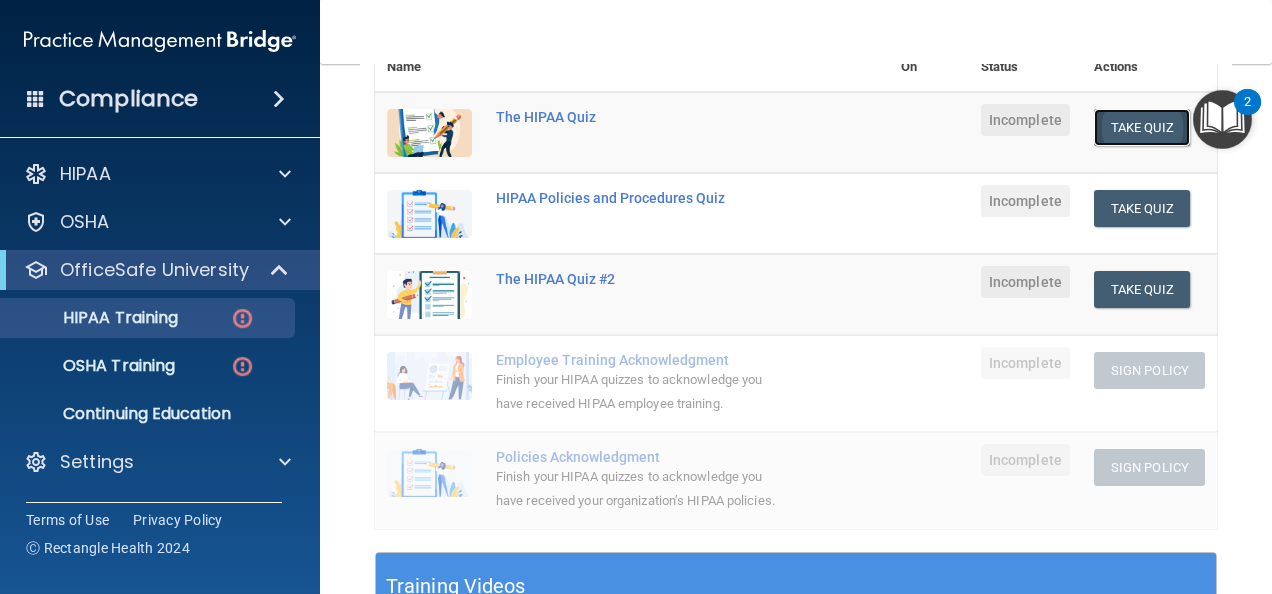 click on "Take Quiz" at bounding box center (1142, 127) 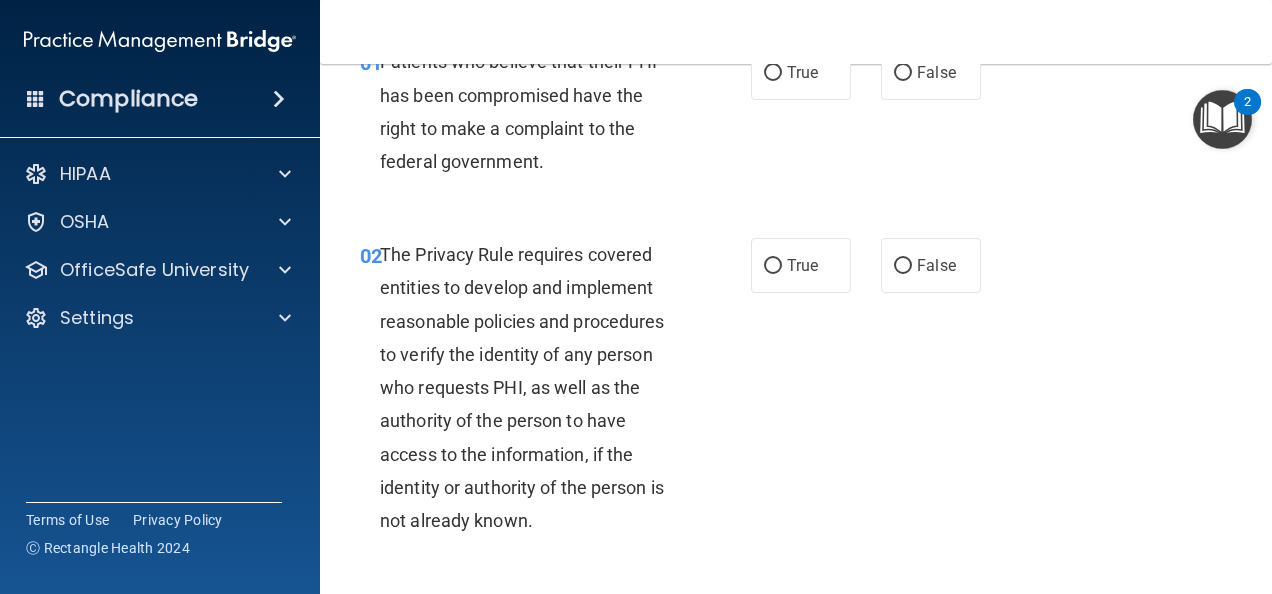 scroll, scrollTop: 0, scrollLeft: 0, axis: both 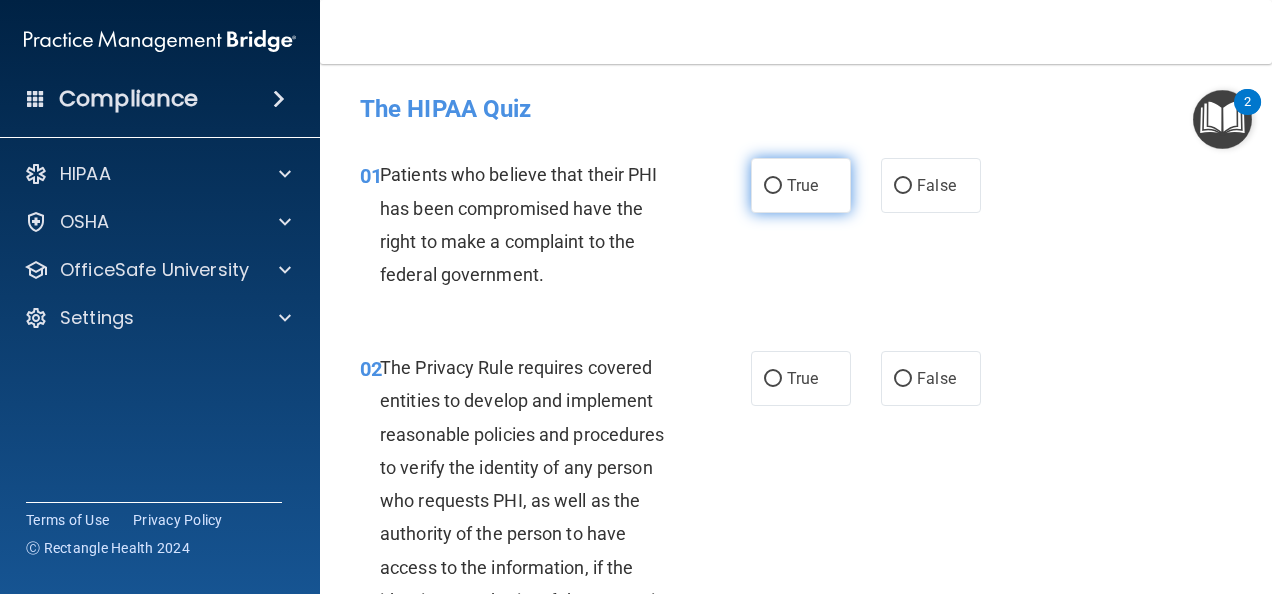 click on "True" at bounding box center [773, 186] 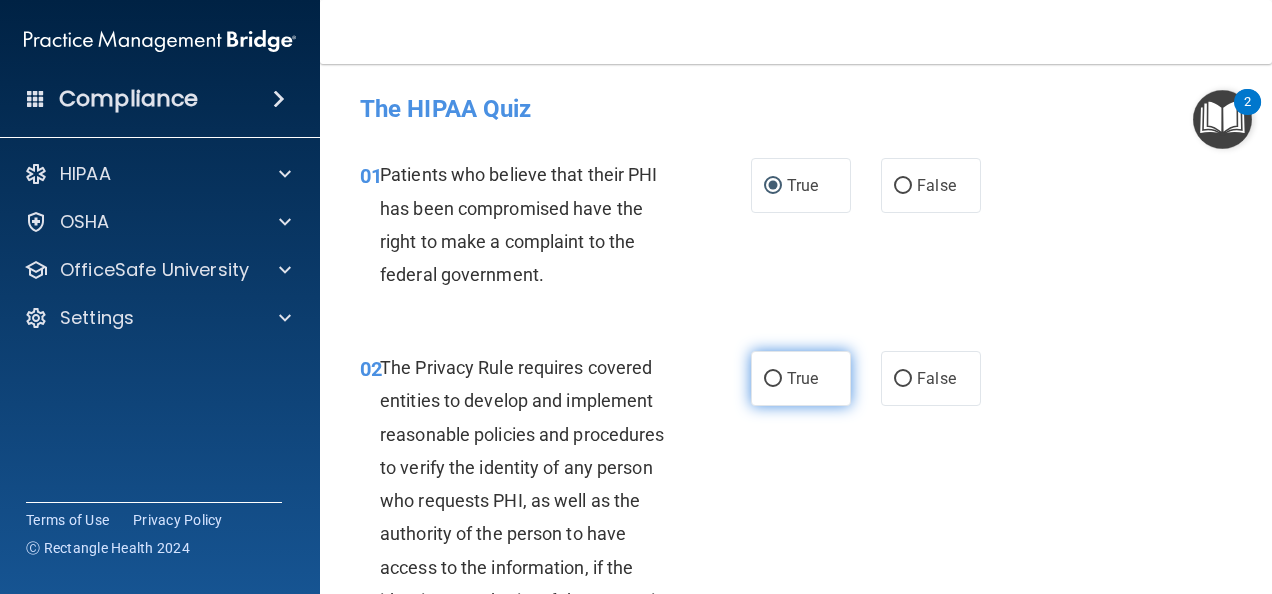 click on "True" at bounding box center [773, 379] 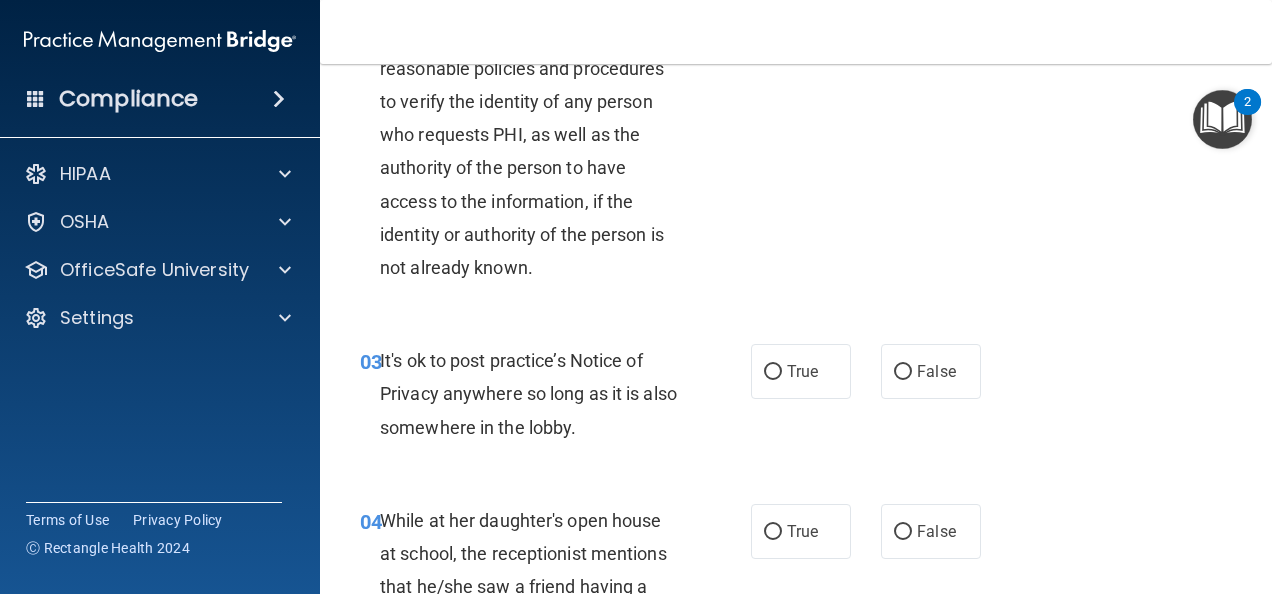 scroll, scrollTop: 400, scrollLeft: 0, axis: vertical 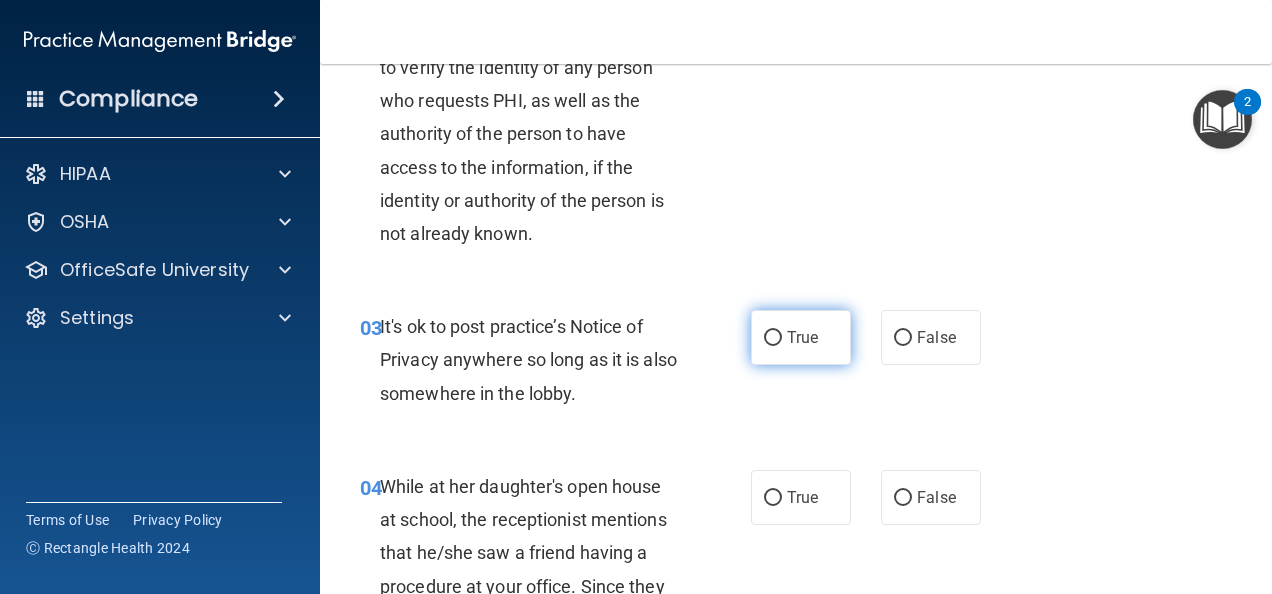 drag, startPoint x: 763, startPoint y: 346, endPoint x: 747, endPoint y: 363, distance: 23.345236 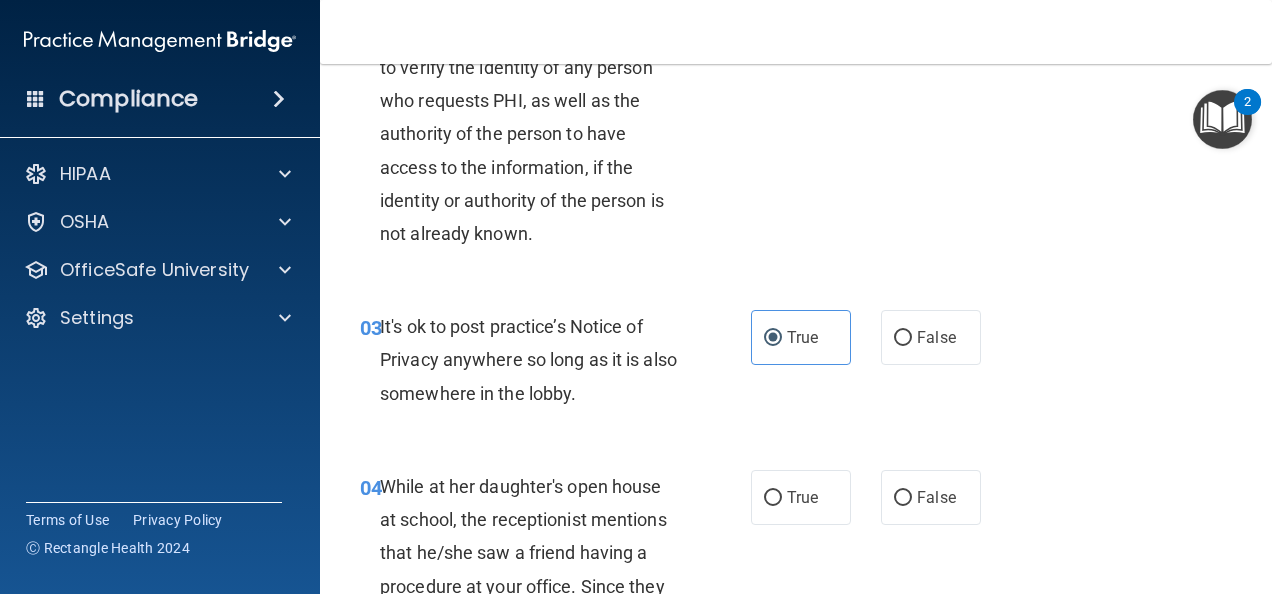 scroll, scrollTop: 600, scrollLeft: 0, axis: vertical 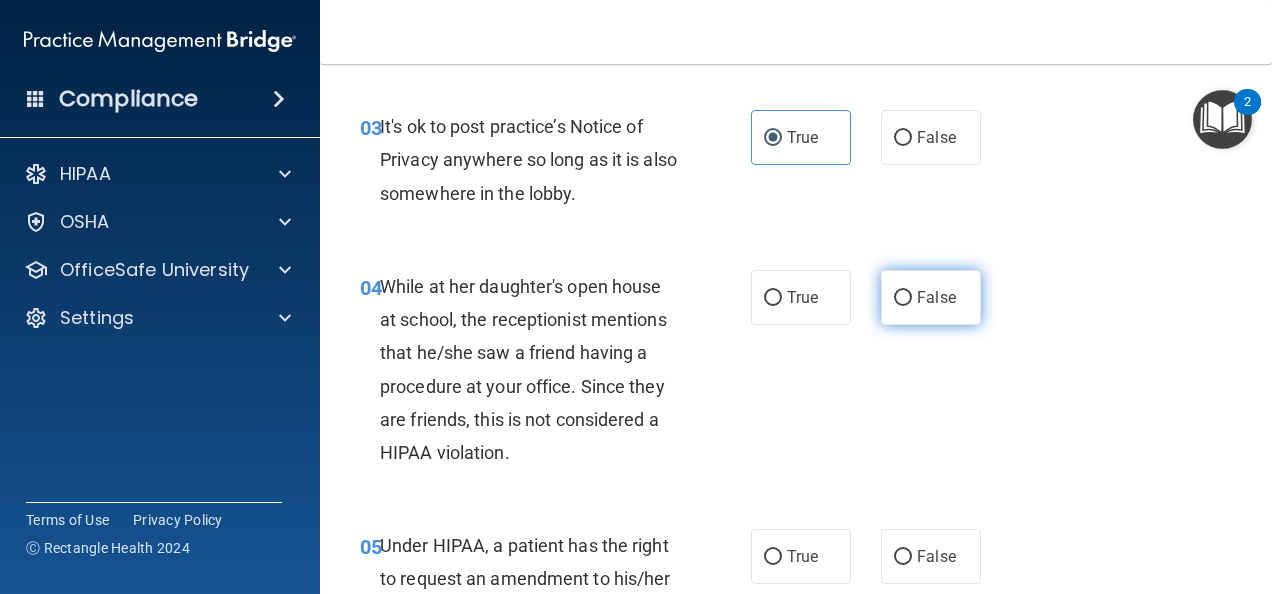 click on "False" at bounding box center [903, 298] 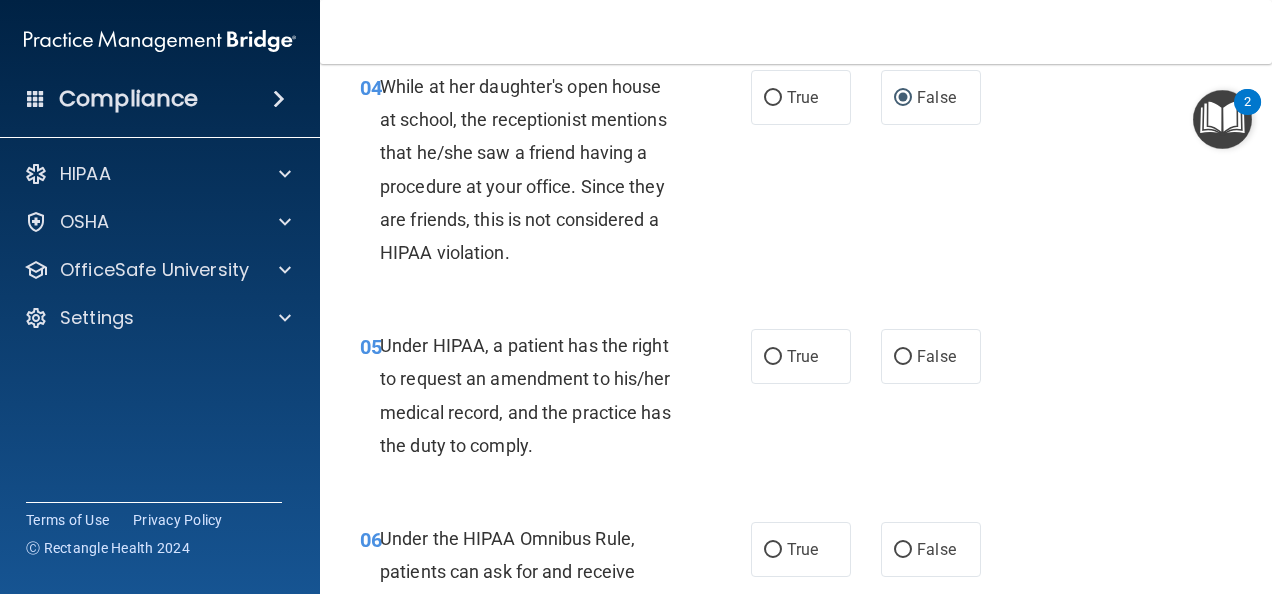 scroll, scrollTop: 900, scrollLeft: 0, axis: vertical 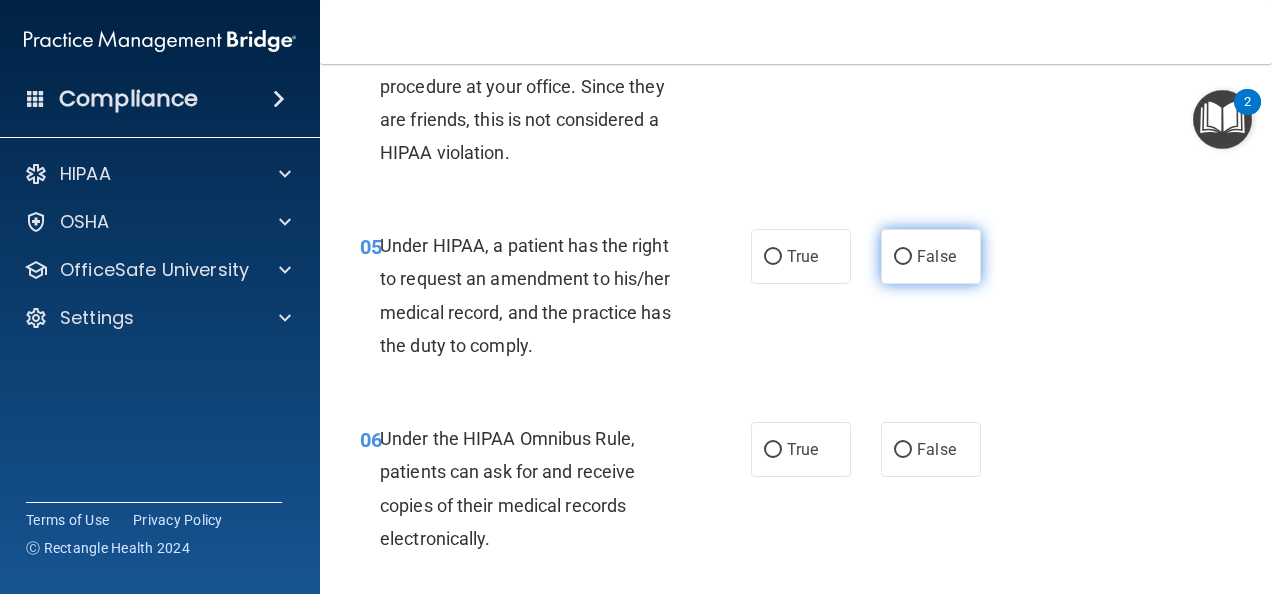 click on "False" at bounding box center (903, 257) 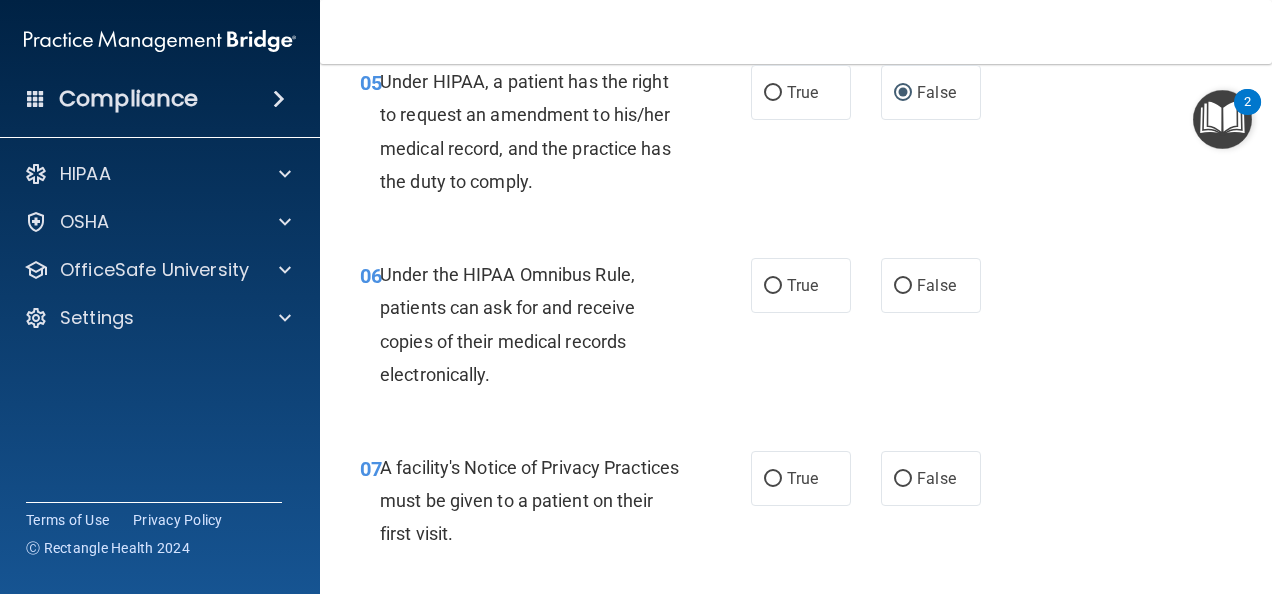 scroll, scrollTop: 1100, scrollLeft: 0, axis: vertical 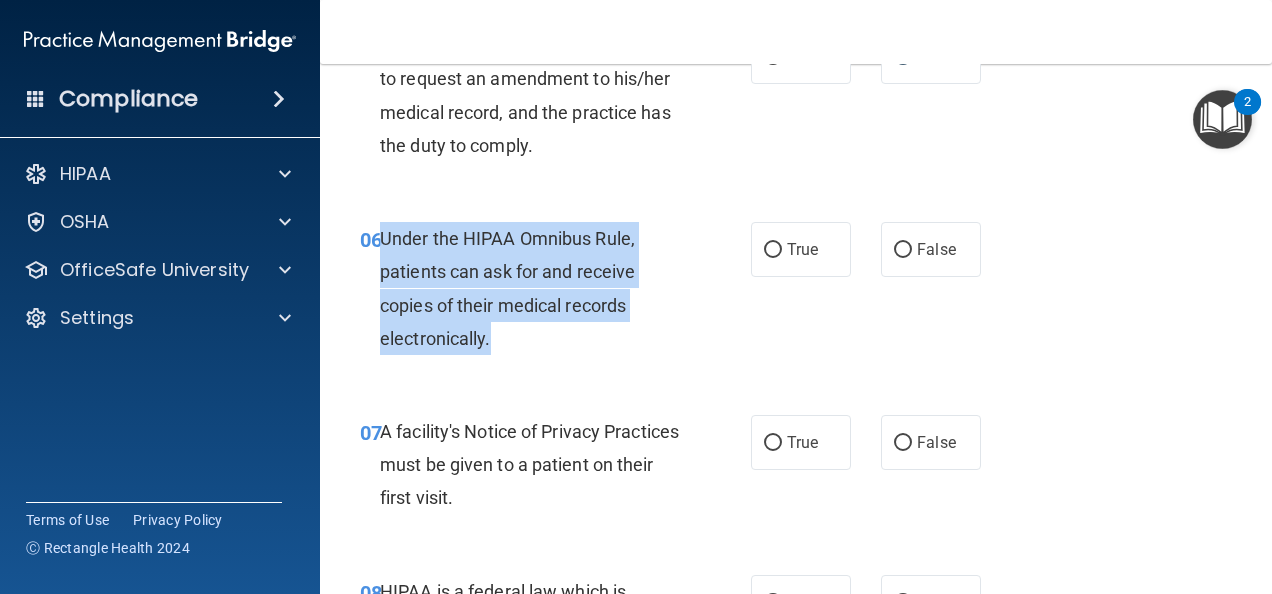 drag, startPoint x: 492, startPoint y: 337, endPoint x: 384, endPoint y: 239, distance: 145.83553 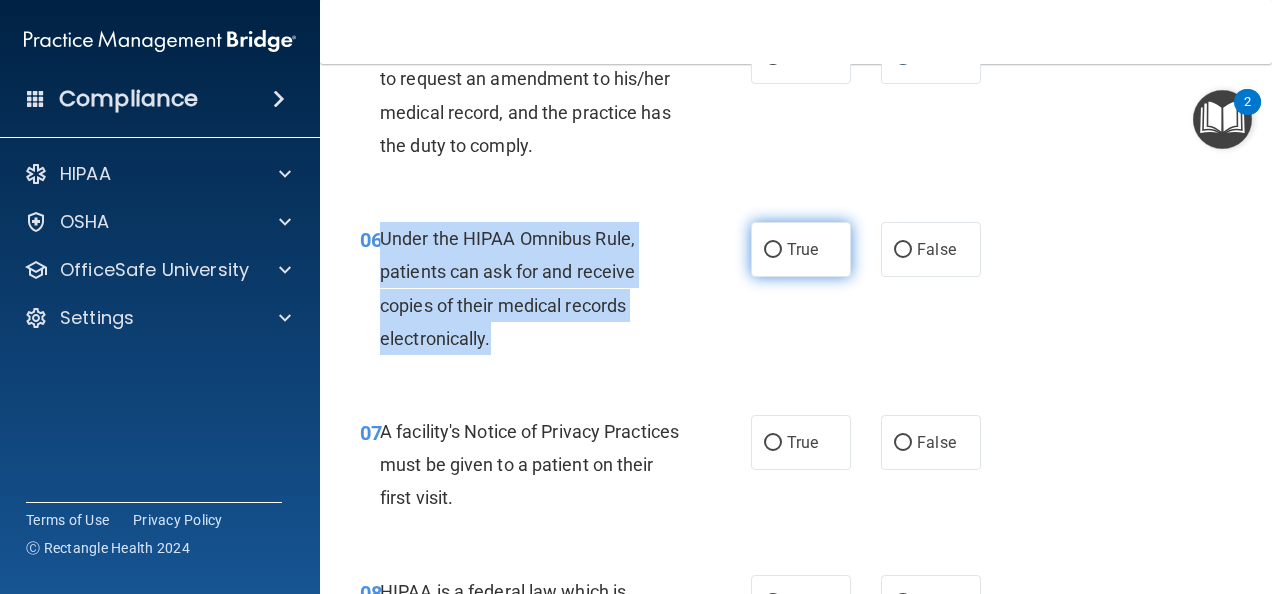 click on "True" at bounding box center [773, 250] 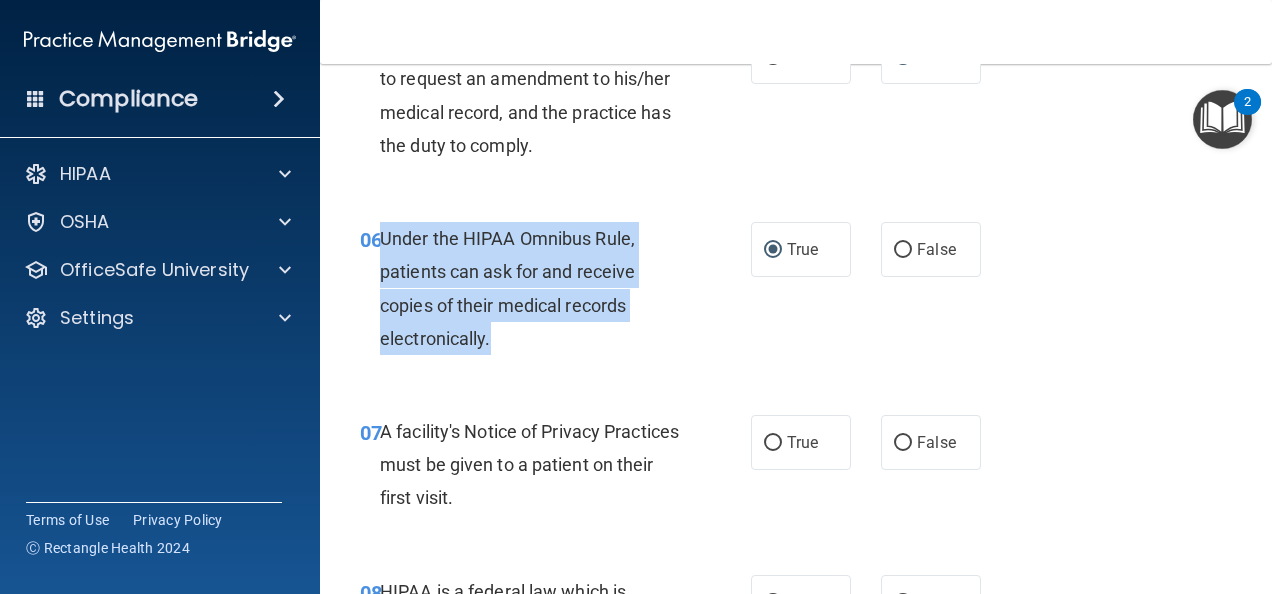scroll, scrollTop: 1300, scrollLeft: 0, axis: vertical 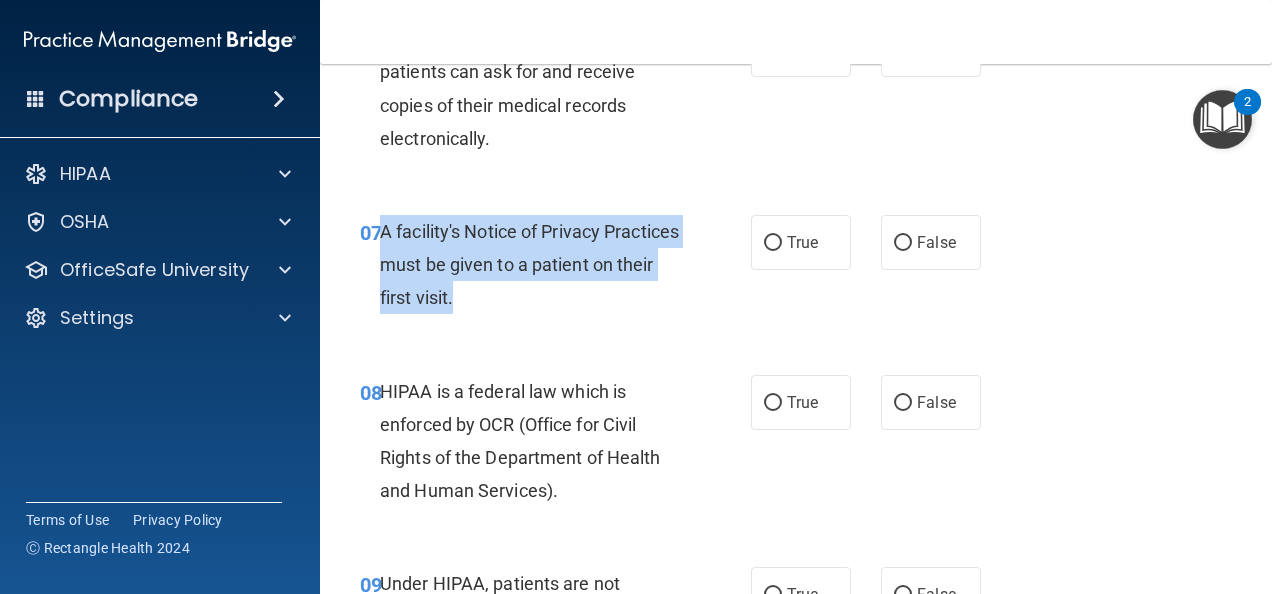 drag, startPoint x: 529, startPoint y: 303, endPoint x: 384, endPoint y: 222, distance: 166.09033 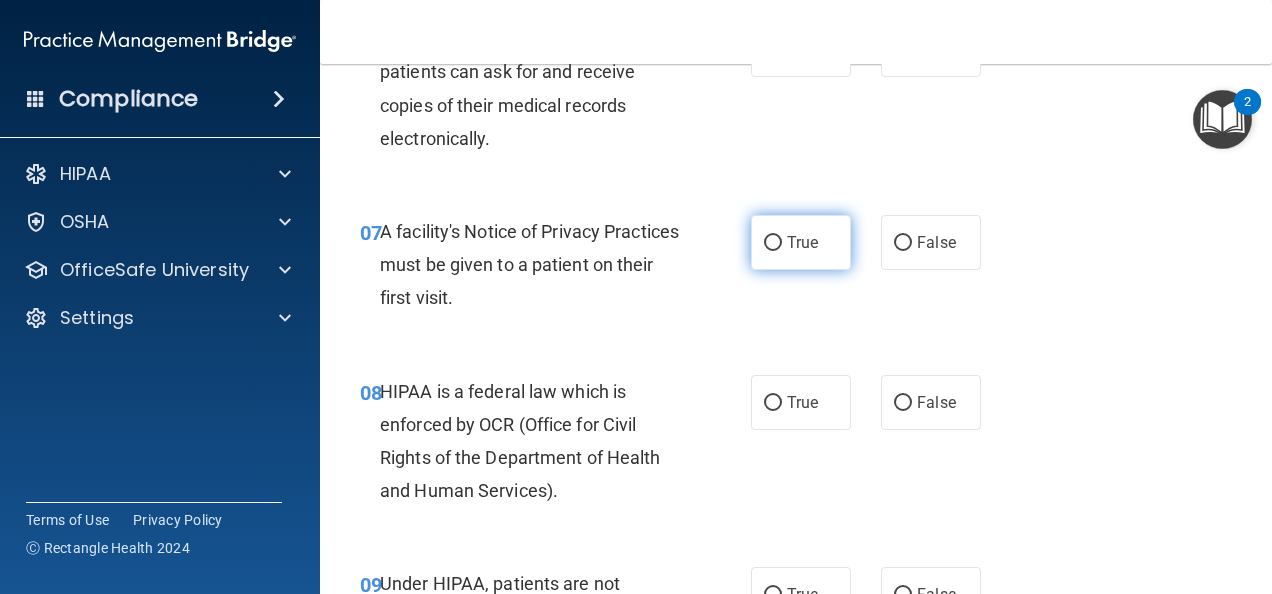 click on "True" at bounding box center (801, 242) 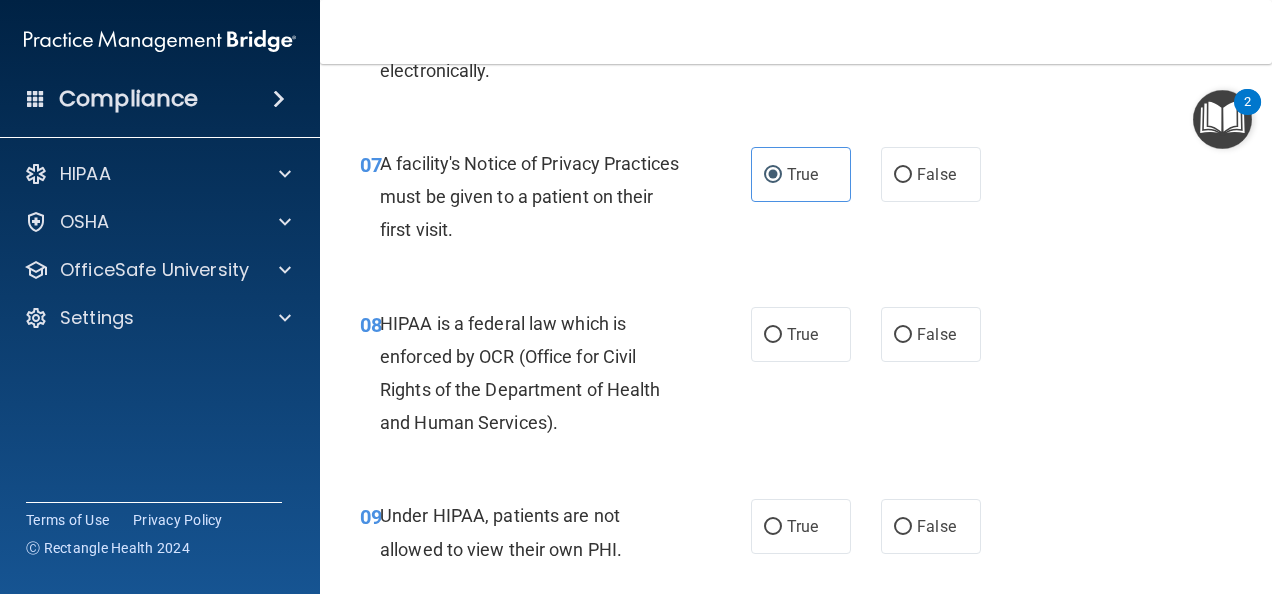 scroll, scrollTop: 1400, scrollLeft: 0, axis: vertical 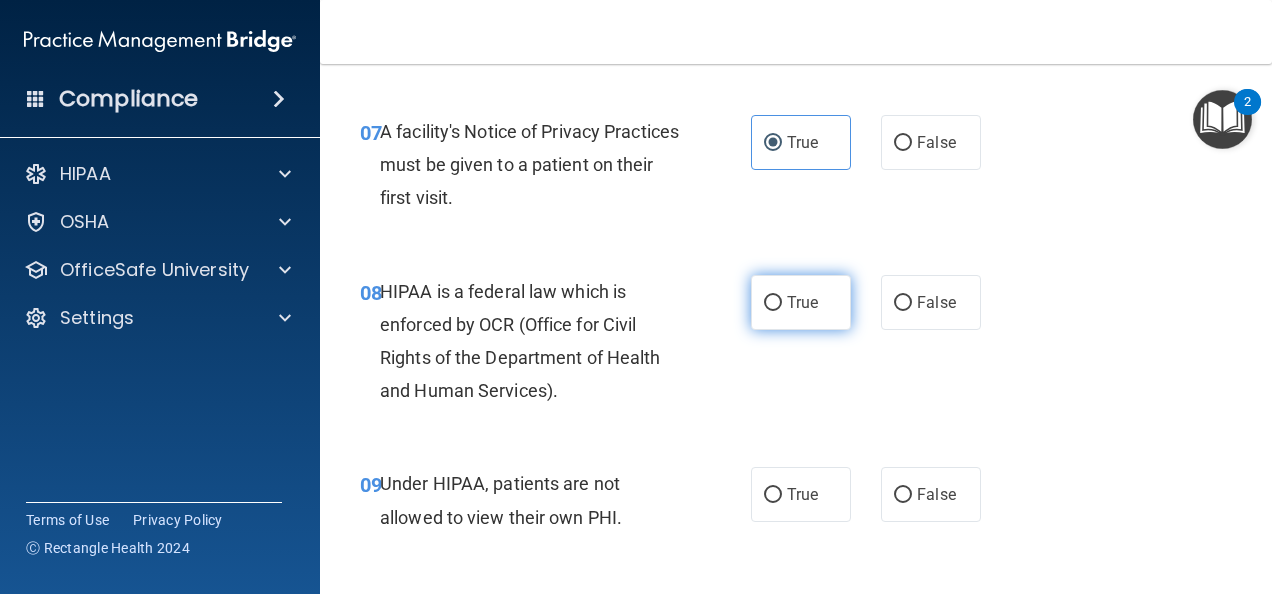 click on "True" at bounding box center [773, 303] 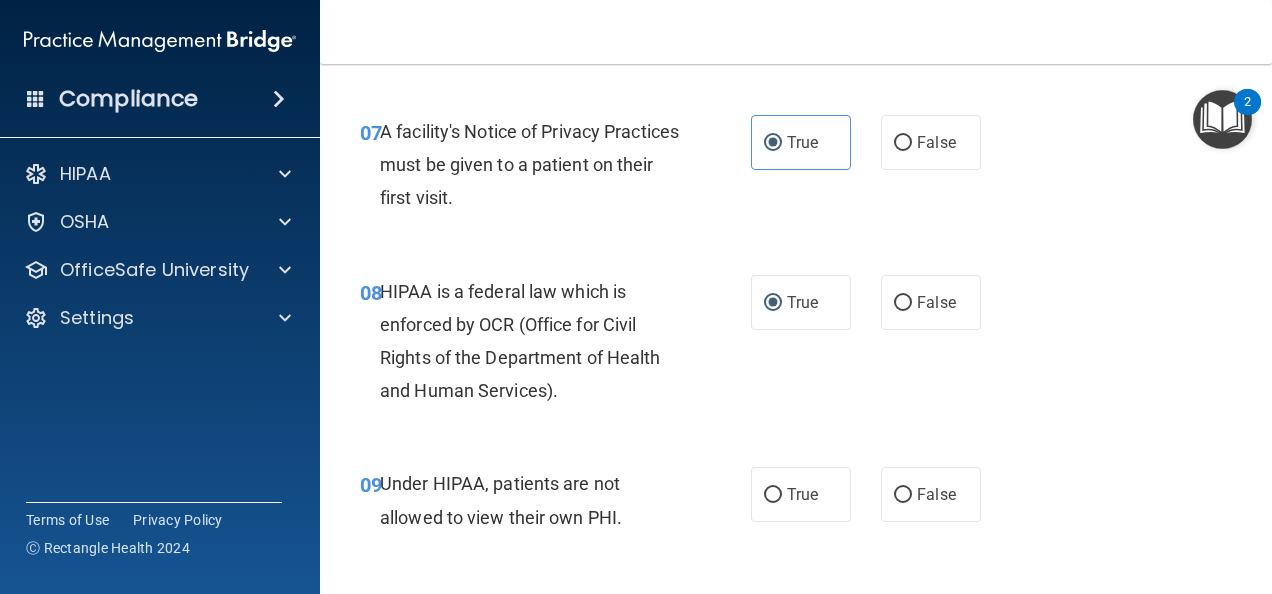 scroll, scrollTop: 1600, scrollLeft: 0, axis: vertical 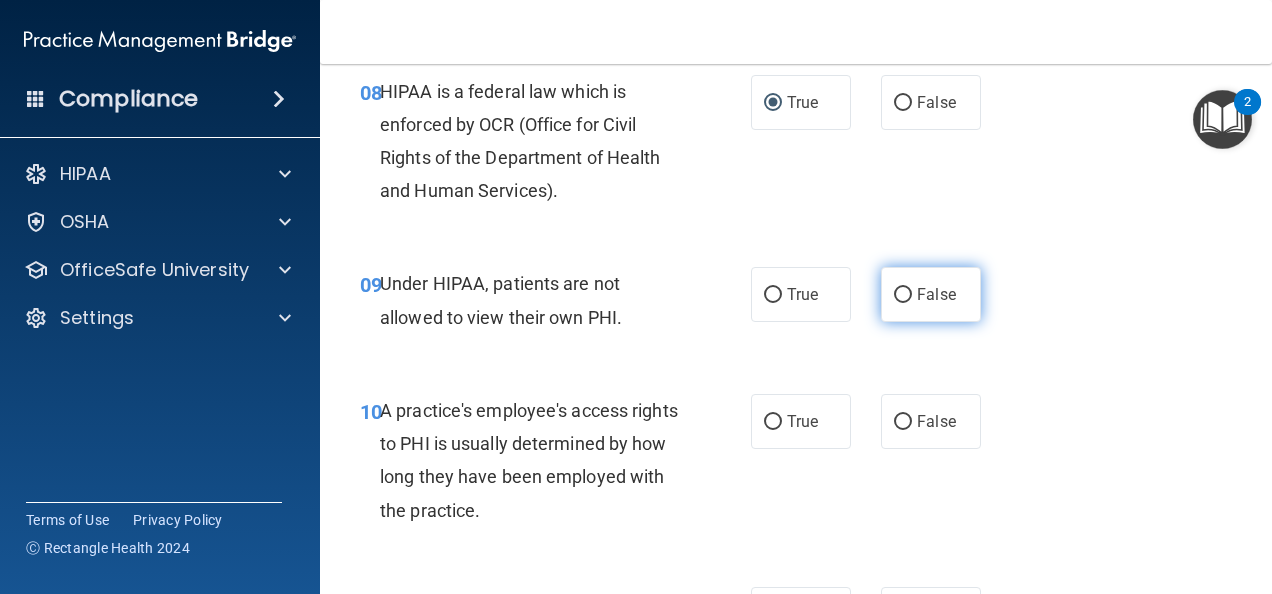 click on "False" at bounding box center [903, 295] 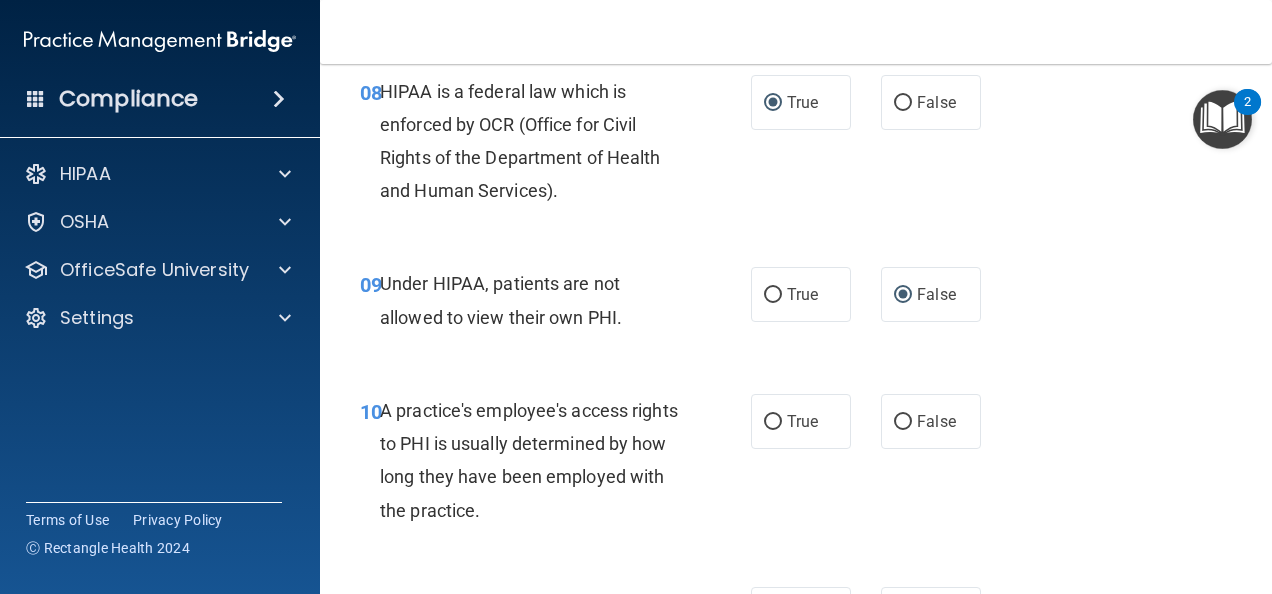 scroll, scrollTop: 1800, scrollLeft: 0, axis: vertical 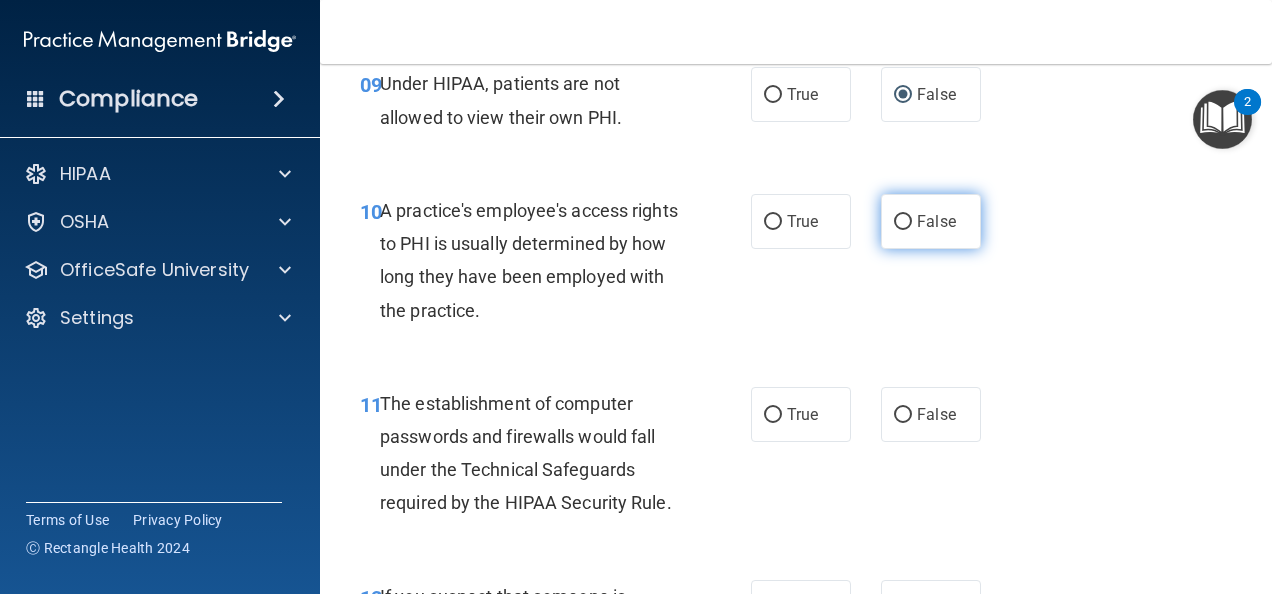 click on "False" at bounding box center [903, 222] 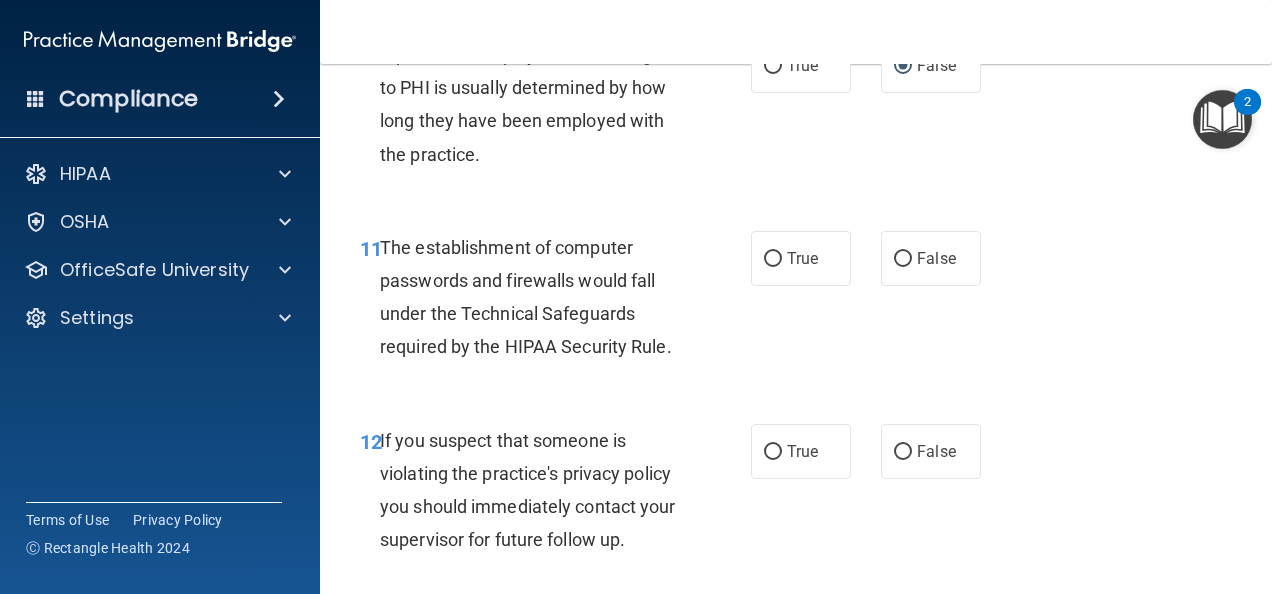 scroll, scrollTop: 2000, scrollLeft: 0, axis: vertical 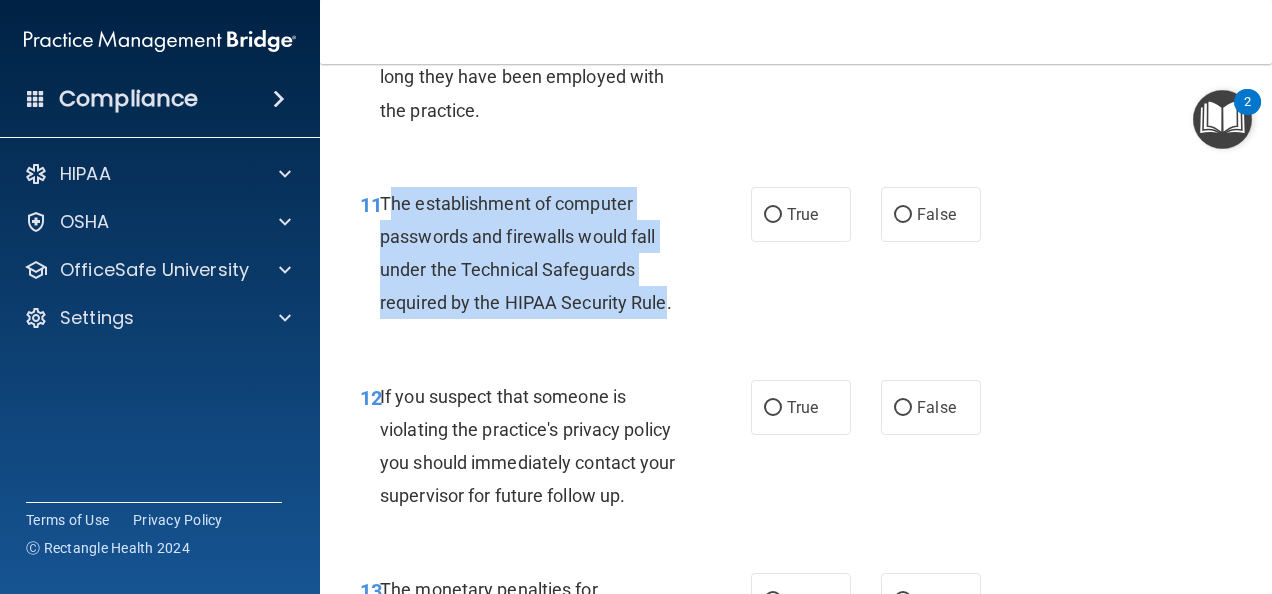 drag, startPoint x: 666, startPoint y: 306, endPoint x: 387, endPoint y: 197, distance: 299.53632 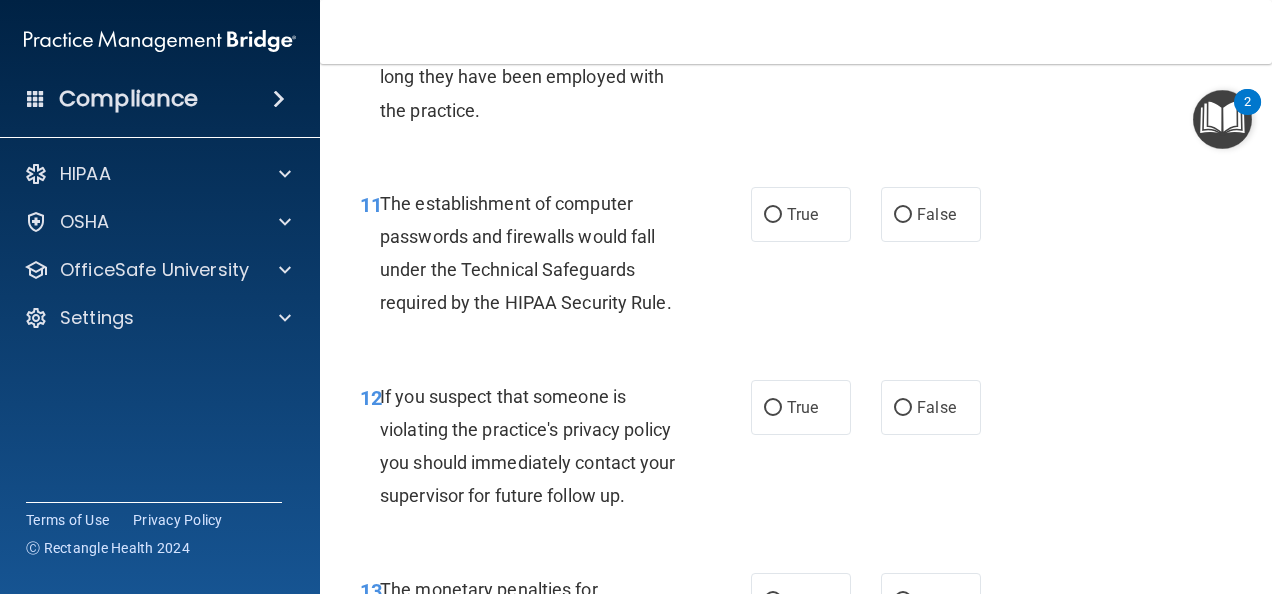 click on "11       The establishment of computer passwords and firewalls would fall under the Technical Safeguards required by the HIPAA Security Rule." at bounding box center [555, 258] 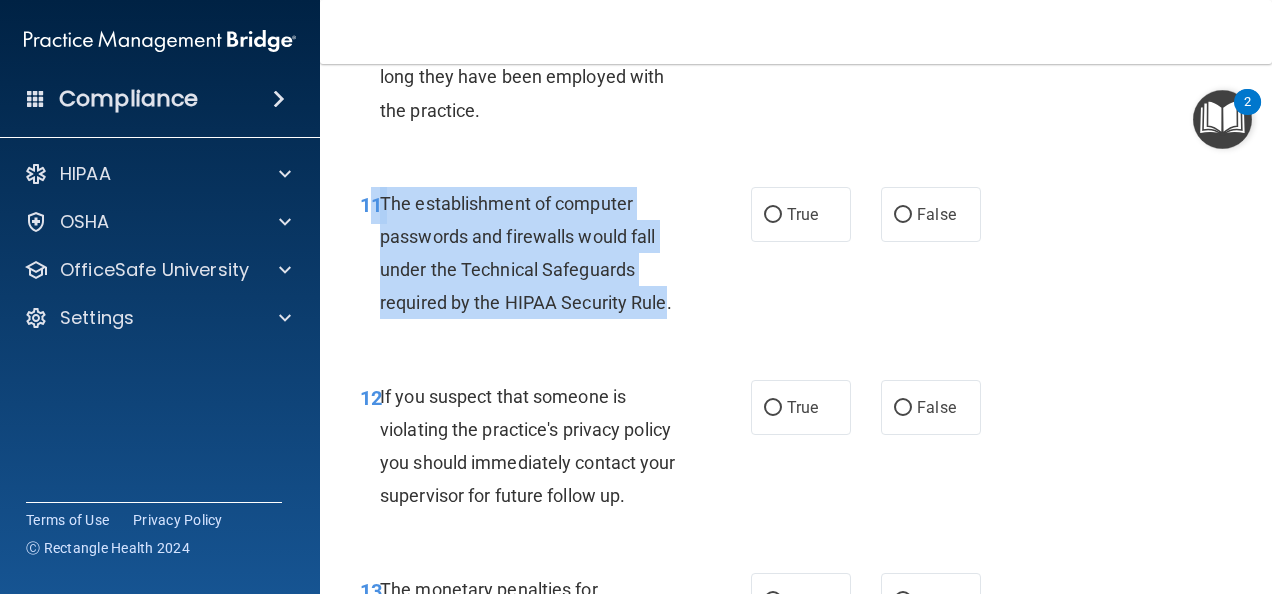 drag, startPoint x: 663, startPoint y: 301, endPoint x: 376, endPoint y: 188, distance: 308.4445 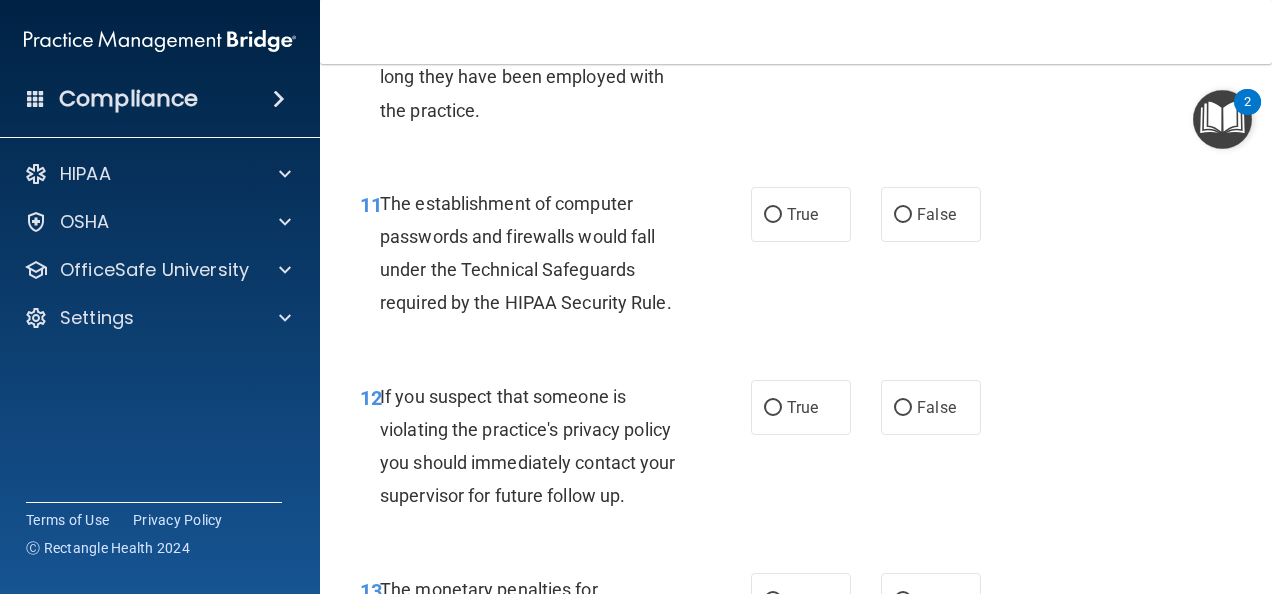 click on "11       The establishment of computer passwords and firewalls would fall under the Technical Safeguards required by the HIPAA Security Rule." at bounding box center (555, 258) 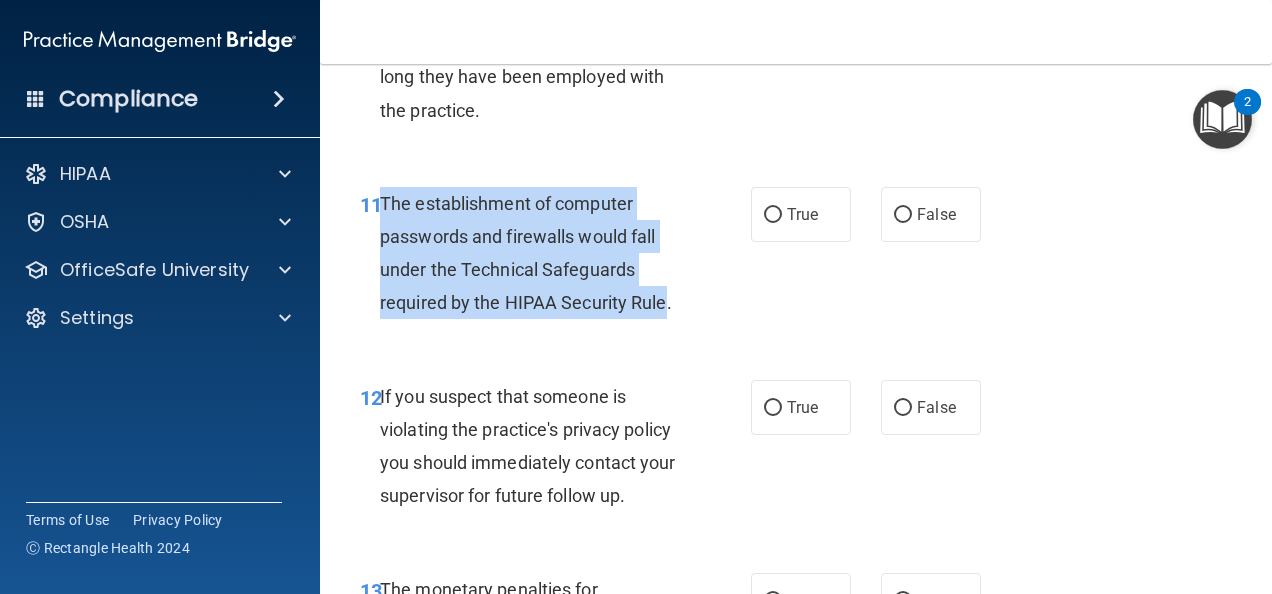 drag, startPoint x: 664, startPoint y: 302, endPoint x: 380, endPoint y: 205, distance: 300.1083 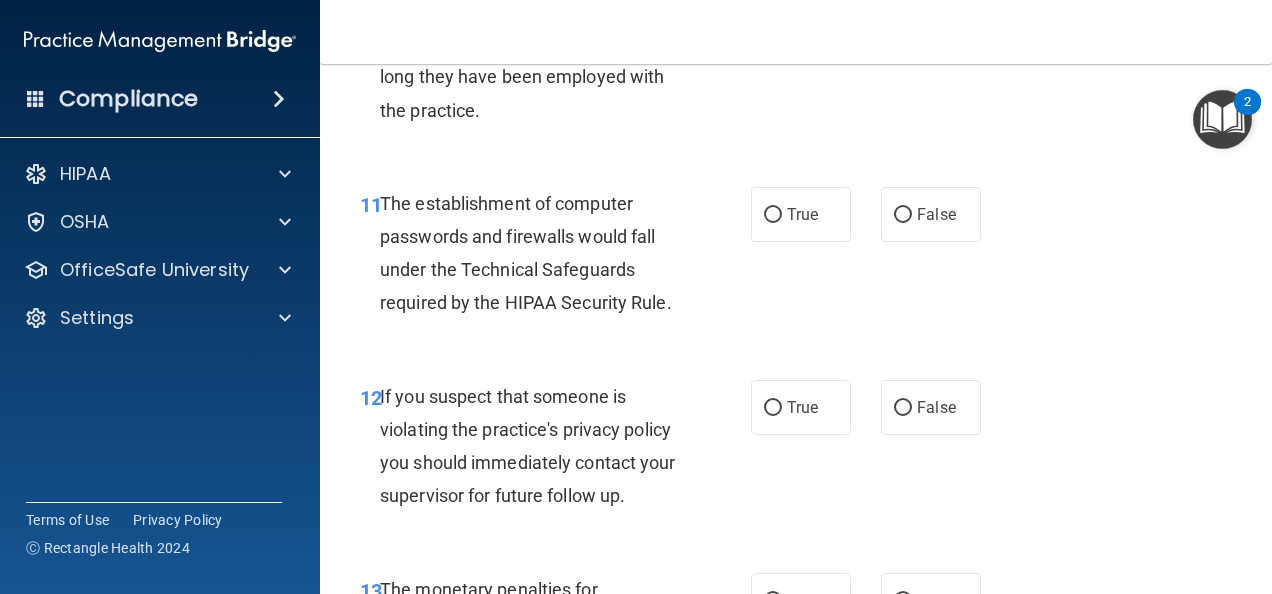 drag, startPoint x: 380, startPoint y: 205, endPoint x: 346, endPoint y: 271, distance: 74.24284 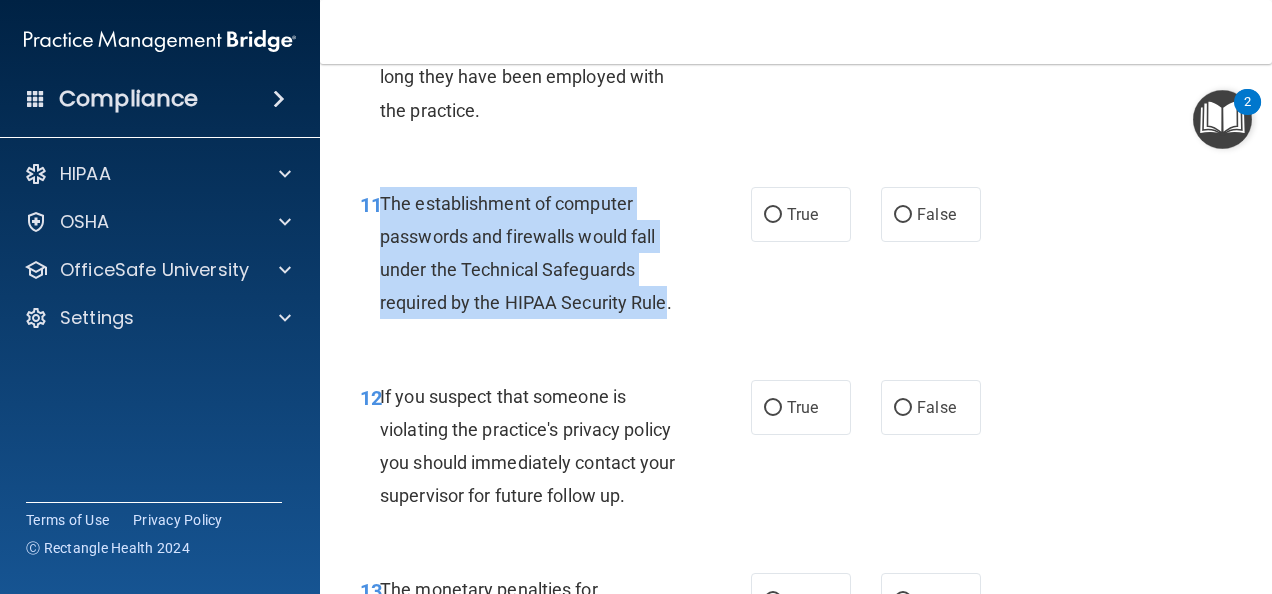 drag, startPoint x: 667, startPoint y: 304, endPoint x: 379, endPoint y: 188, distance: 310.4835 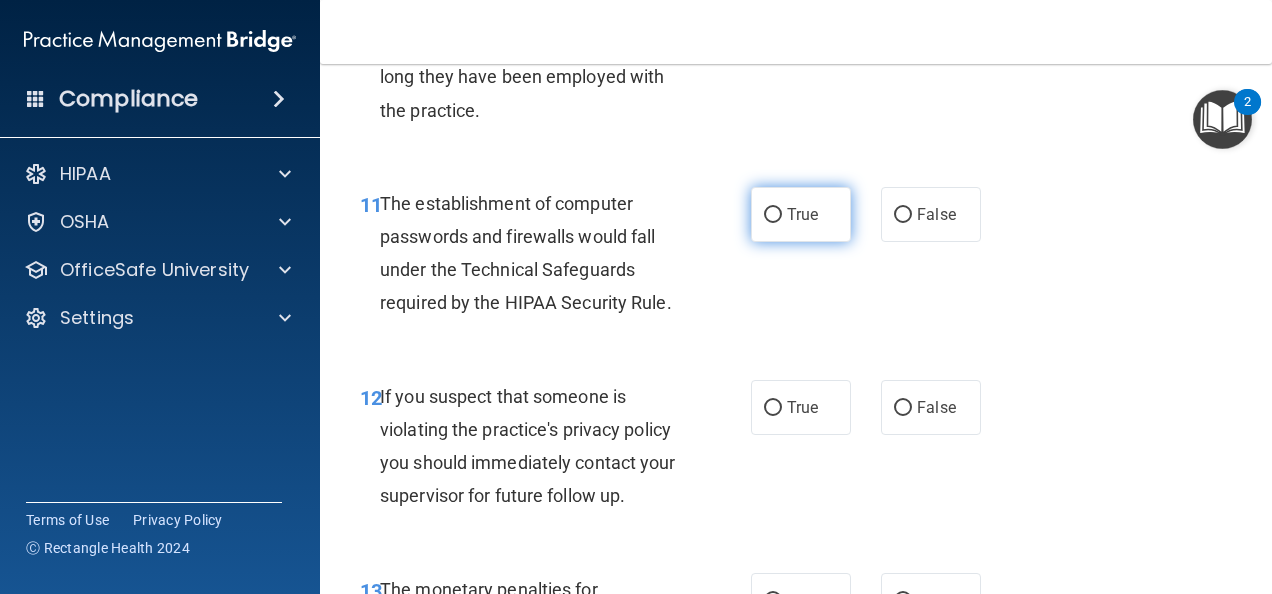 click on "True" at bounding box center [802, 214] 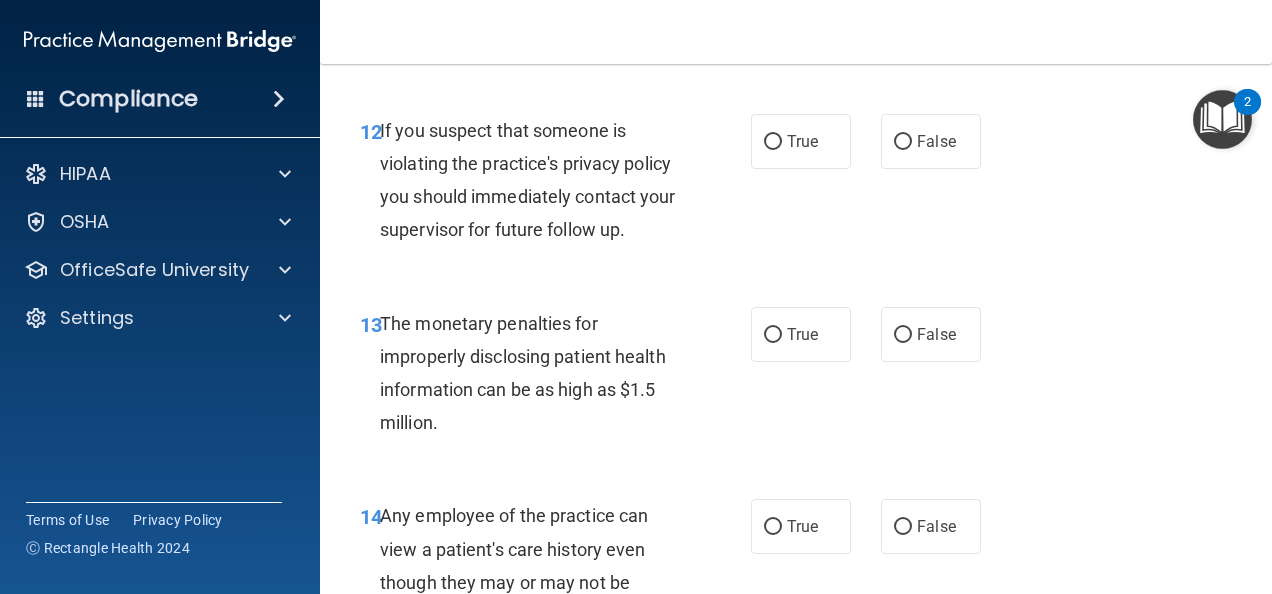 scroll, scrollTop: 2300, scrollLeft: 0, axis: vertical 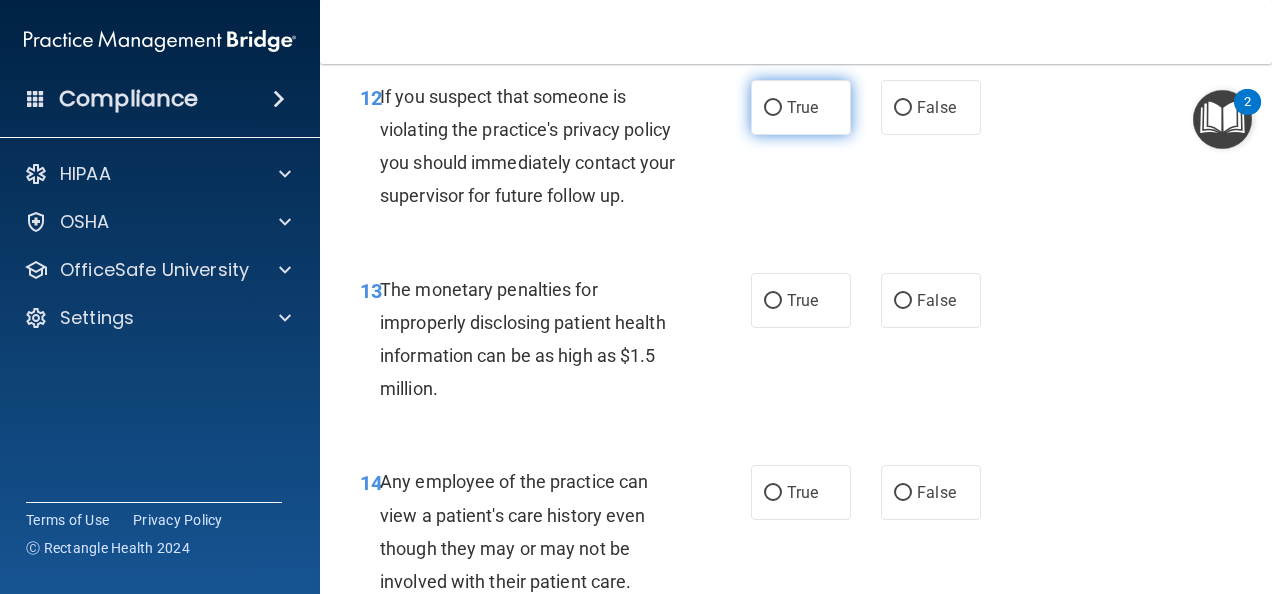 click on "True" at bounding box center [801, 107] 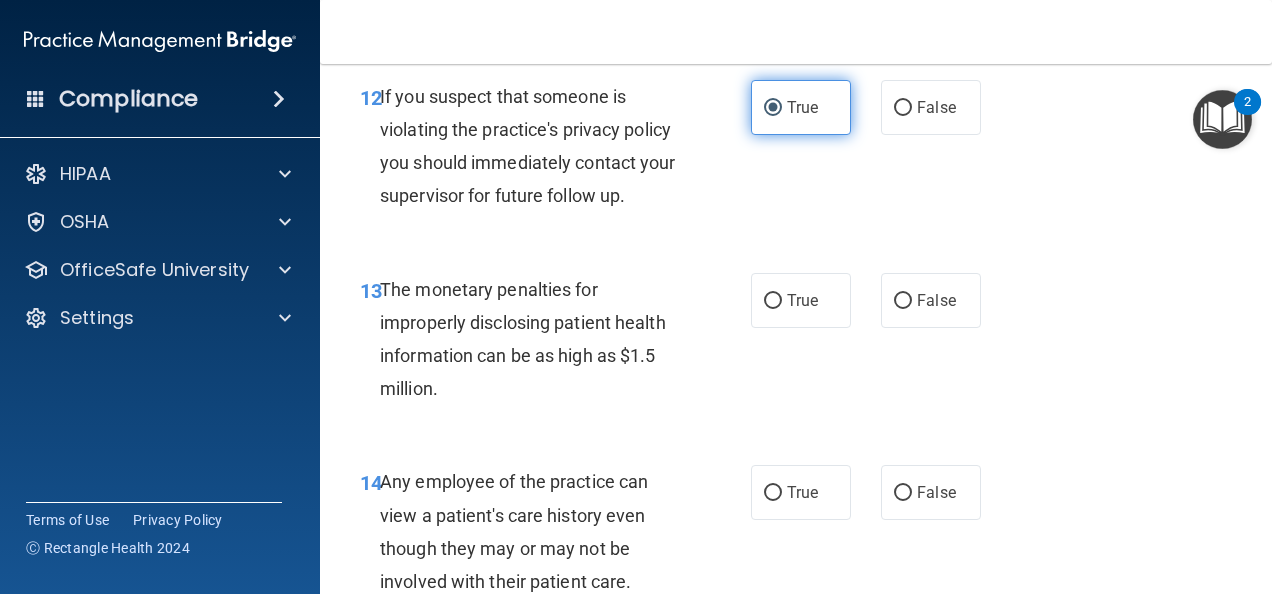 click on "True" at bounding box center [773, 108] 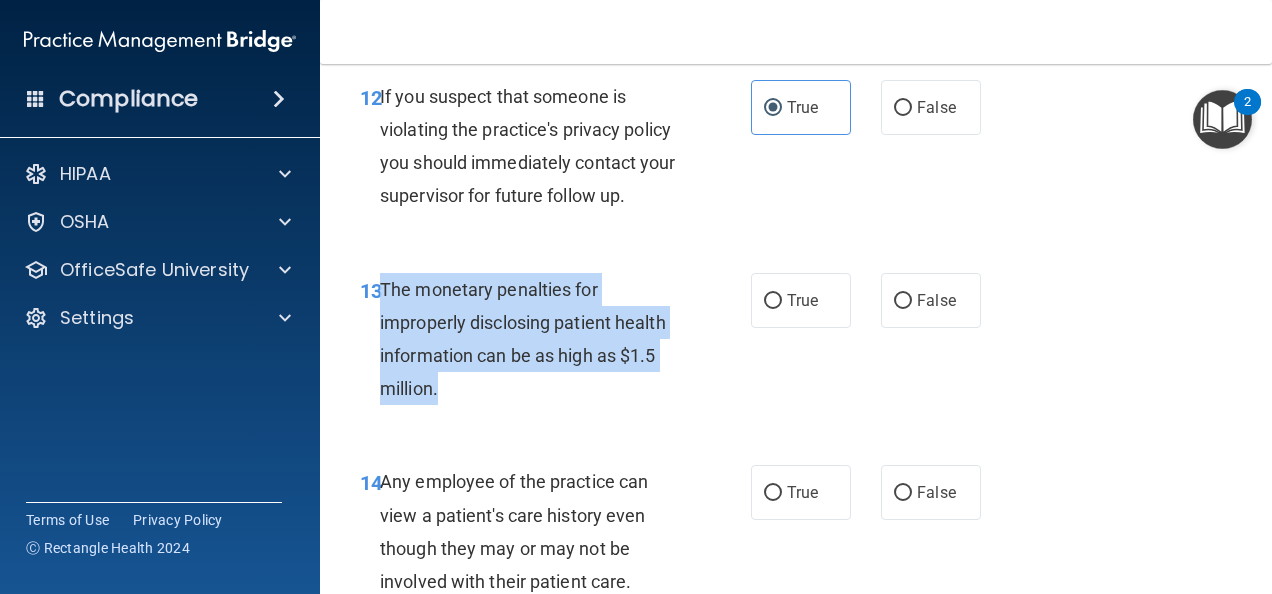 drag, startPoint x: 441, startPoint y: 394, endPoint x: 381, endPoint y: 290, distance: 120.06665 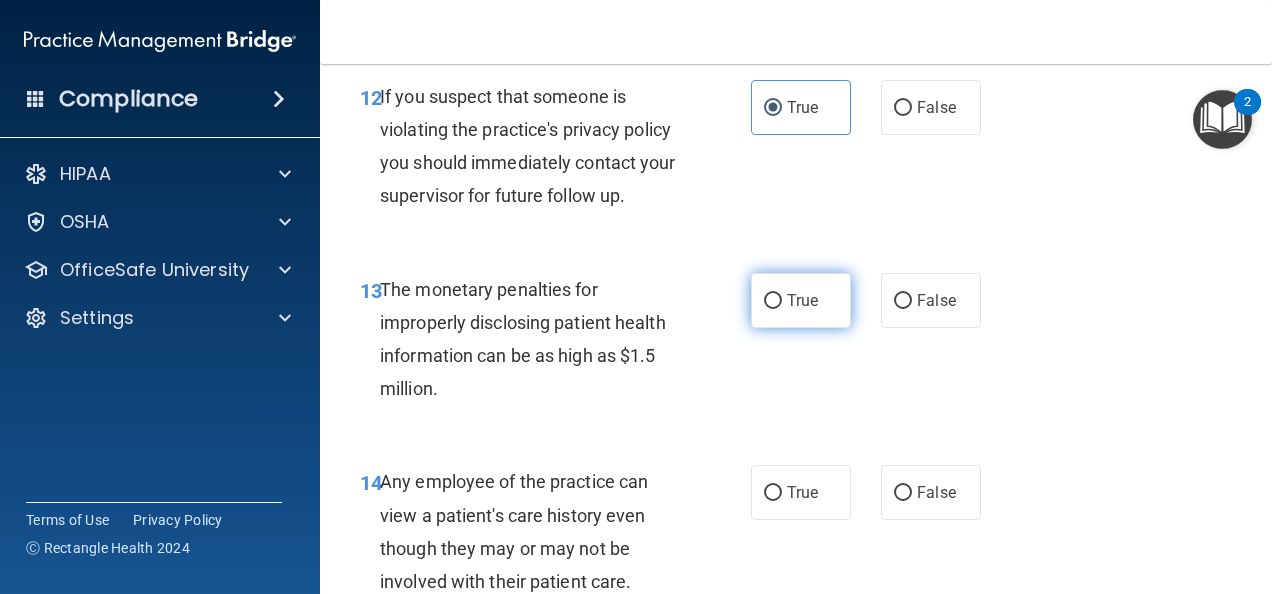 click on "True" at bounding box center [802, 300] 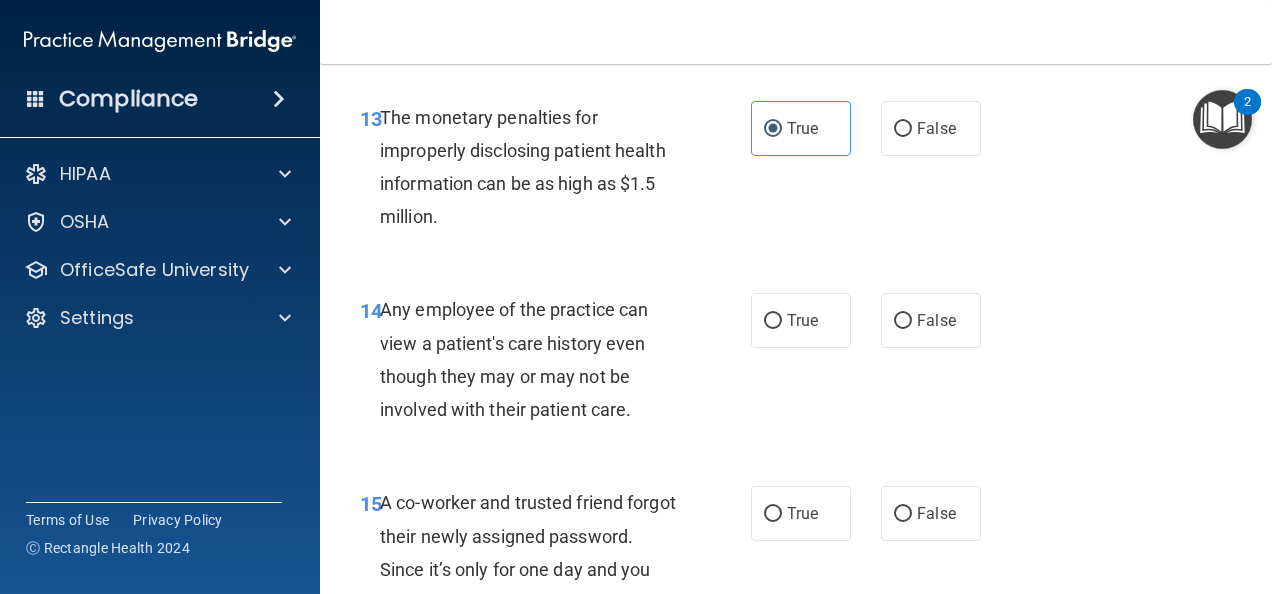 scroll, scrollTop: 2600, scrollLeft: 0, axis: vertical 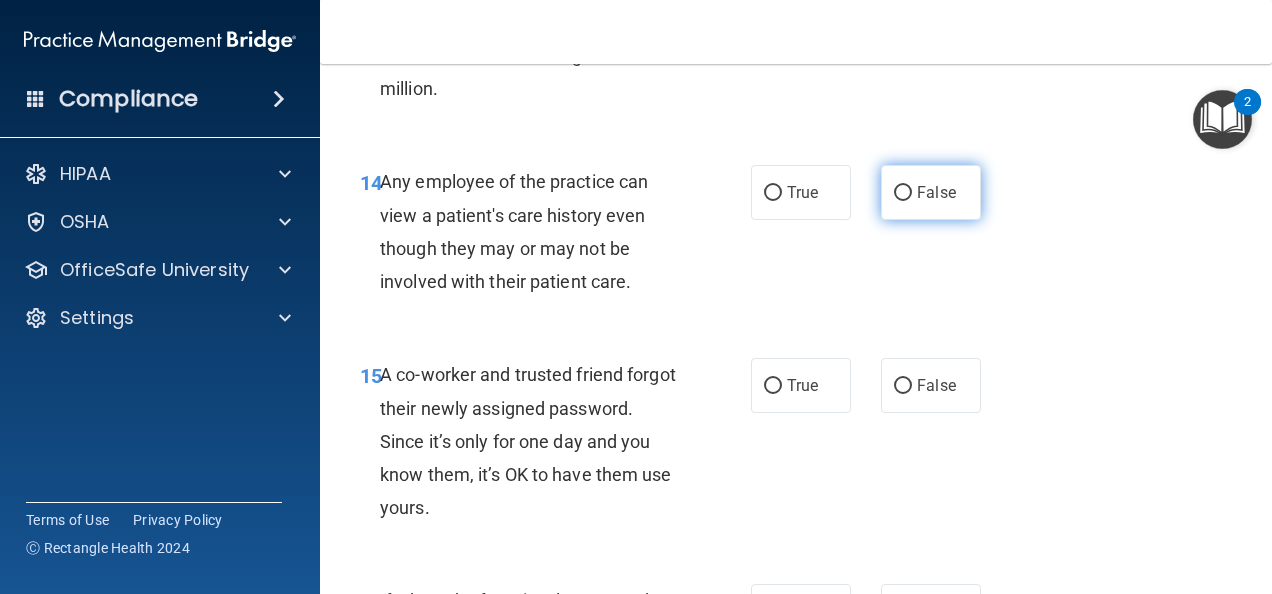 click on "False" at bounding box center (931, 192) 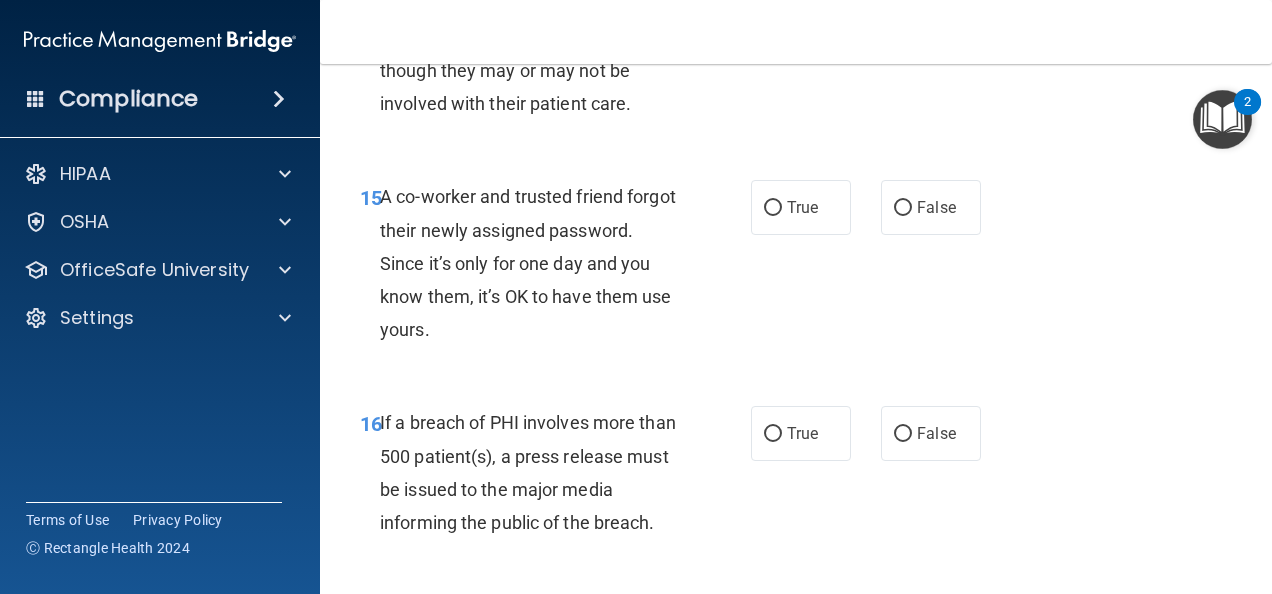 scroll, scrollTop: 2900, scrollLeft: 0, axis: vertical 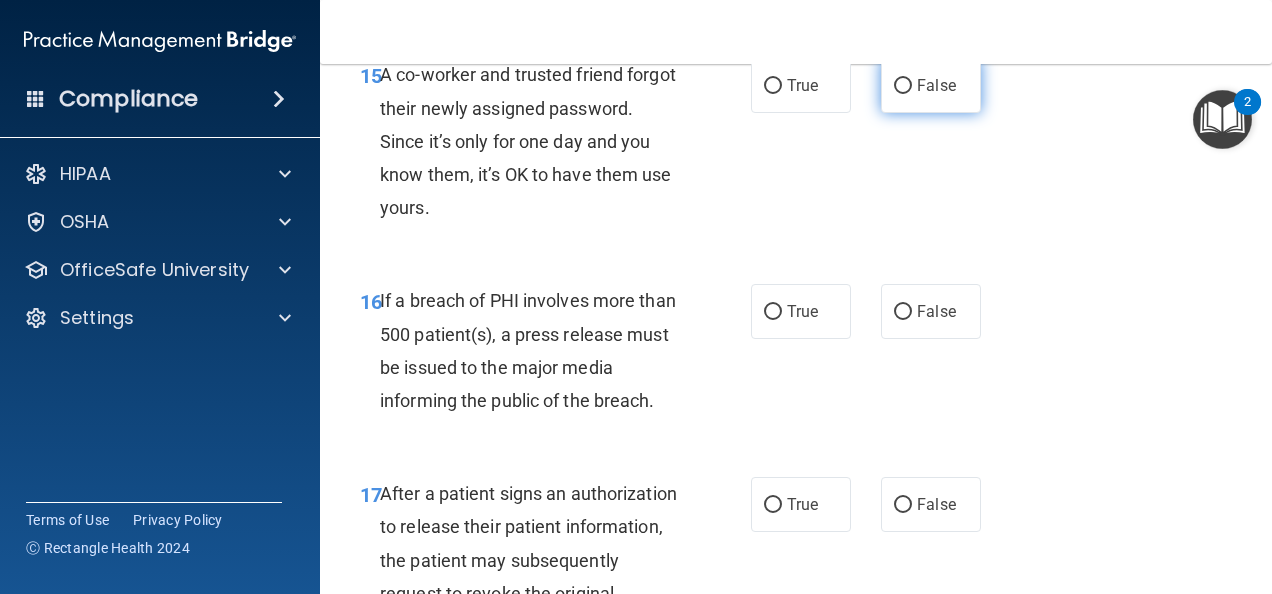 click on "False" at bounding box center [903, 86] 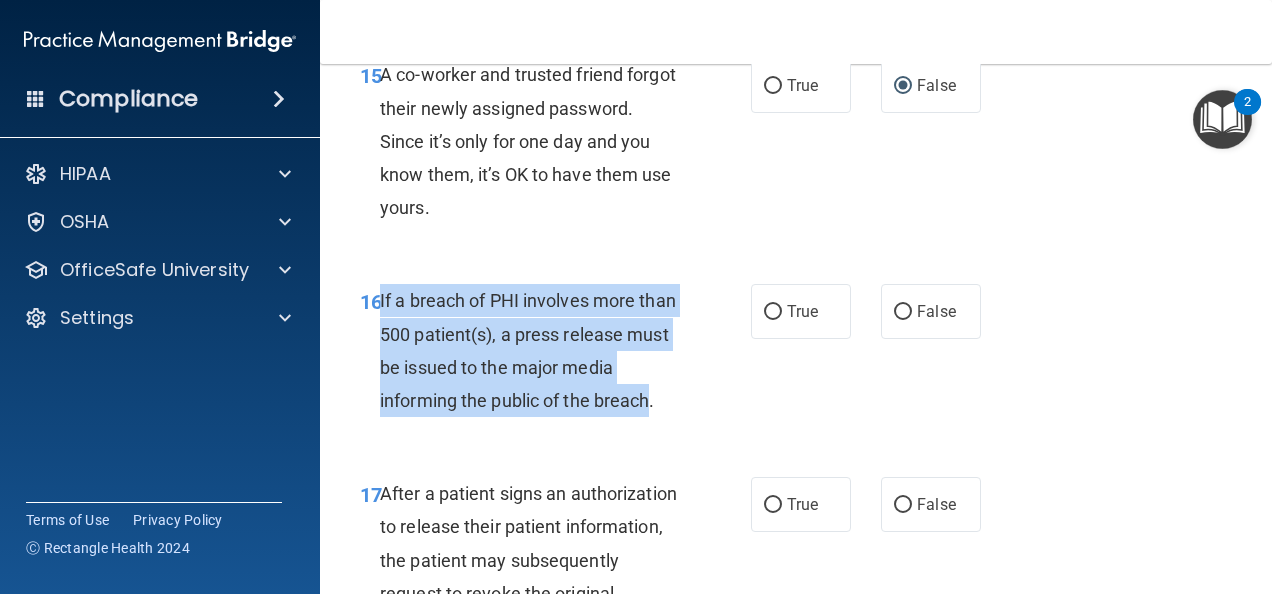 drag, startPoint x: 654, startPoint y: 398, endPoint x: 380, endPoint y: 306, distance: 289.03287 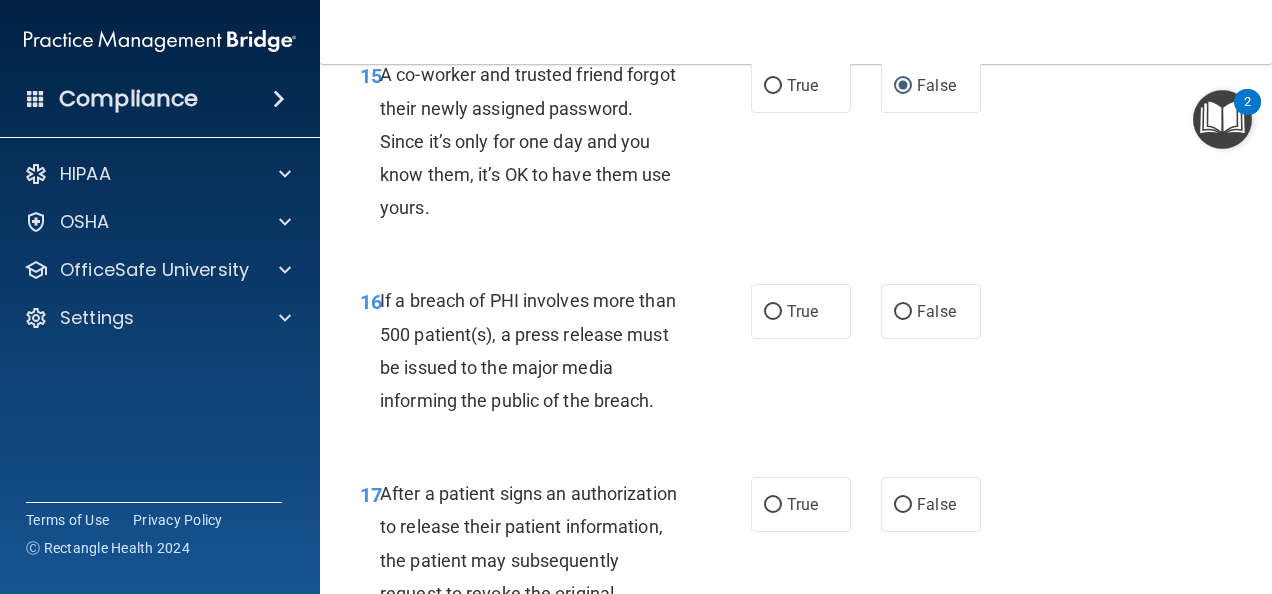 drag, startPoint x: 380, startPoint y: 306, endPoint x: 344, endPoint y: 378, distance: 80.49844 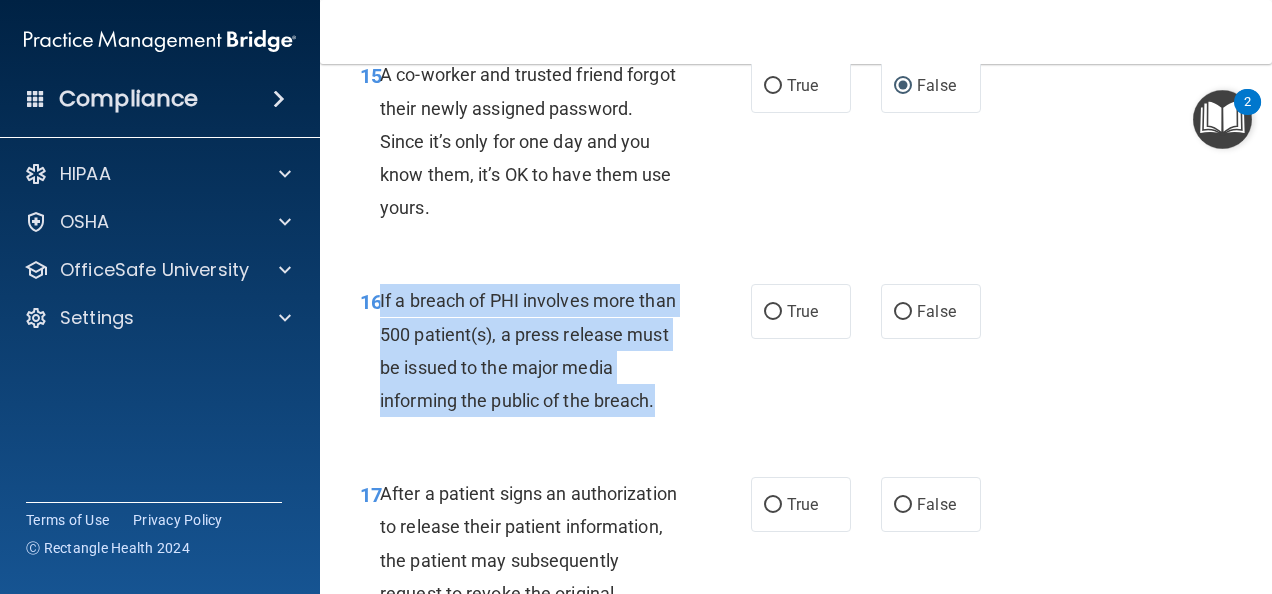 drag, startPoint x: 660, startPoint y: 402, endPoint x: 378, endPoint y: 300, distance: 299.87997 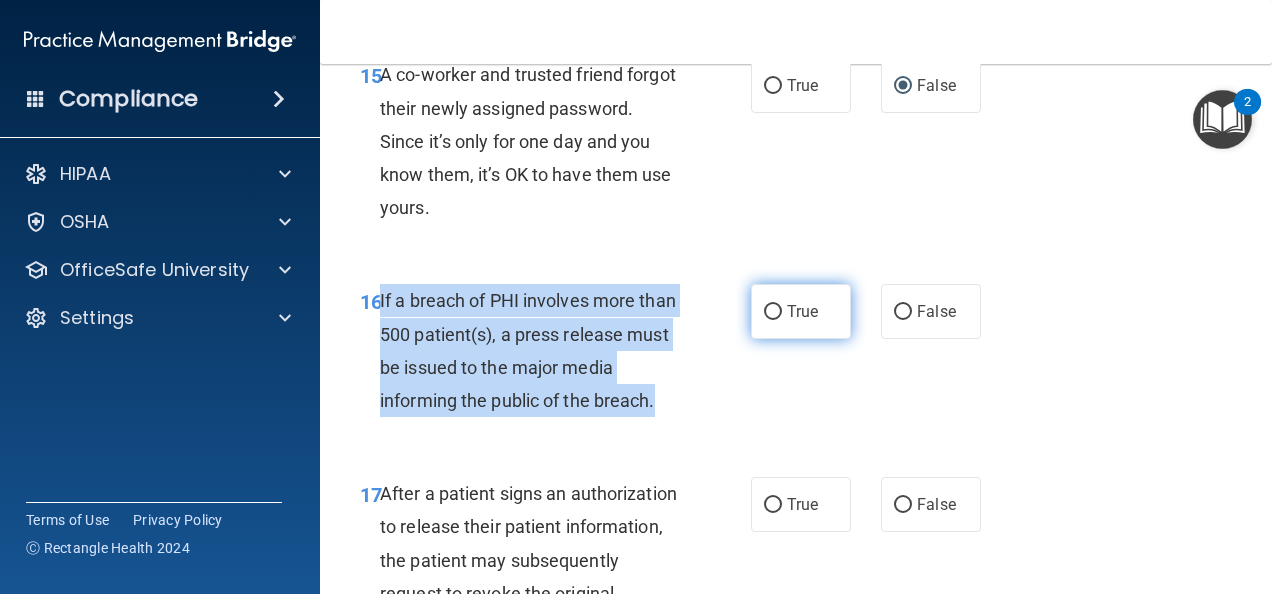 click on "True" at bounding box center (773, 312) 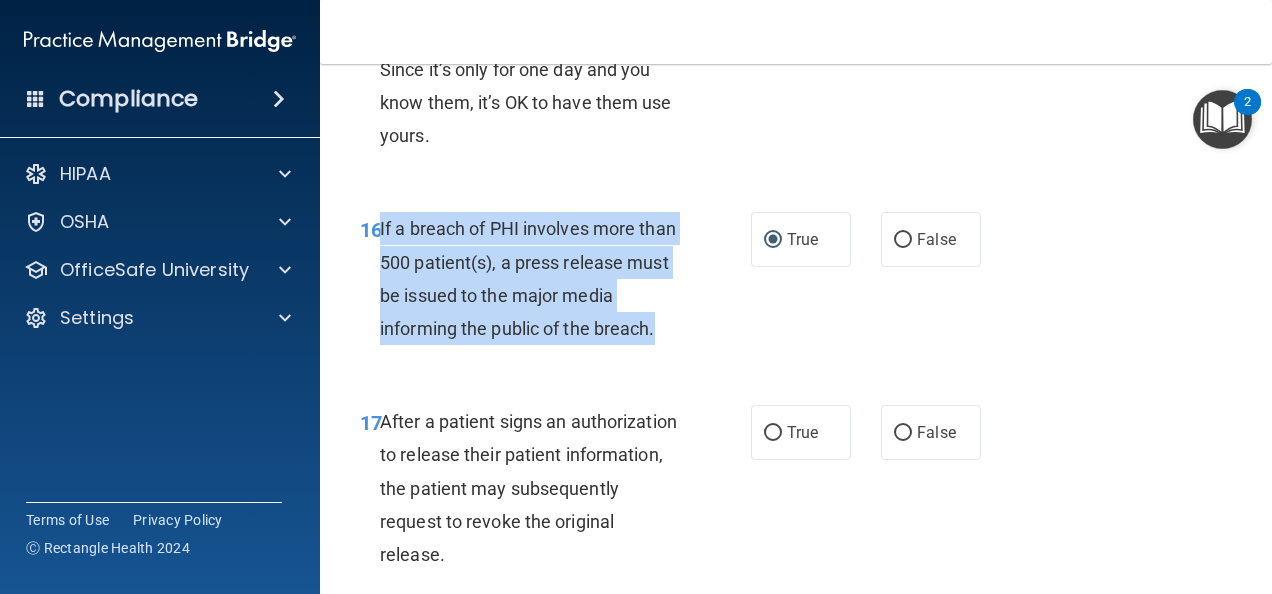 scroll, scrollTop: 3100, scrollLeft: 0, axis: vertical 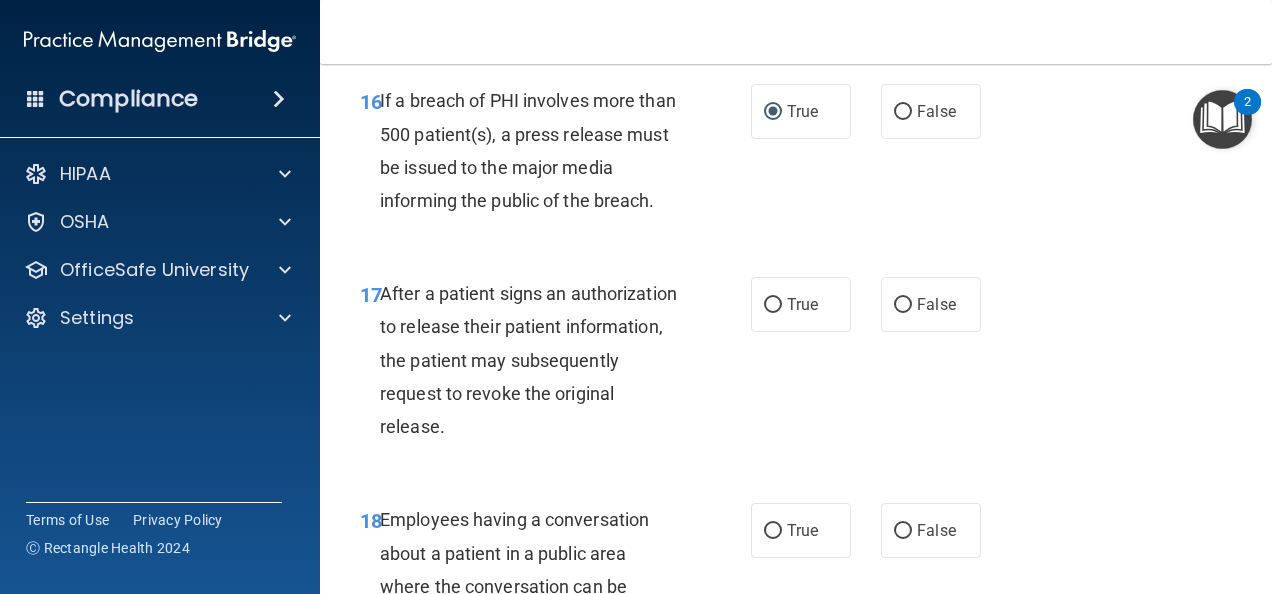 click on "17       After a patient signs an authorization to release their patient information, the patient may subsequently request to revoke the original release." at bounding box center [555, 365] 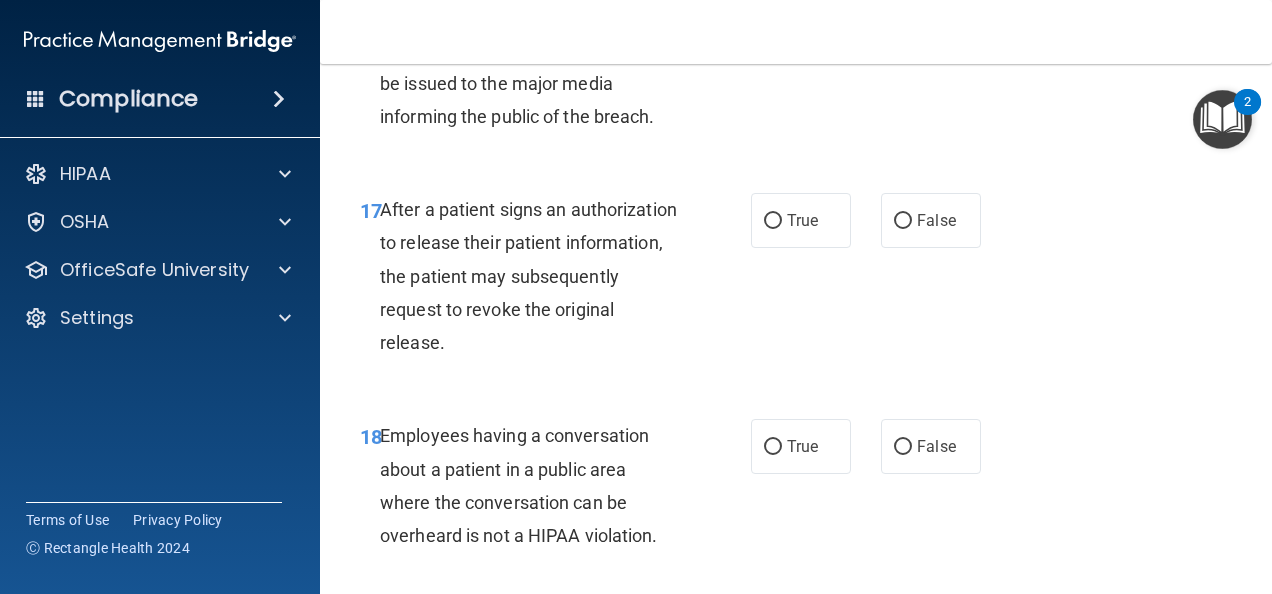 scroll, scrollTop: 3300, scrollLeft: 0, axis: vertical 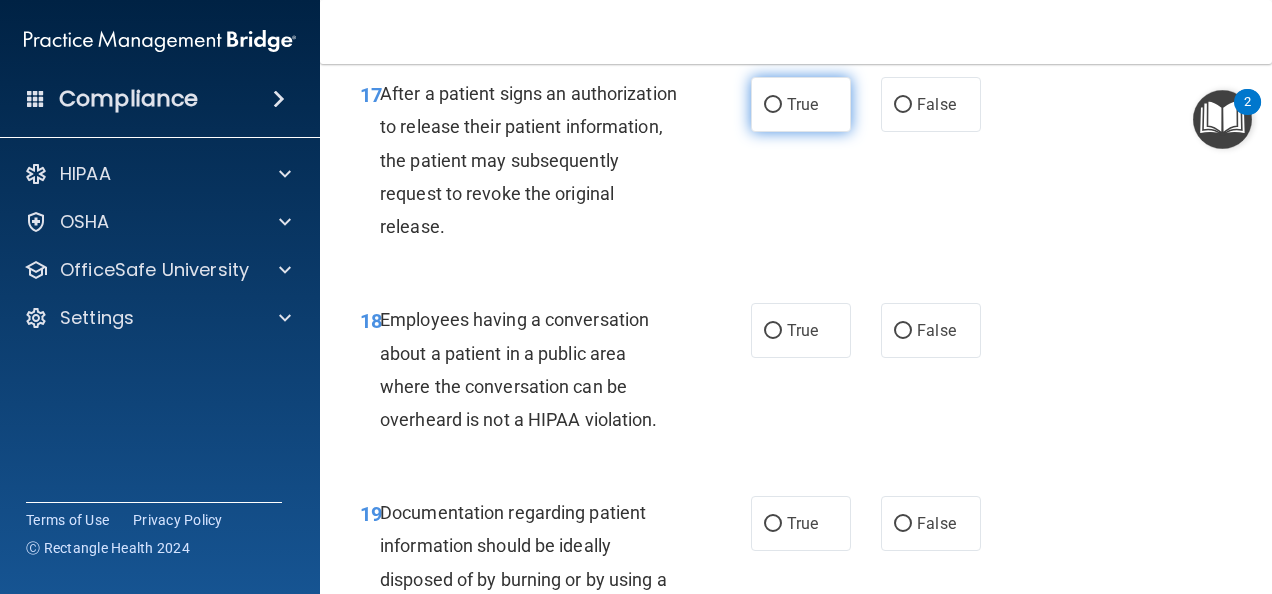 click on "True" at bounding box center (773, 105) 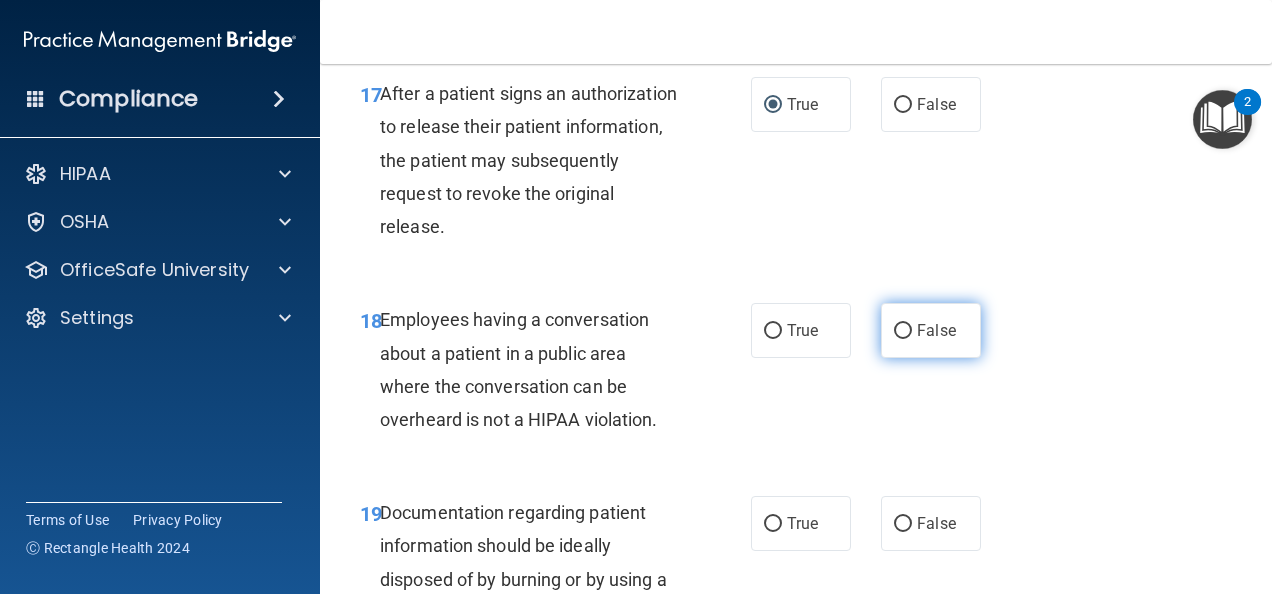 click on "False" at bounding box center [903, 331] 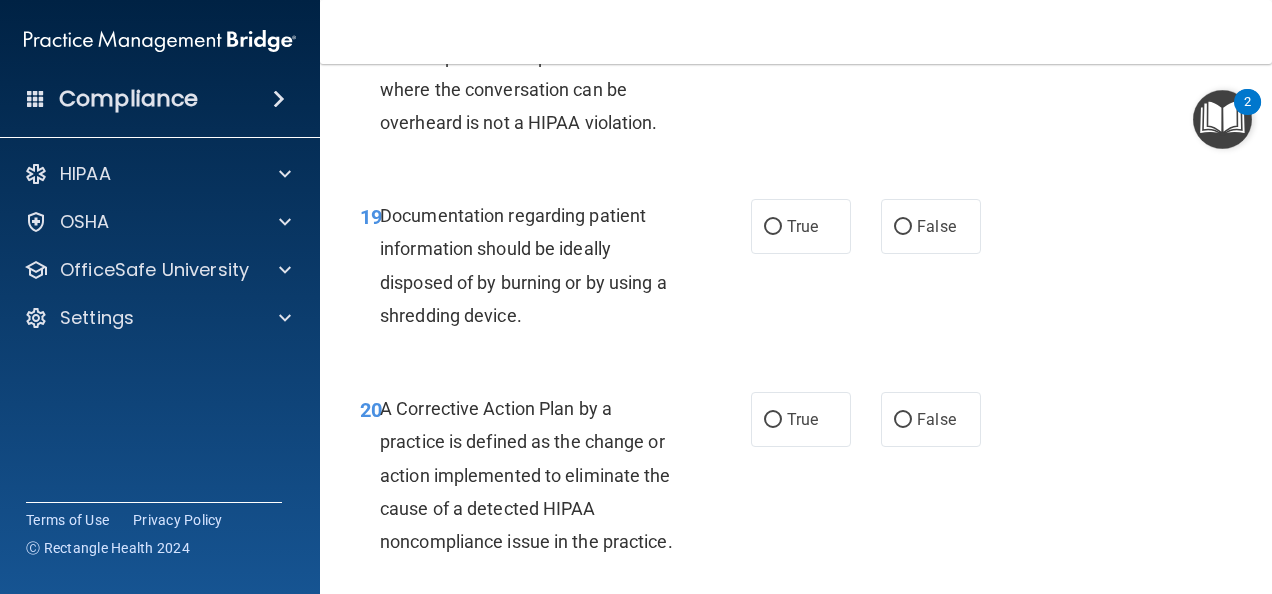 scroll, scrollTop: 3600, scrollLeft: 0, axis: vertical 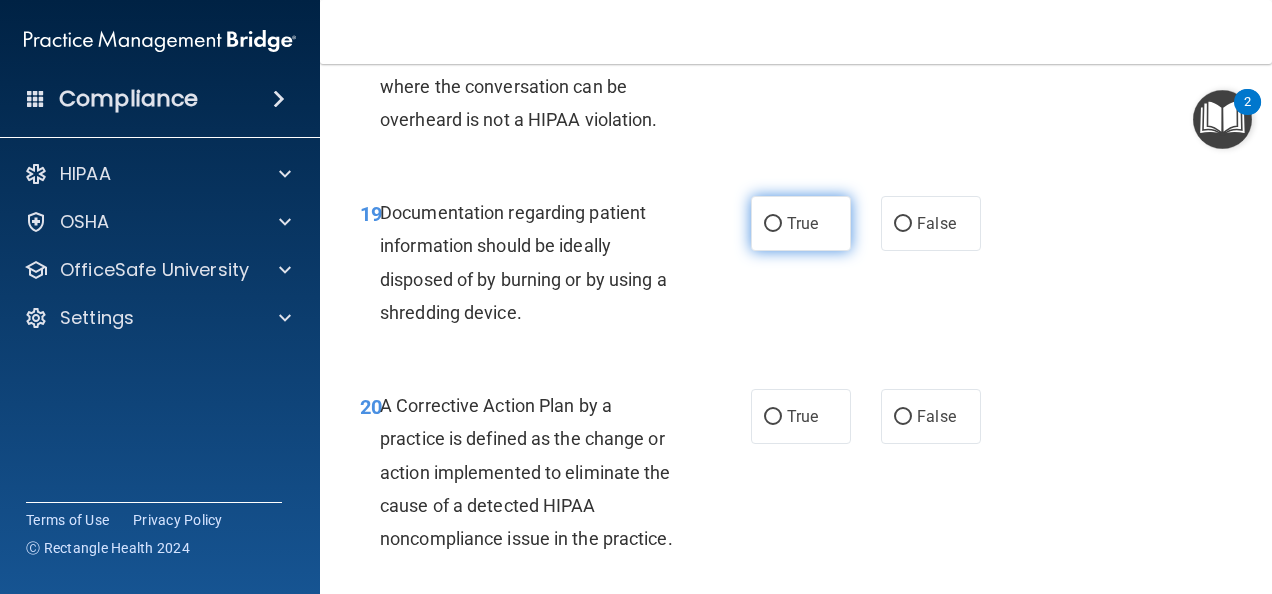 click on "True" at bounding box center (773, 224) 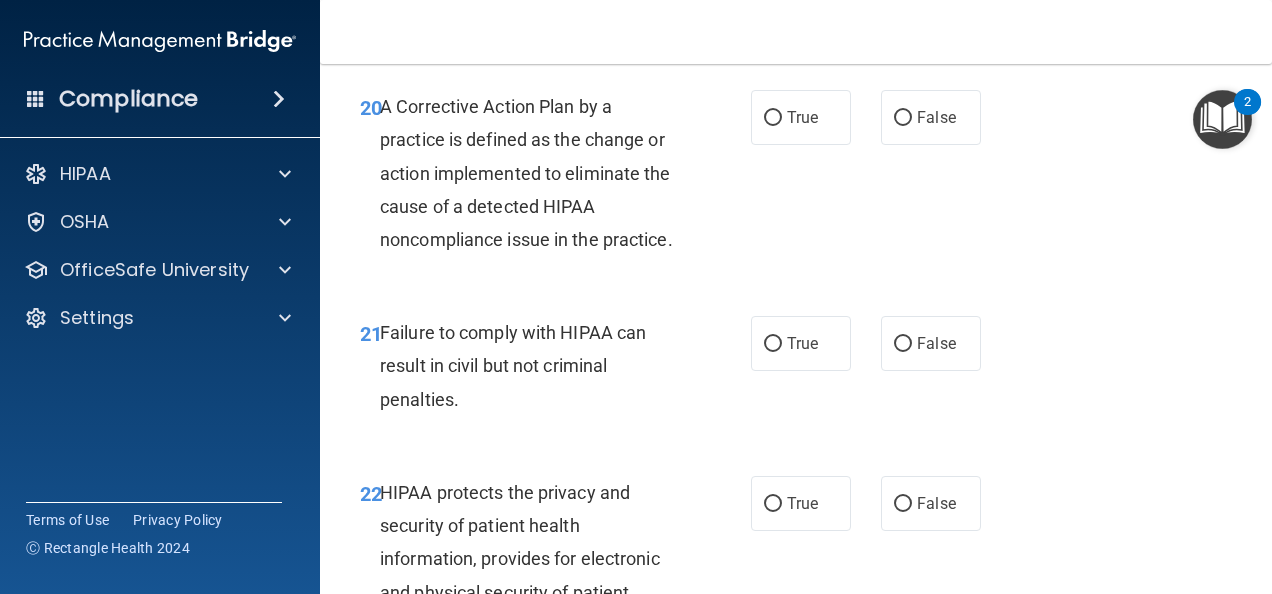 scroll, scrollTop: 3900, scrollLeft: 0, axis: vertical 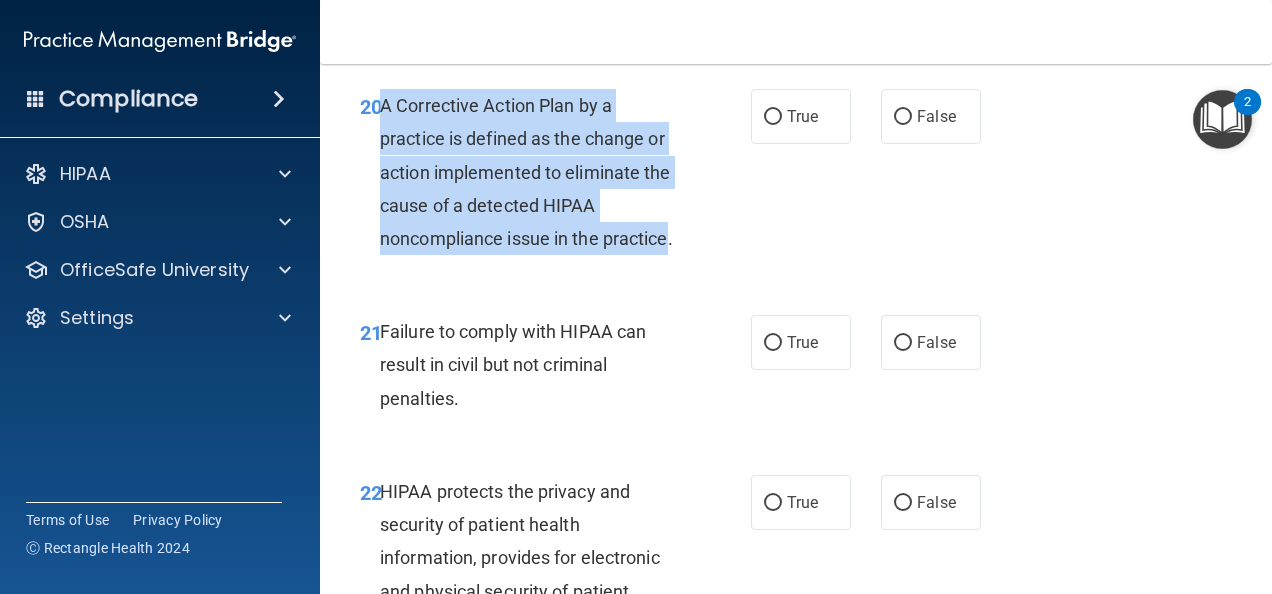 drag, startPoint x: 440, startPoint y: 271, endPoint x: 384, endPoint y: 114, distance: 166.68834 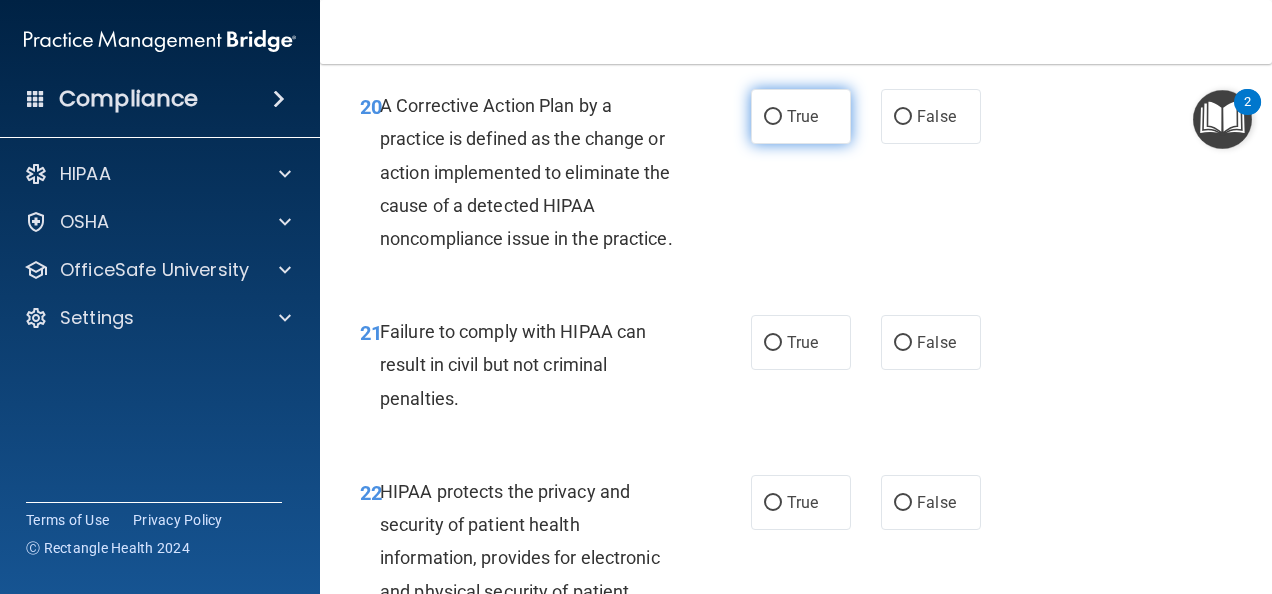 click on "True" at bounding box center (802, 116) 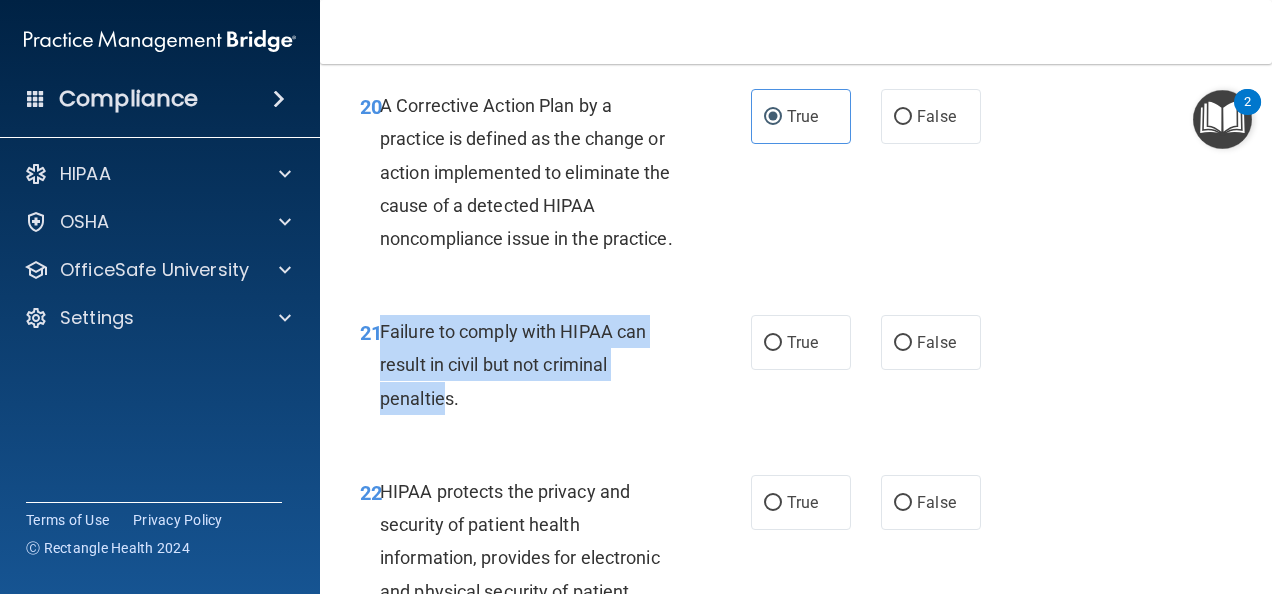 drag, startPoint x: 447, startPoint y: 431, endPoint x: 381, endPoint y: 359, distance: 97.67292 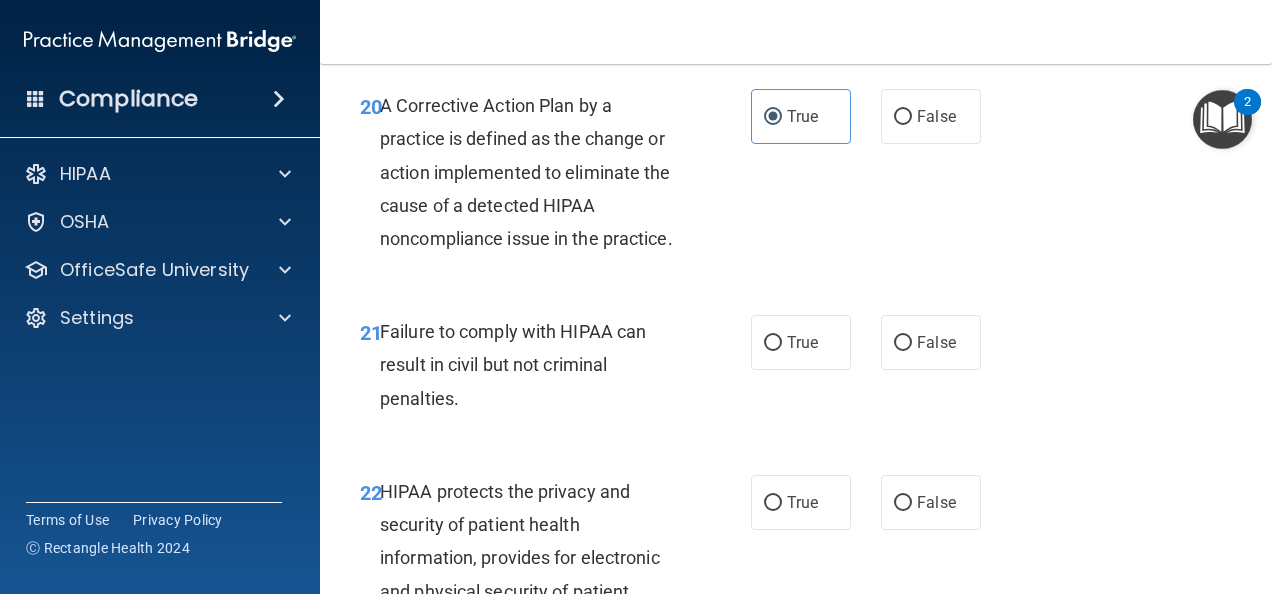 click on "21       Failure to comply with HIPAA can result in civil but not criminal penalties." at bounding box center [555, 370] 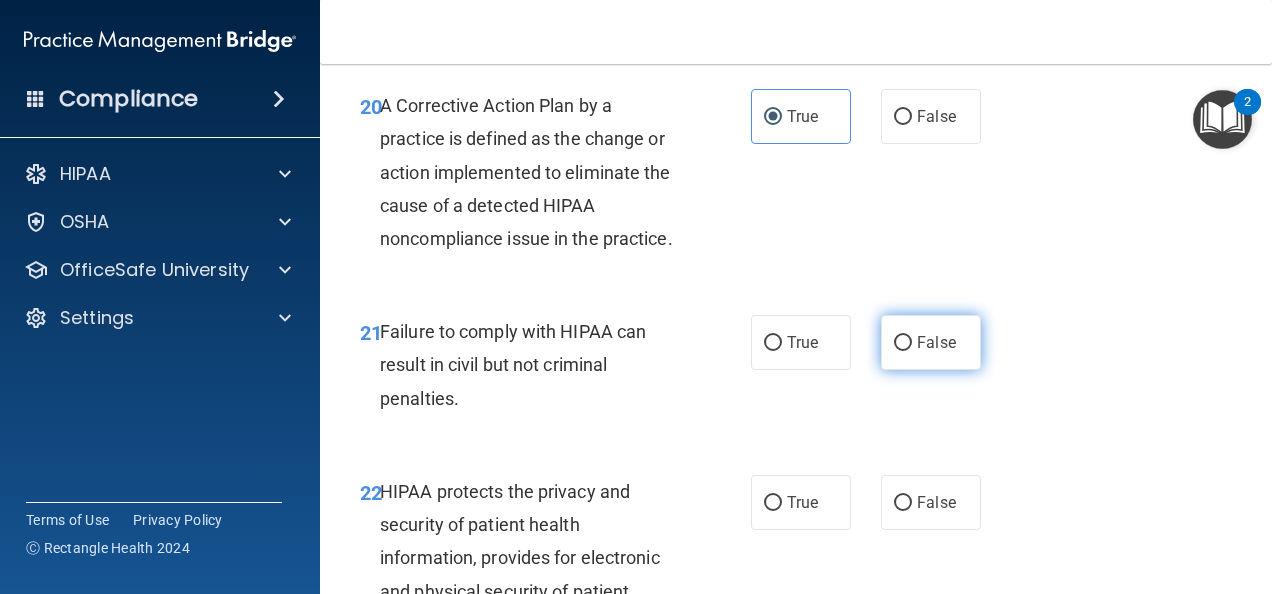 click on "False" at bounding box center (931, 342) 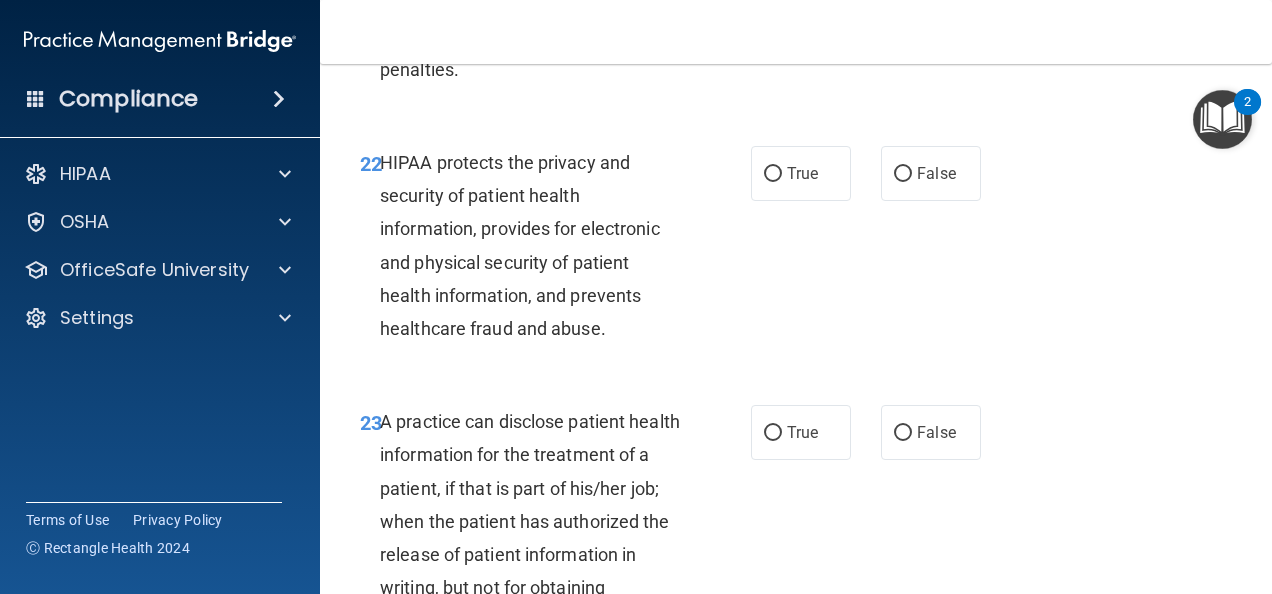 scroll, scrollTop: 4300, scrollLeft: 0, axis: vertical 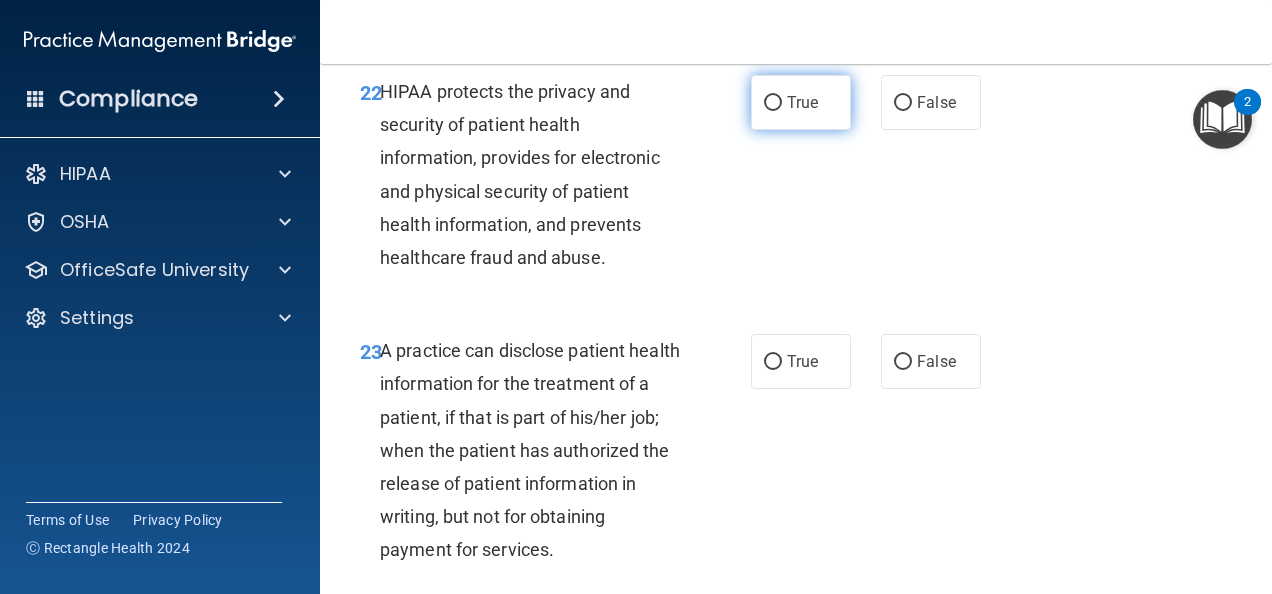click on "True" at bounding box center (773, 103) 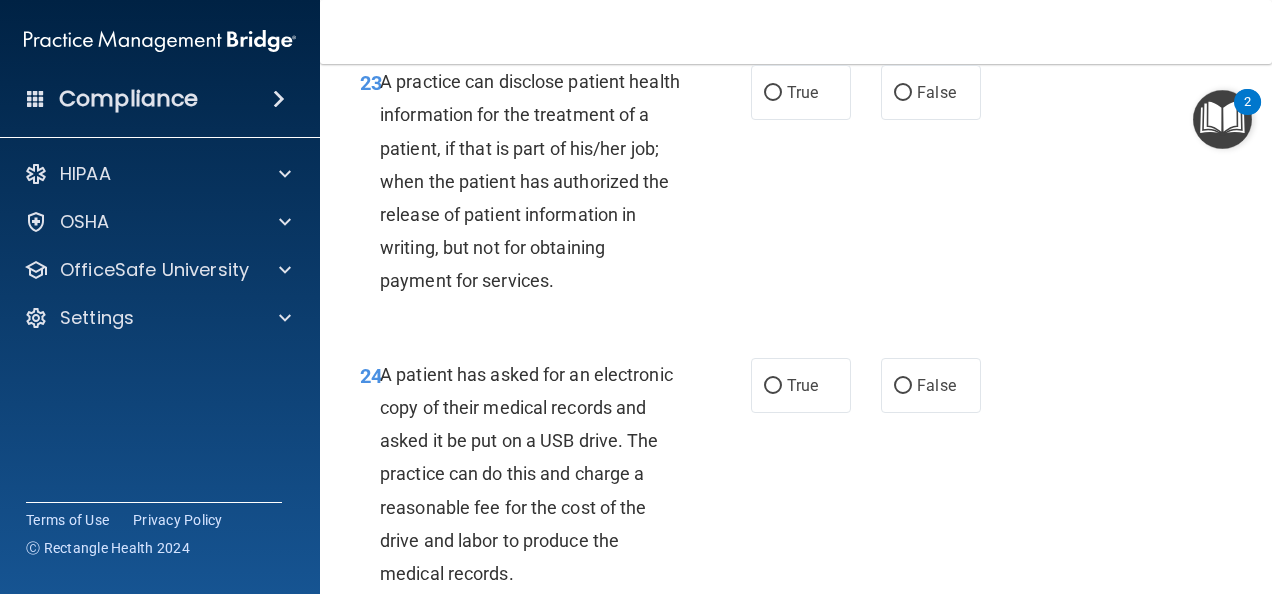 scroll, scrollTop: 4600, scrollLeft: 0, axis: vertical 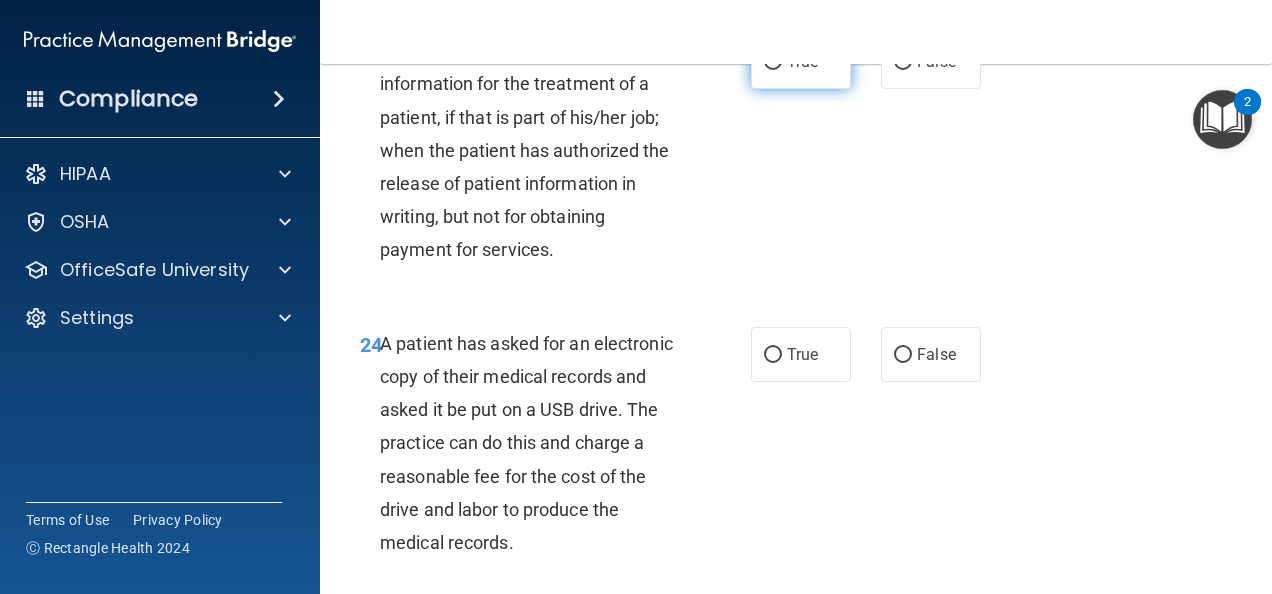 click on "True" at bounding box center (773, 62) 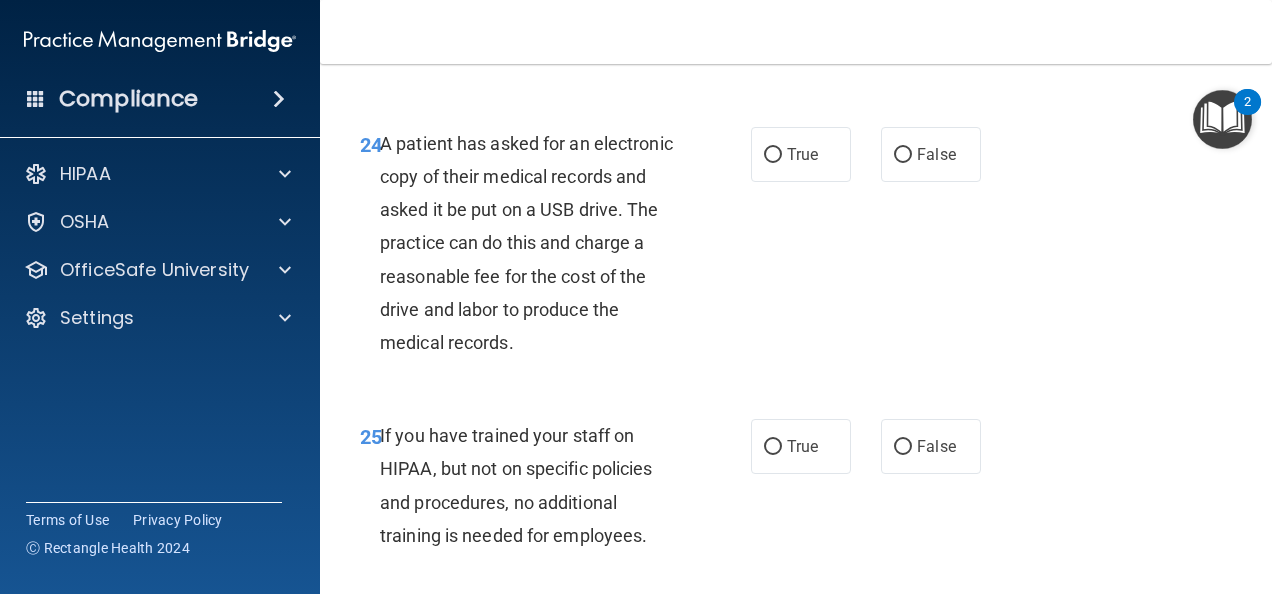scroll, scrollTop: 4900, scrollLeft: 0, axis: vertical 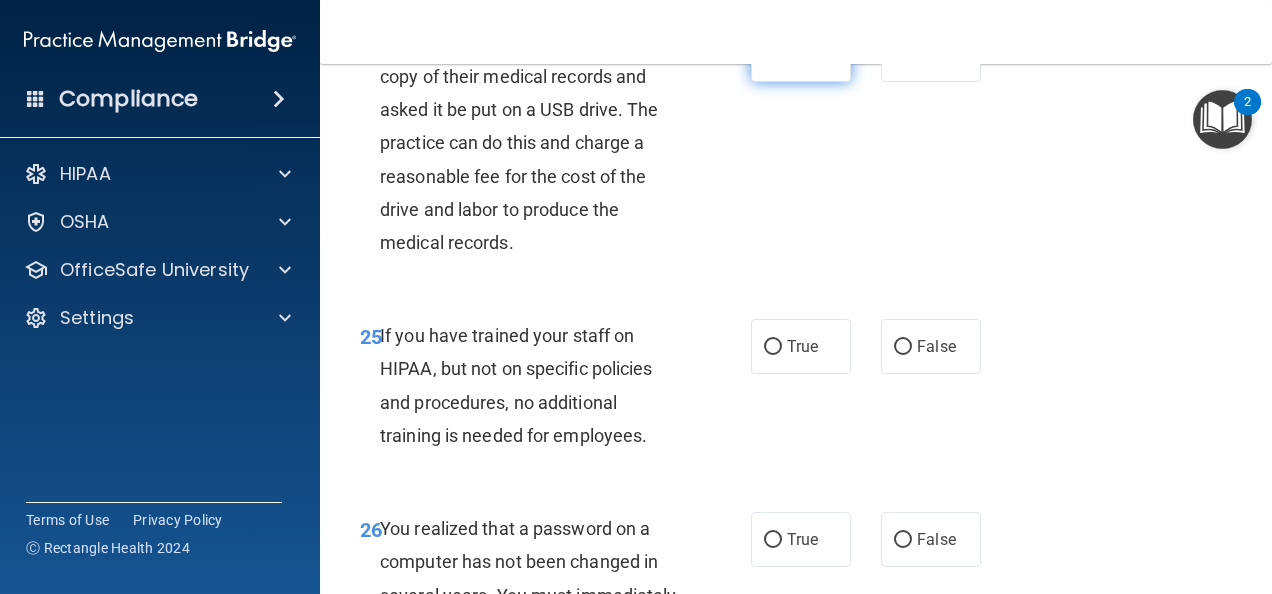 click on "True" at bounding box center (773, 55) 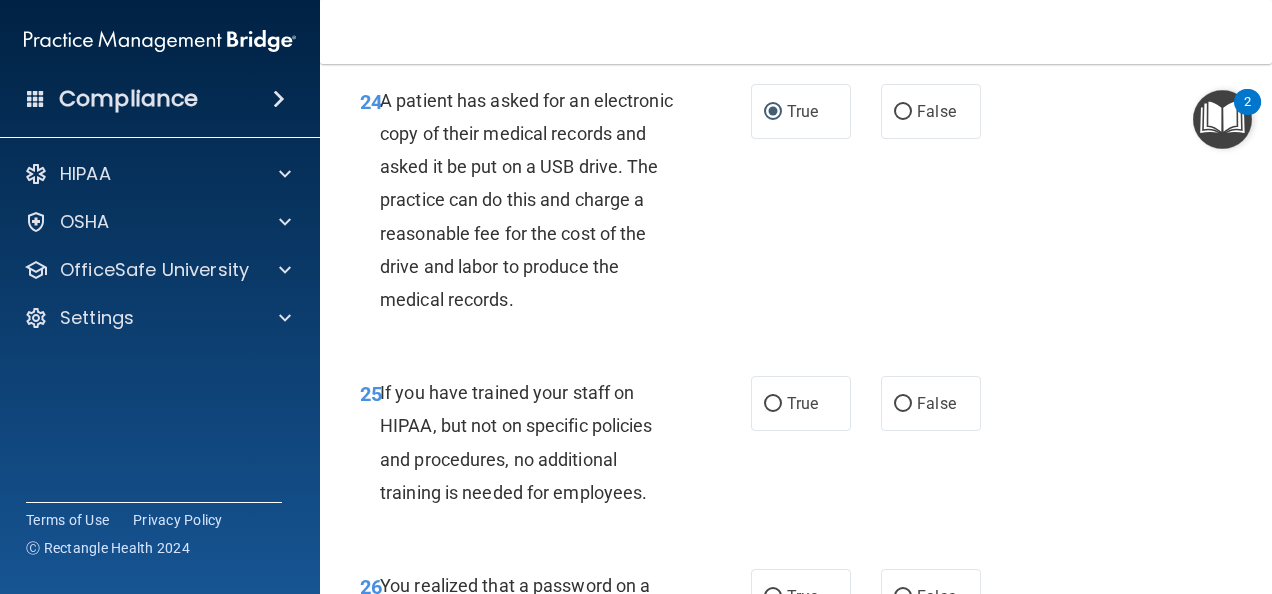 scroll, scrollTop: 4800, scrollLeft: 0, axis: vertical 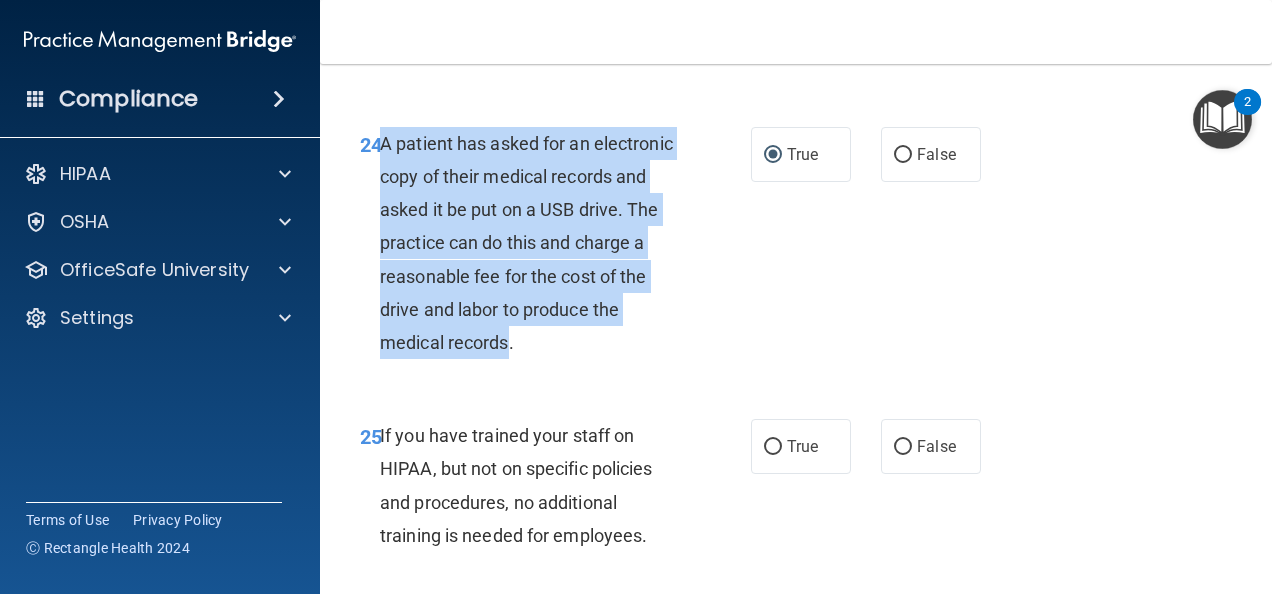 drag, startPoint x: 606, startPoint y: 378, endPoint x: 382, endPoint y: 175, distance: 302.29953 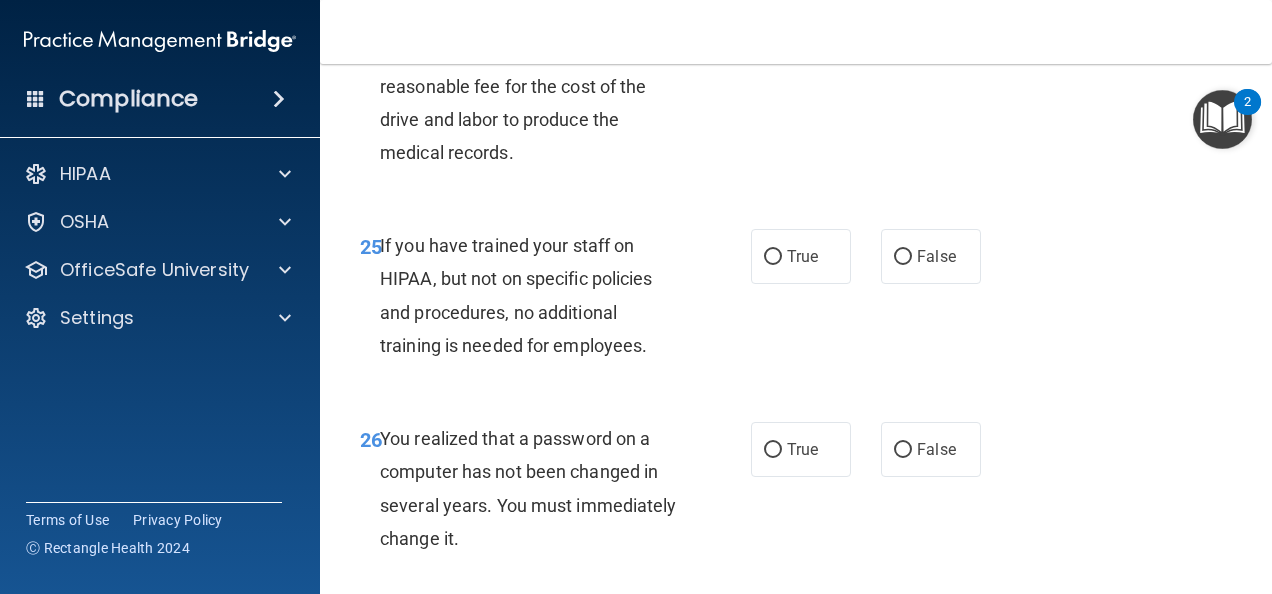scroll, scrollTop: 5000, scrollLeft: 0, axis: vertical 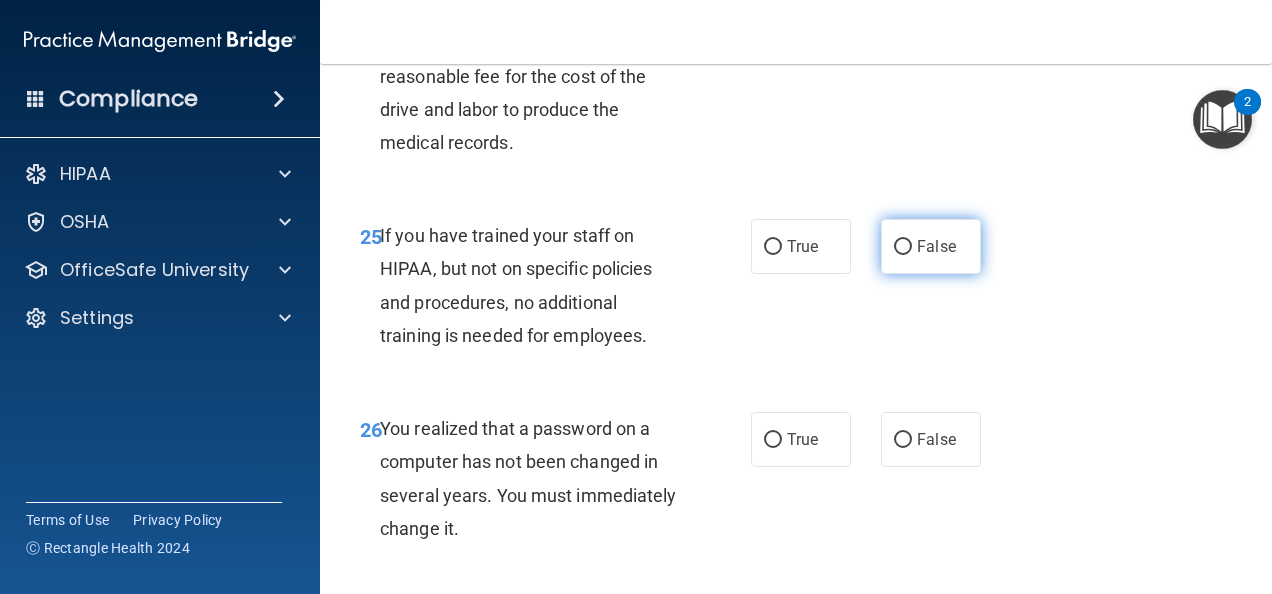 click on "False" at bounding box center (903, 247) 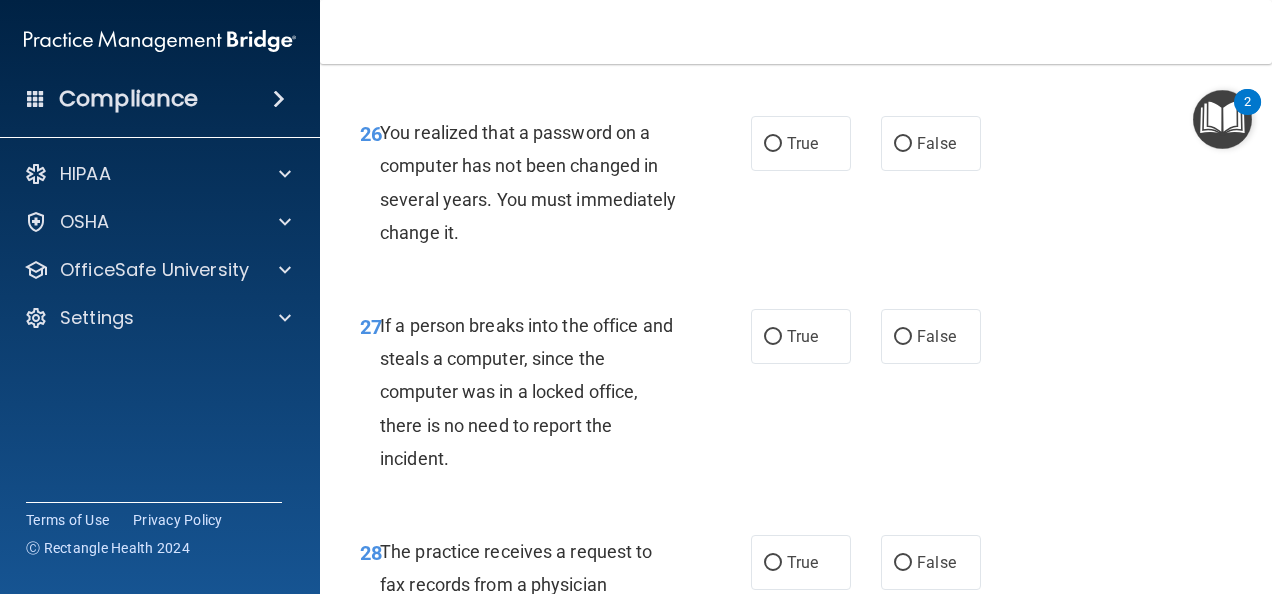 scroll, scrollTop: 5300, scrollLeft: 0, axis: vertical 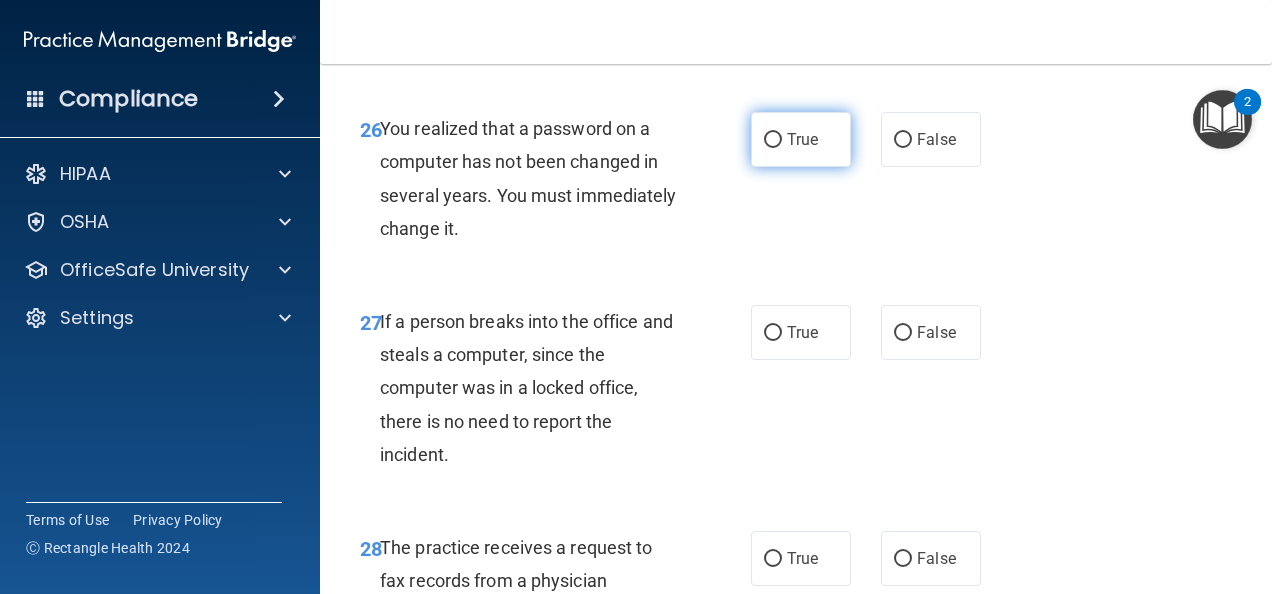 click on "True" at bounding box center [802, 139] 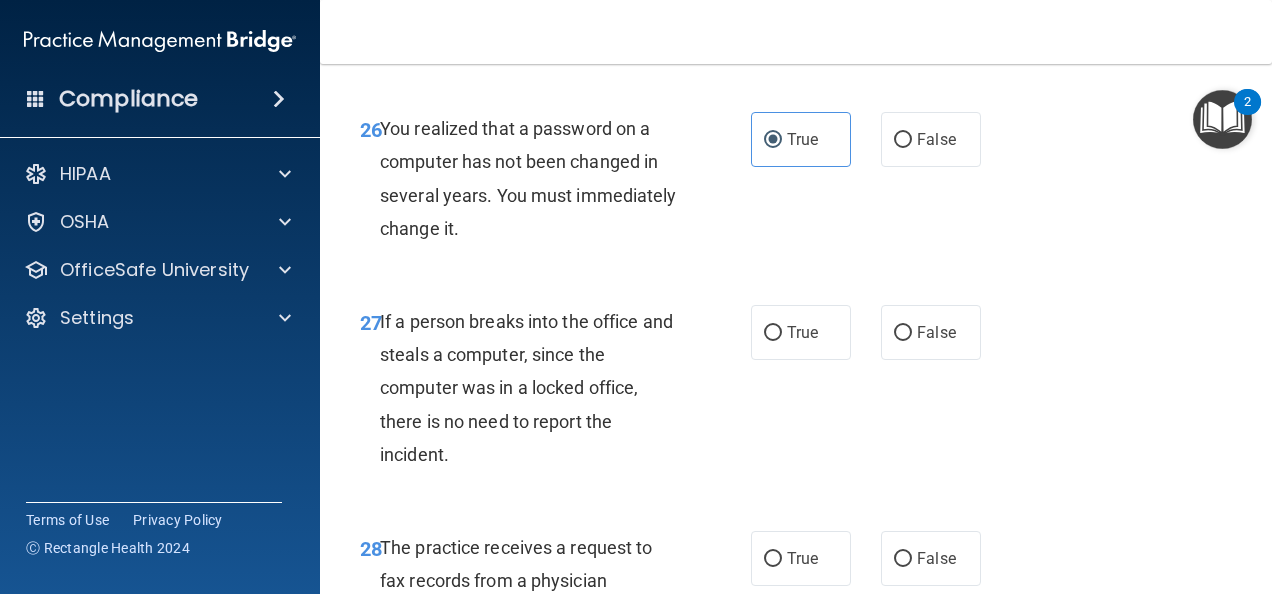 scroll, scrollTop: 5500, scrollLeft: 0, axis: vertical 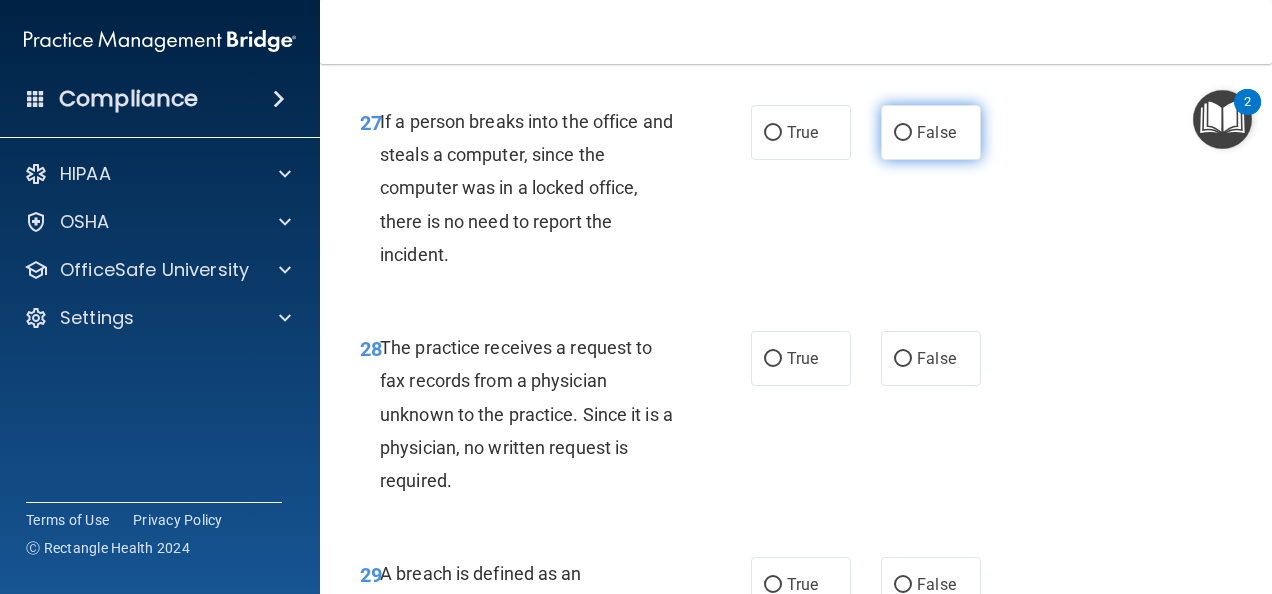 click on "False" at bounding box center (903, 133) 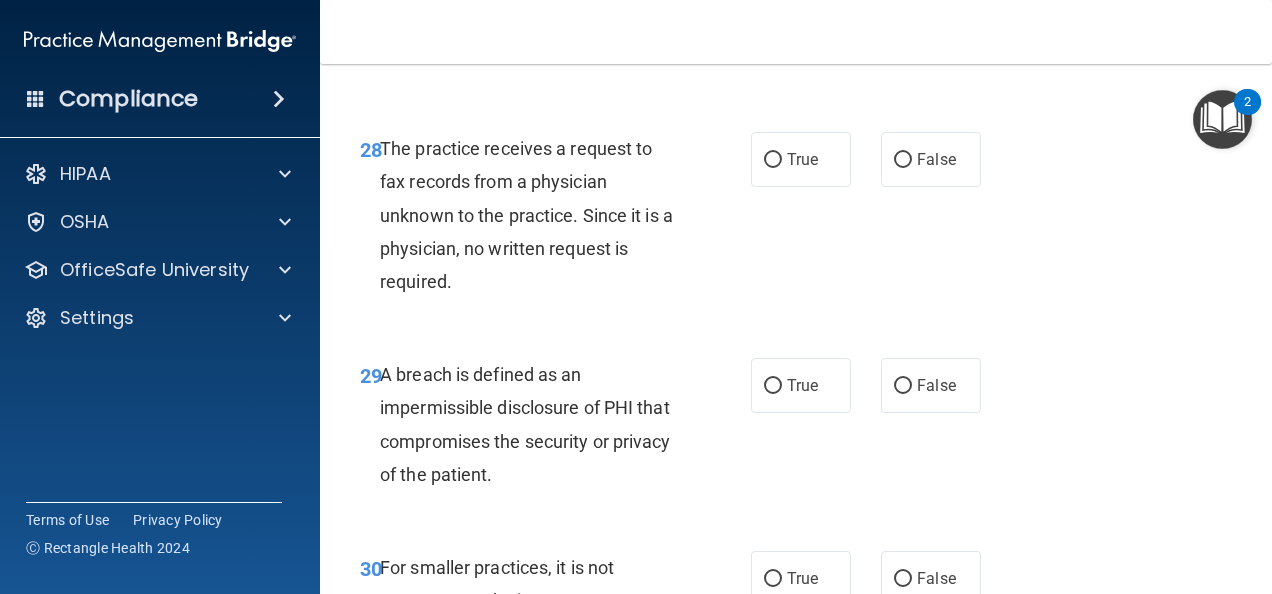 scroll, scrollTop: 5700, scrollLeft: 0, axis: vertical 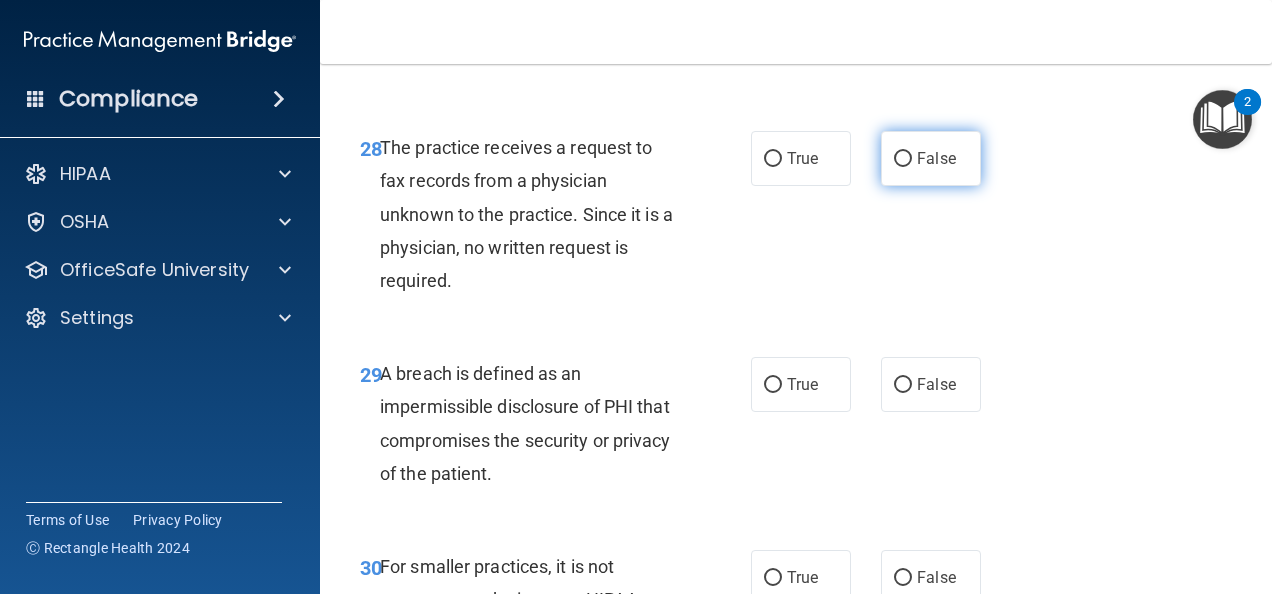 click on "False" at bounding box center [931, 158] 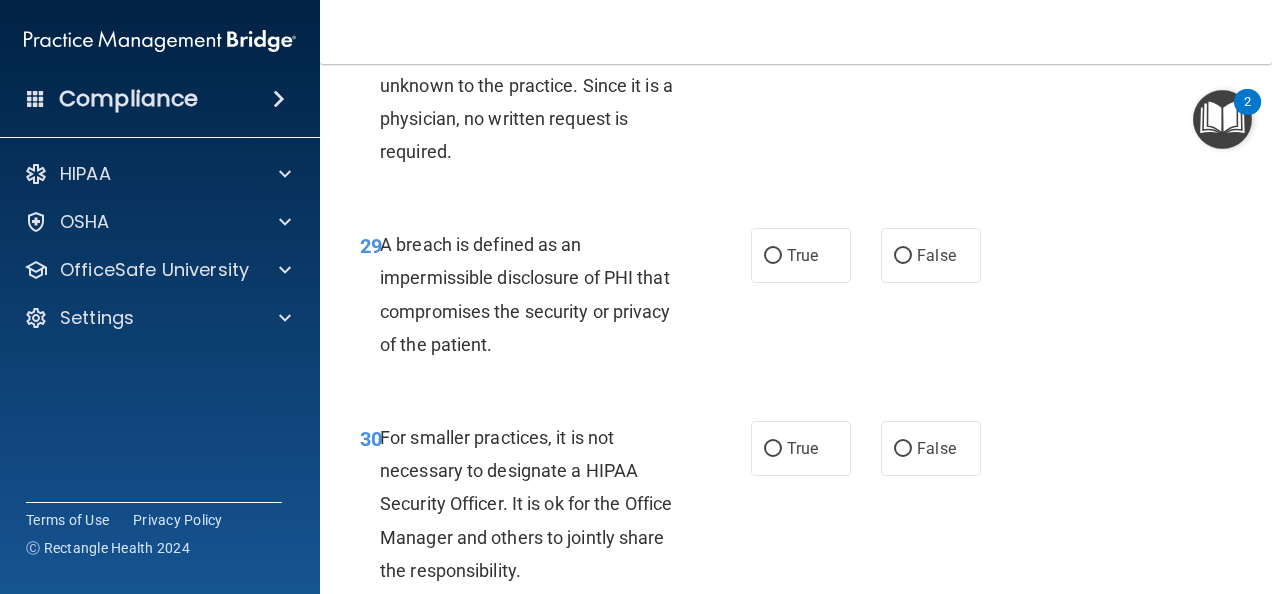 scroll, scrollTop: 6000, scrollLeft: 0, axis: vertical 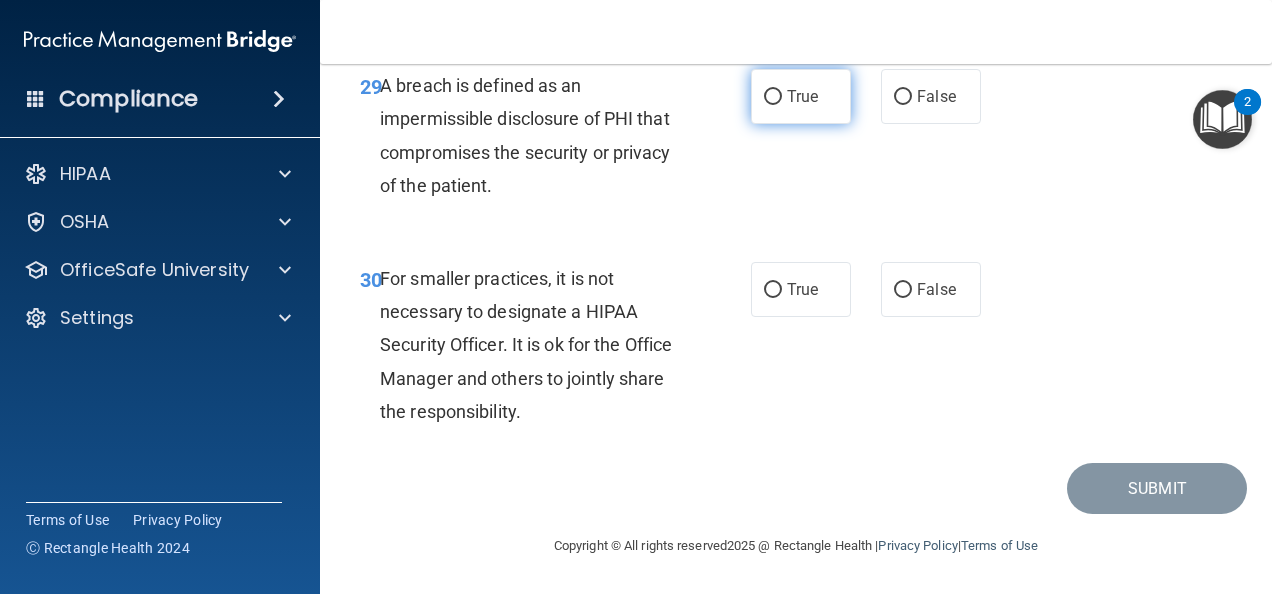 click on "True" at bounding box center [801, 96] 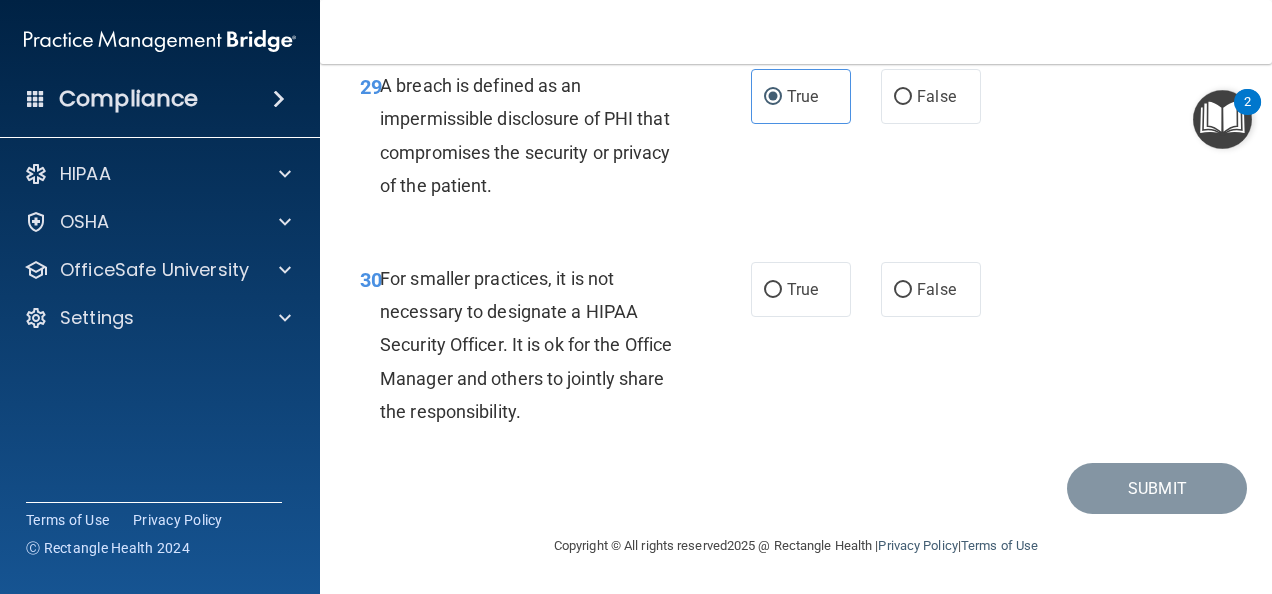 scroll, scrollTop: 6020, scrollLeft: 0, axis: vertical 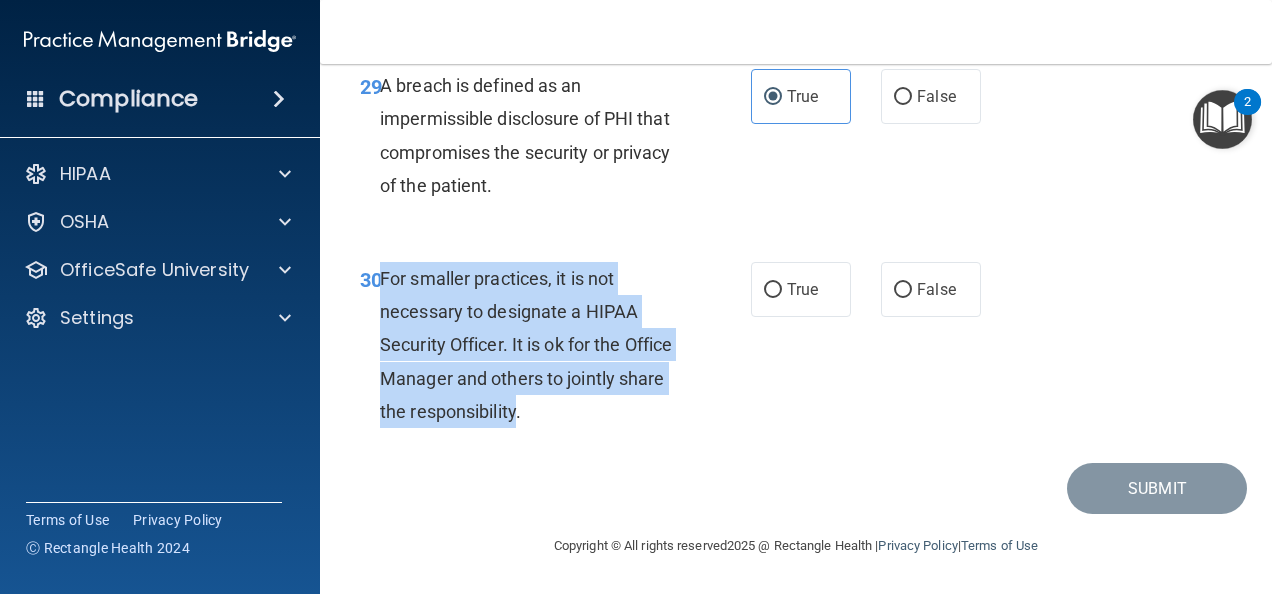 drag, startPoint x: 568, startPoint y: 412, endPoint x: 384, endPoint y: 275, distance: 229.4014 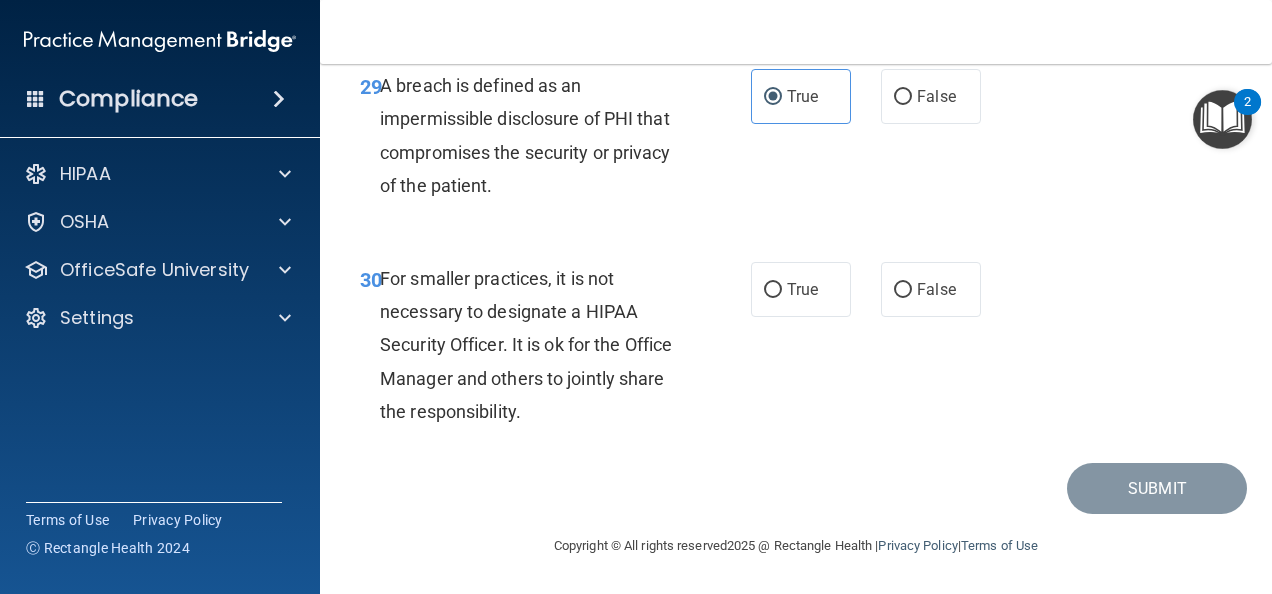 click on "30       For smaller practices, it is not necessary to designate a HIPAA Security Officer.  It is ok for the Office Manager and others to jointly share the responsibility." at bounding box center [555, 350] 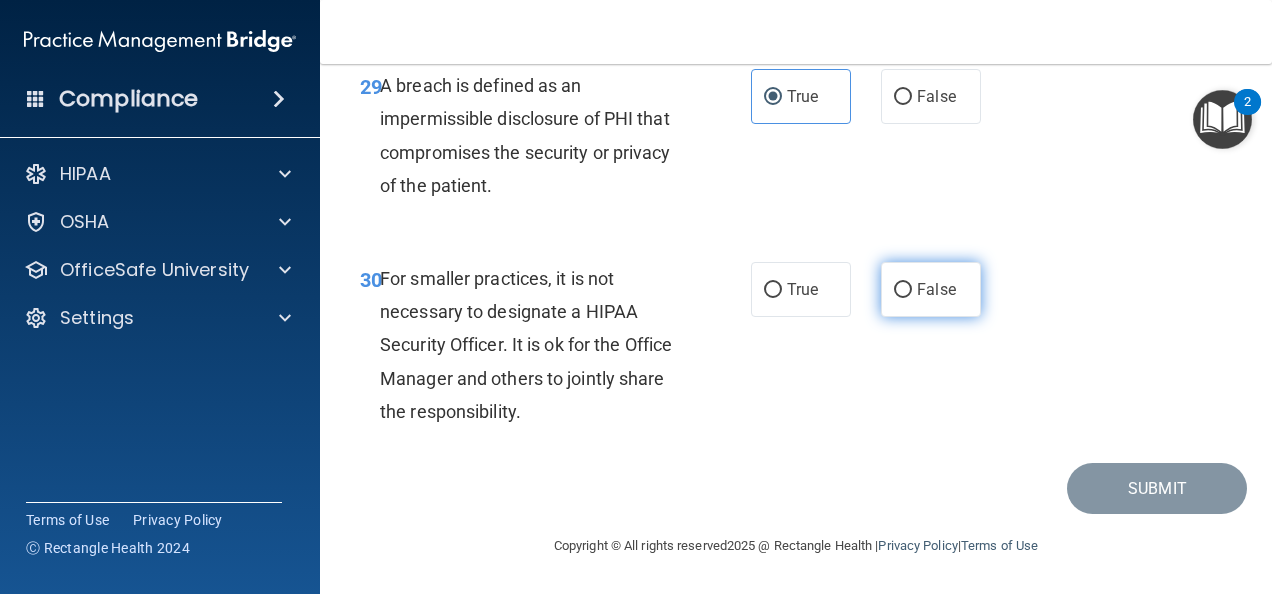 click on "False" at bounding box center (903, 290) 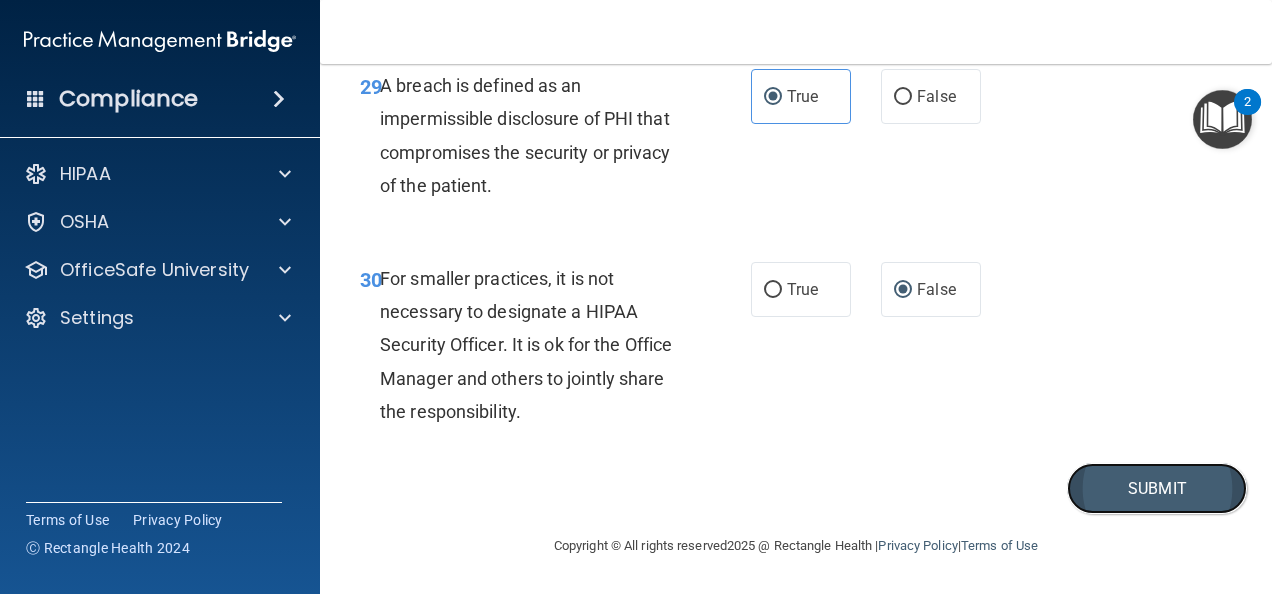 click on "Submit" at bounding box center (1157, 488) 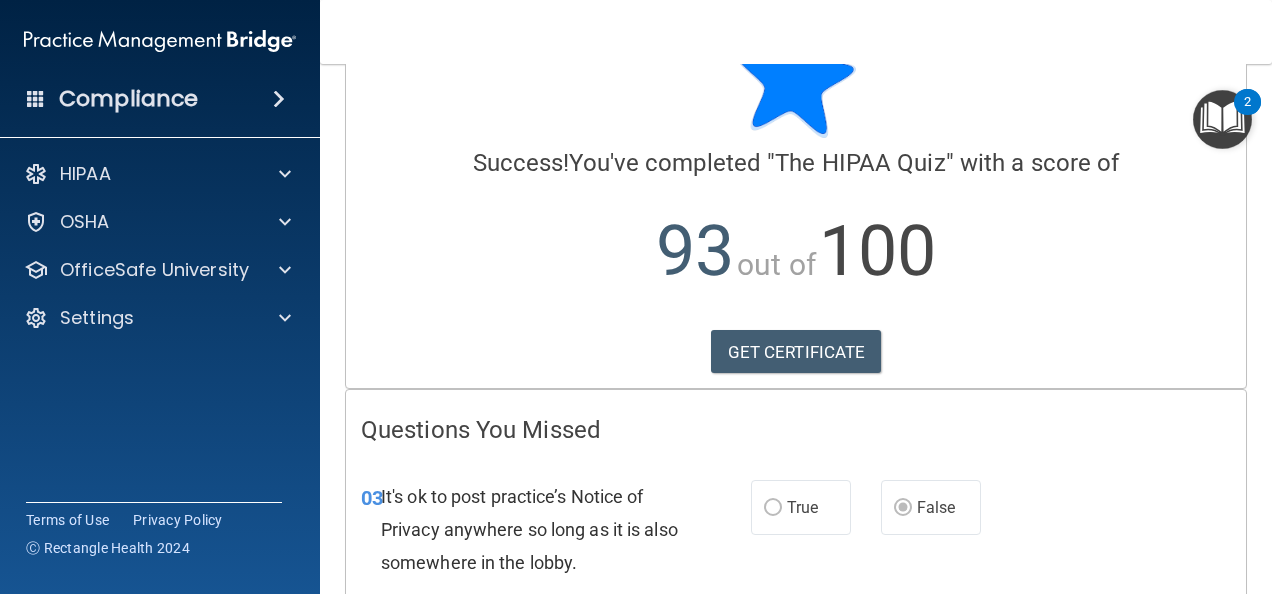 scroll, scrollTop: 0, scrollLeft: 0, axis: both 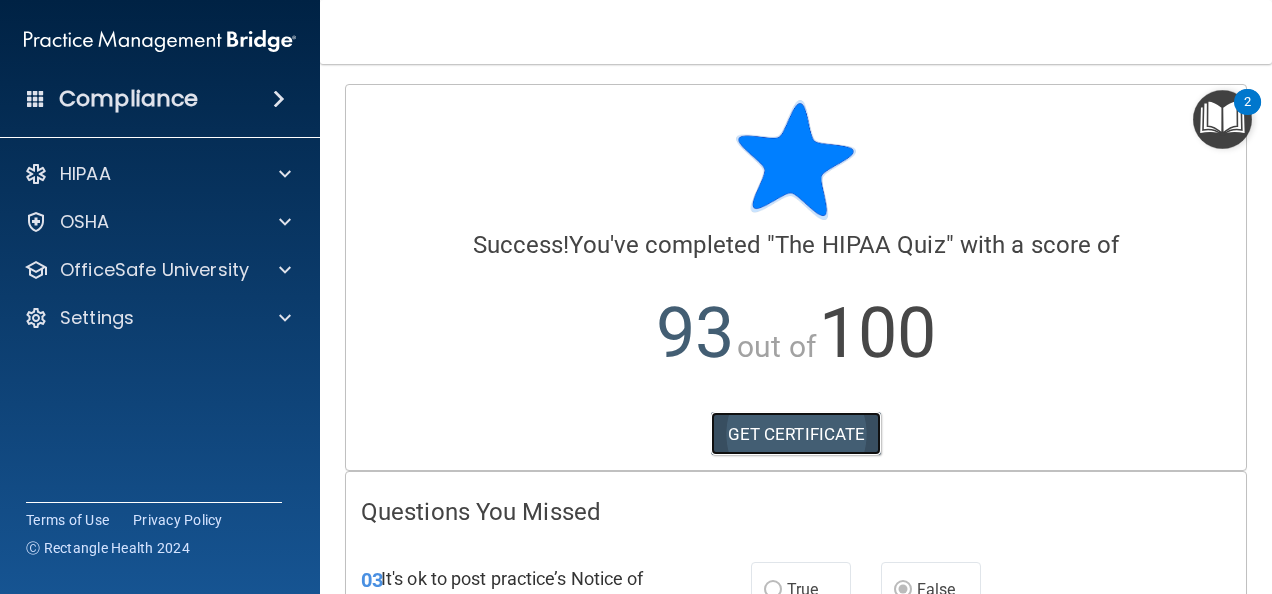 click on "GET CERTIFICATE" at bounding box center (796, 434) 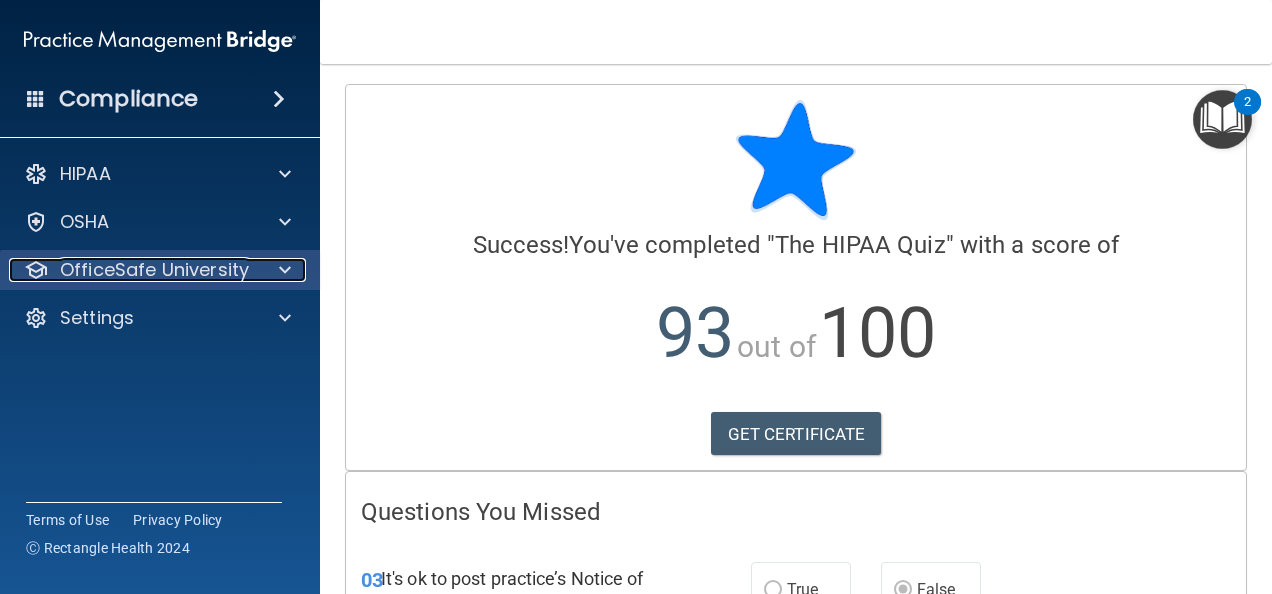 click at bounding box center (285, 270) 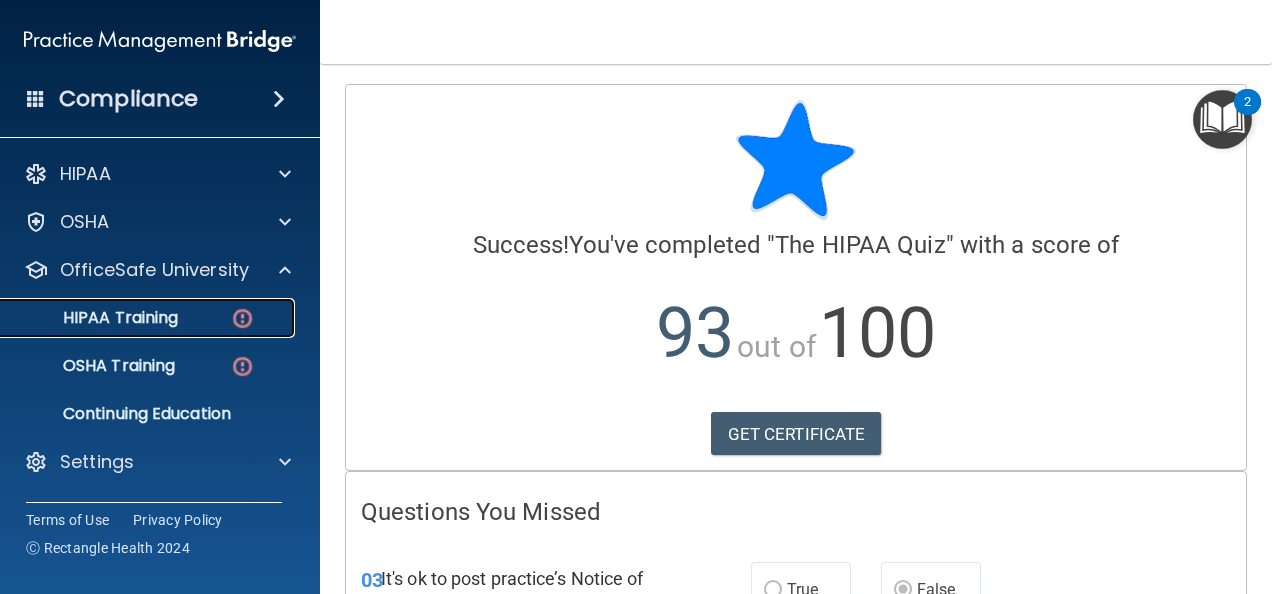click on "HIPAA Training" at bounding box center (95, 318) 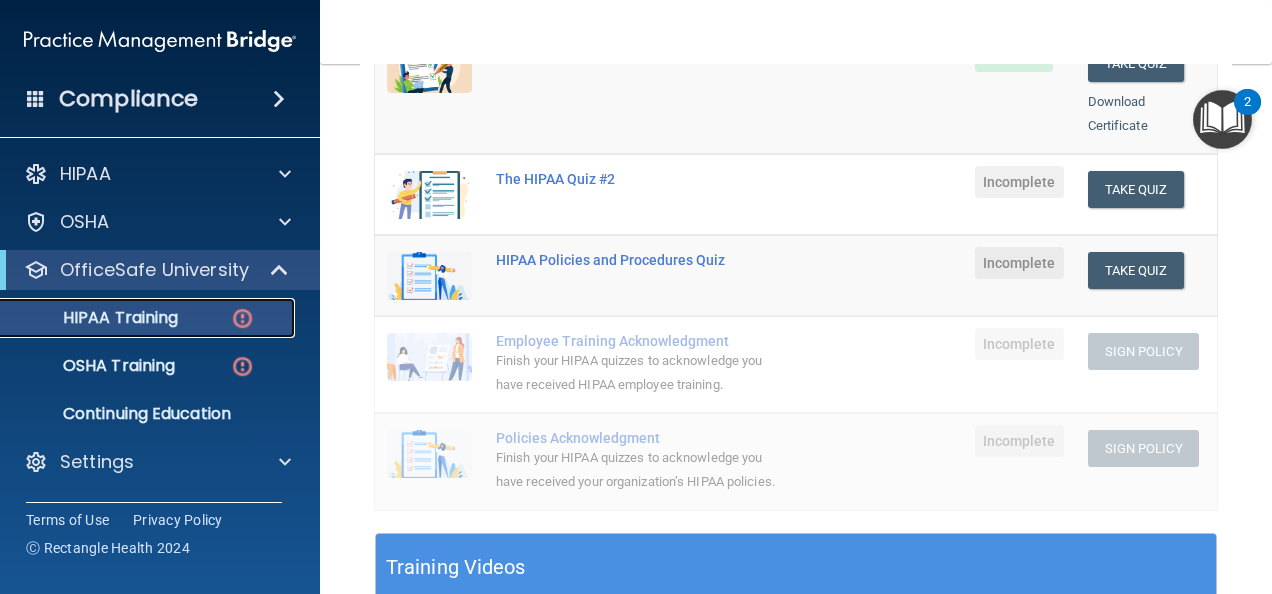 scroll, scrollTop: 300, scrollLeft: 0, axis: vertical 